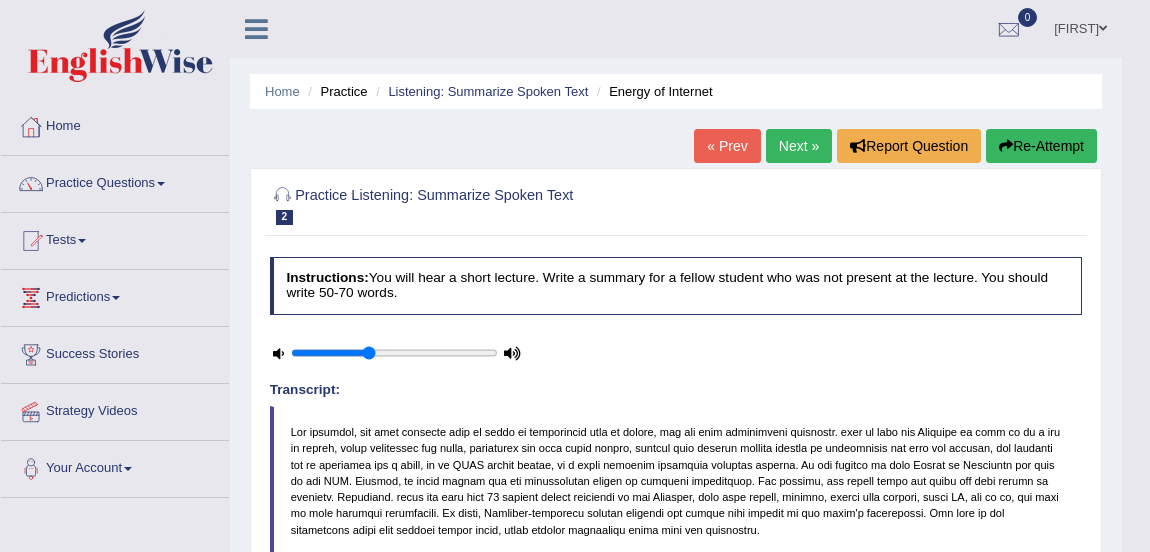 scroll, scrollTop: 650, scrollLeft: 0, axis: vertical 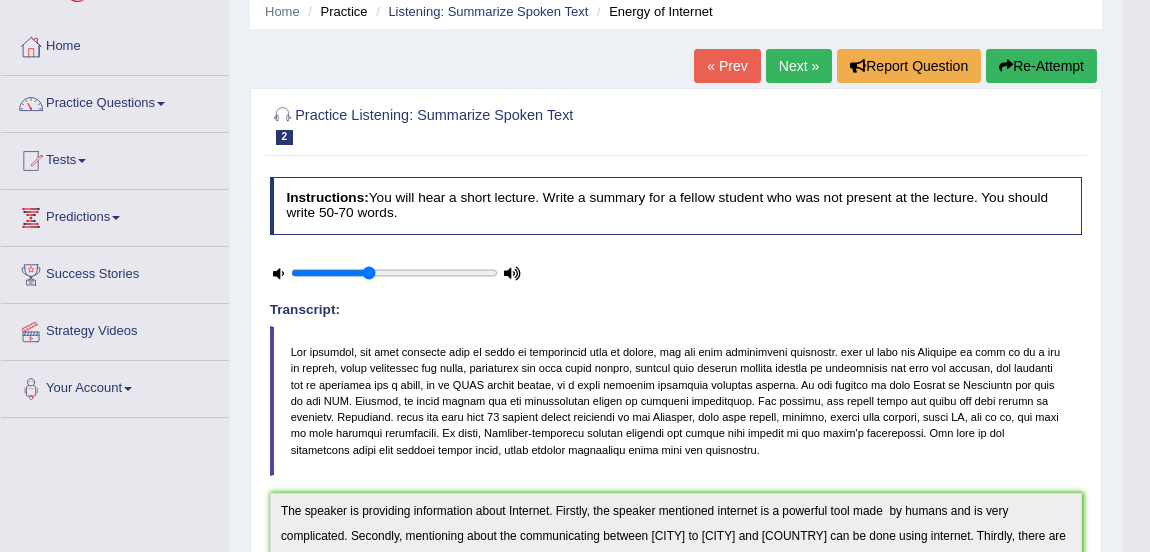 click on "Practice Questions" at bounding box center (115, 101) 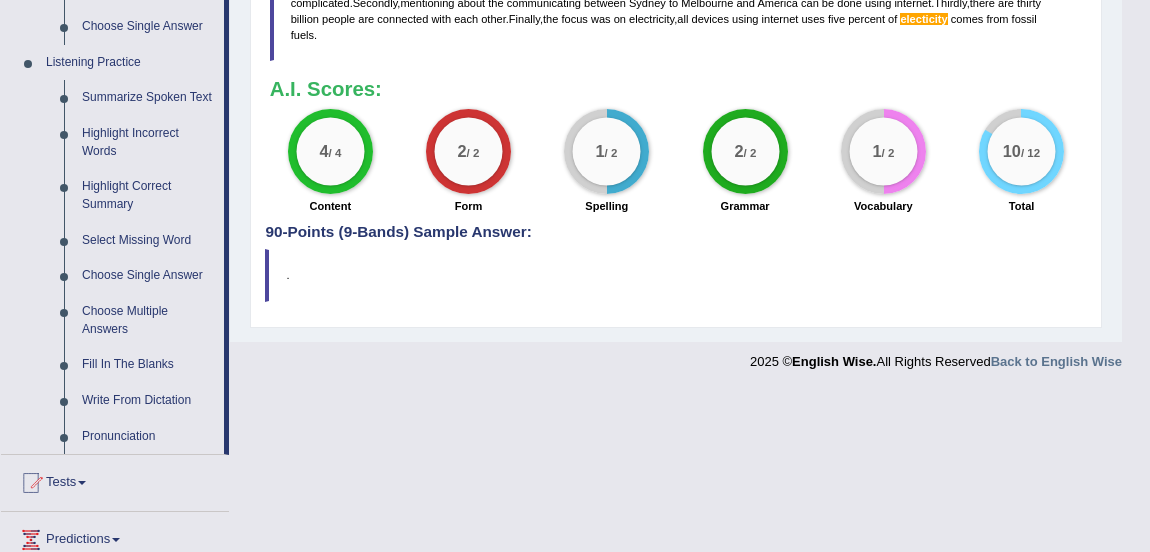 scroll, scrollTop: 830, scrollLeft: 0, axis: vertical 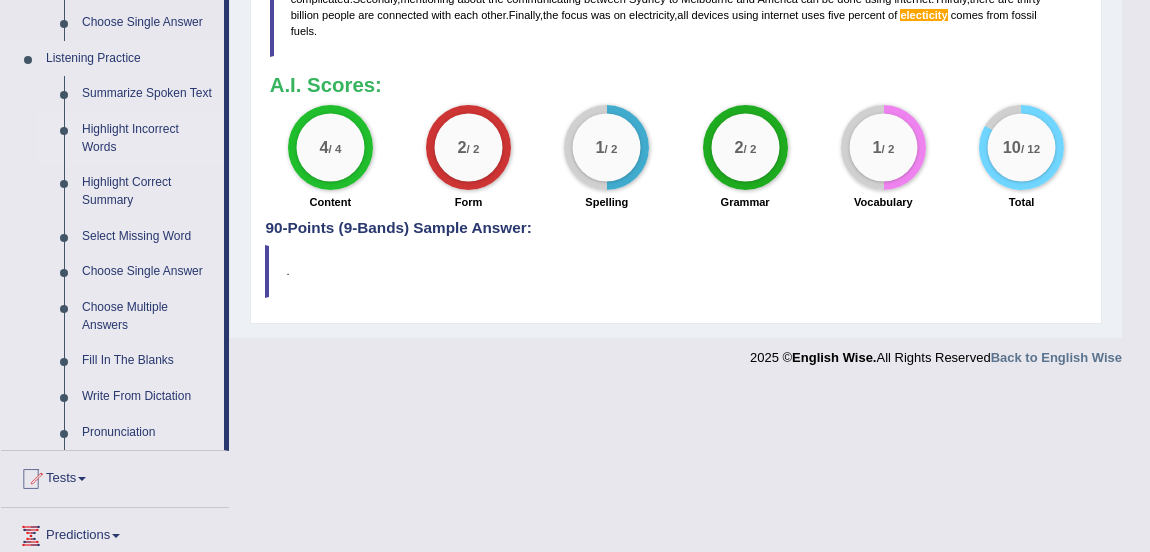 click on "Highlight Incorrect Words" at bounding box center (148, 138) 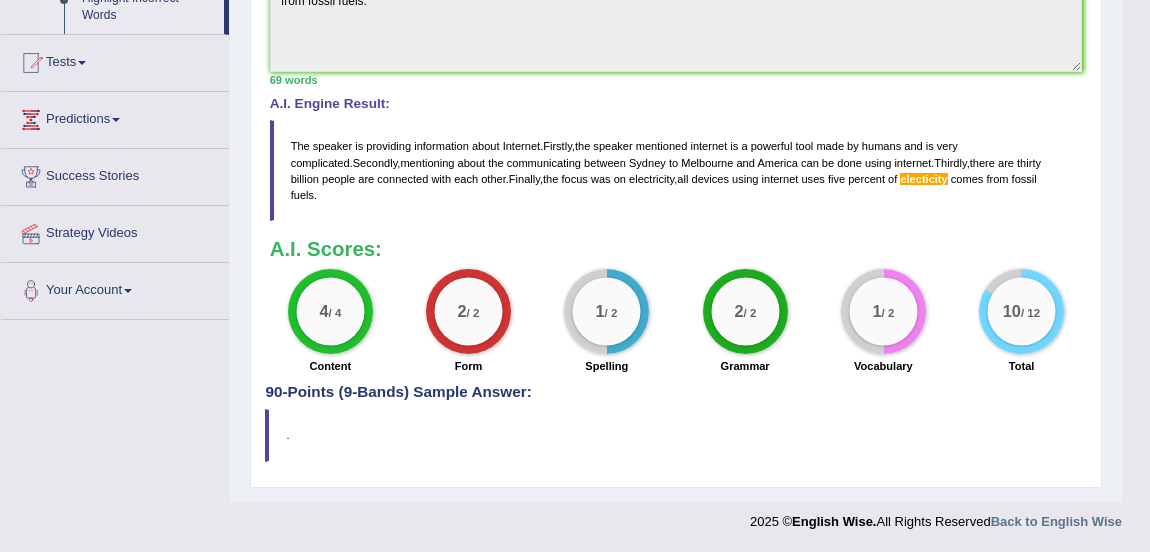 scroll, scrollTop: 276, scrollLeft: 0, axis: vertical 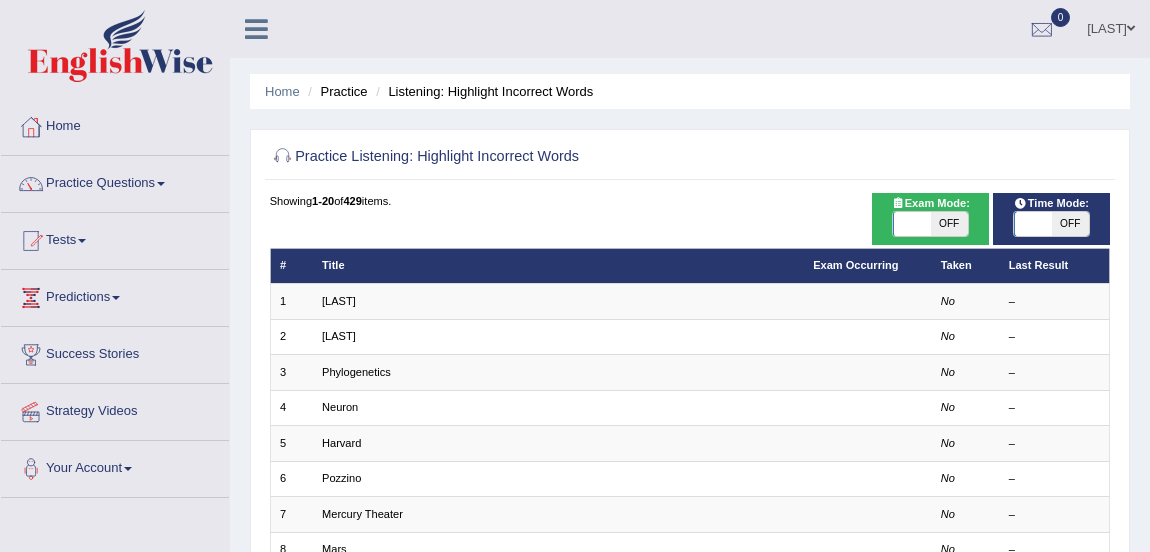 checkbox on "true" 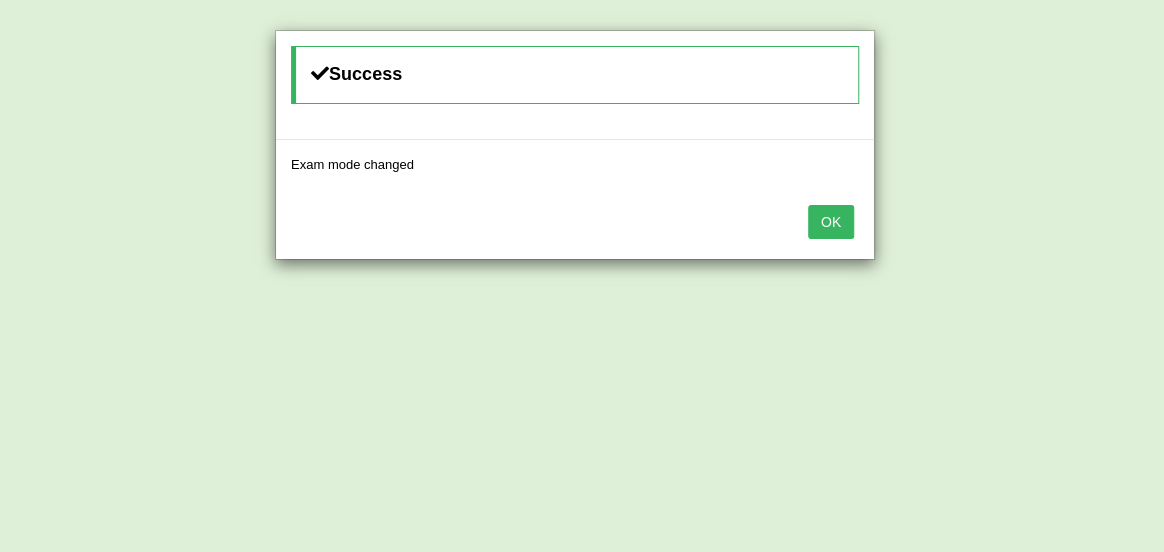 click on "OK" at bounding box center (831, 222) 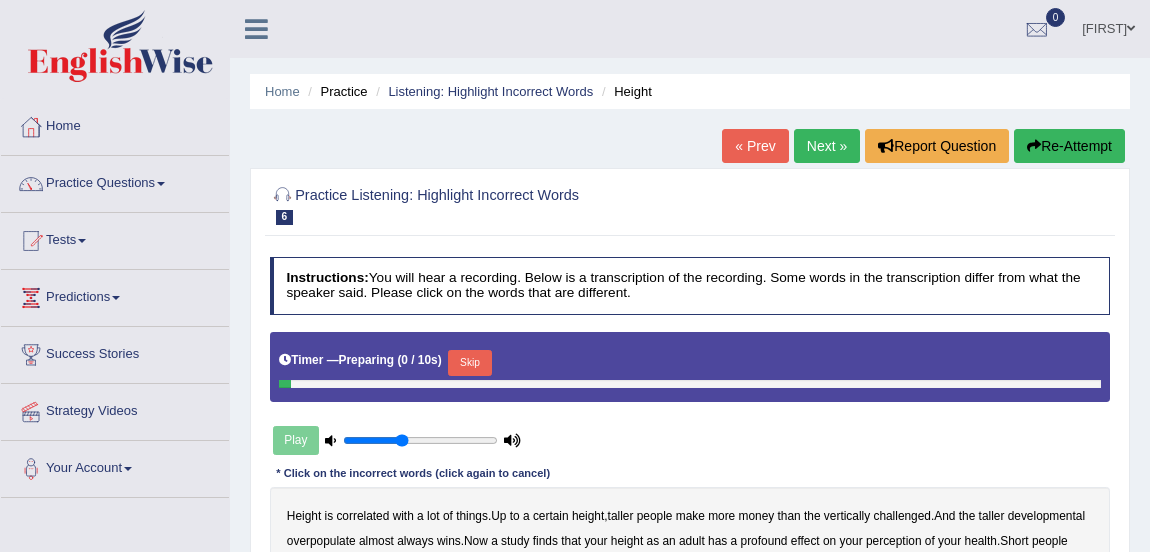 scroll, scrollTop: 0, scrollLeft: 0, axis: both 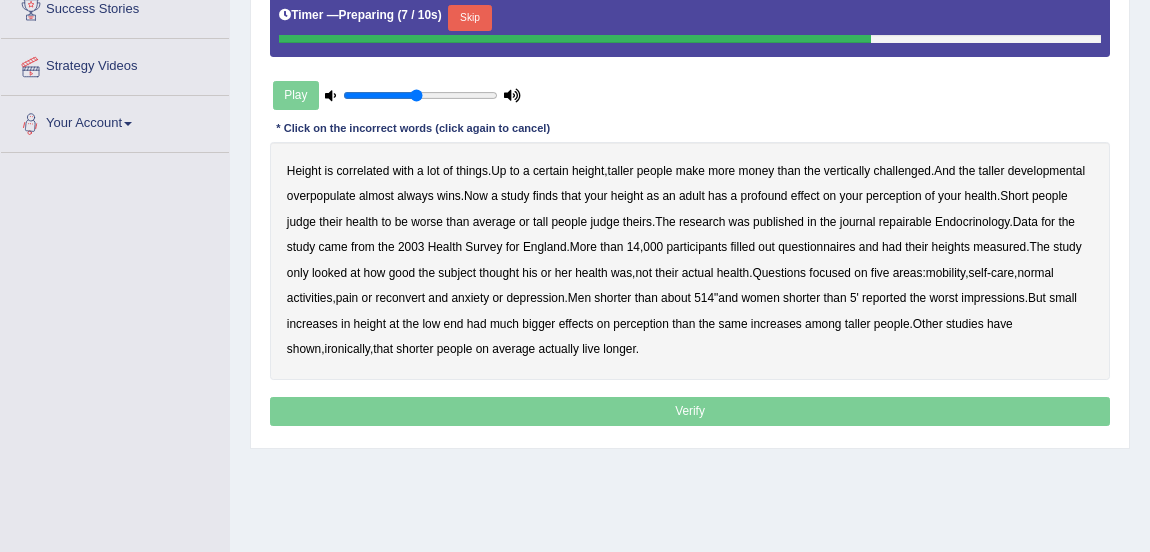 type on "0.5" 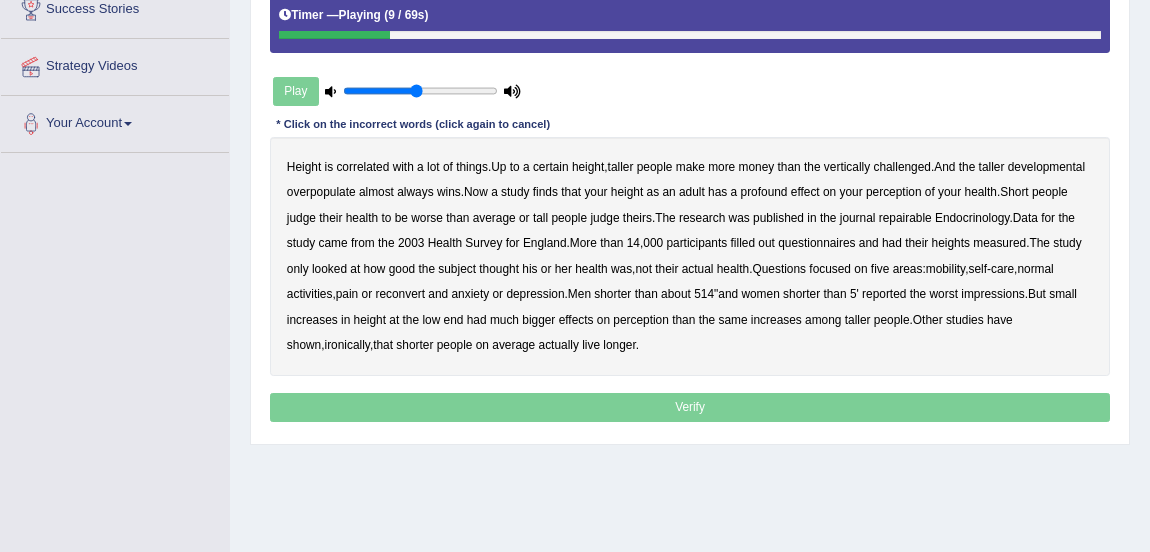 click on "developmental" at bounding box center (1046, 167) 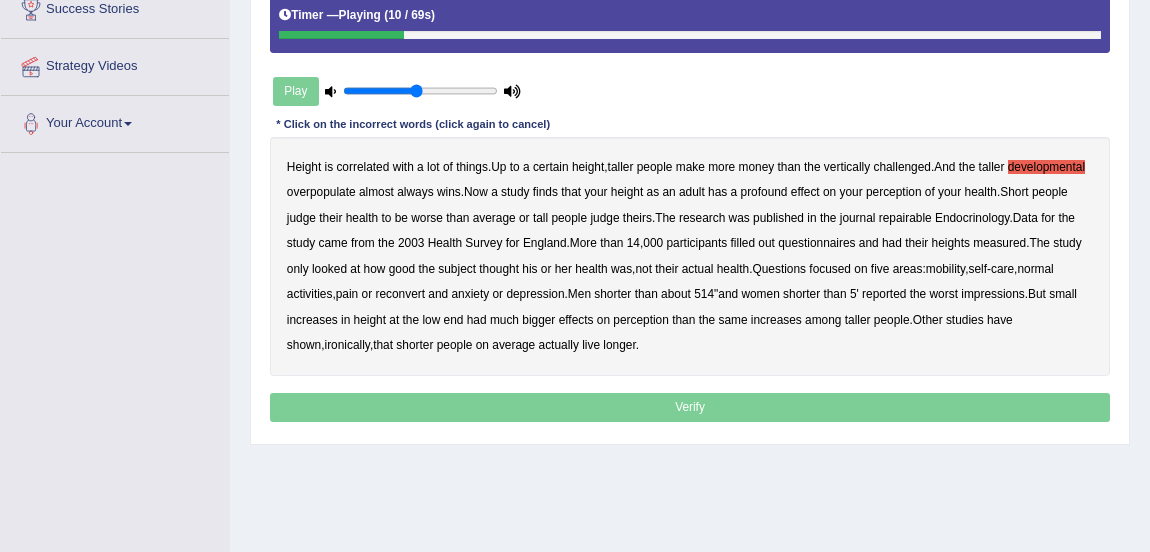 click on "overpopulate" at bounding box center [321, 192] 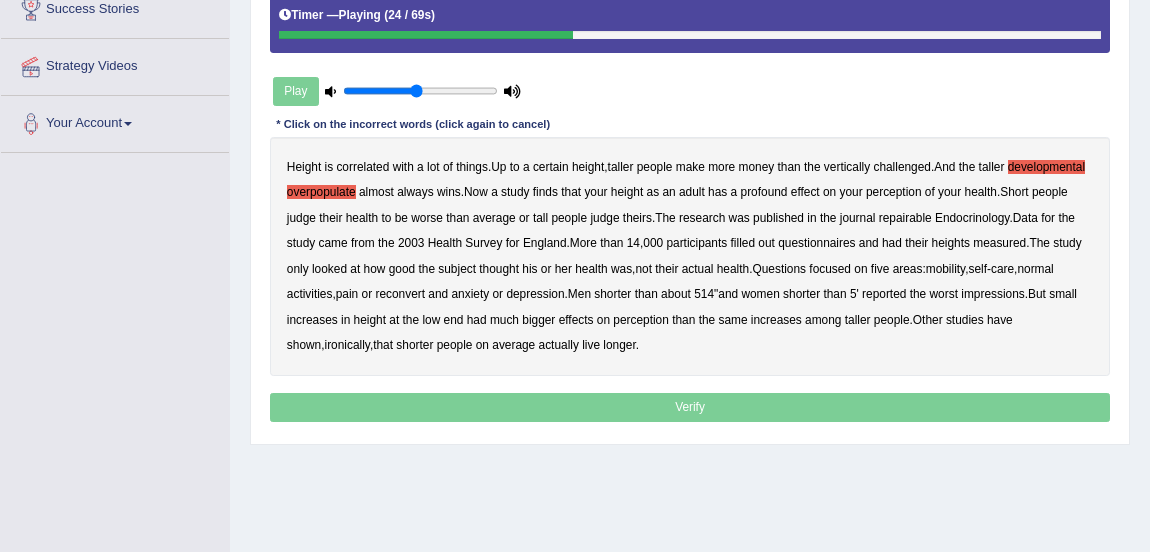 click on "repairable" at bounding box center [905, 218] 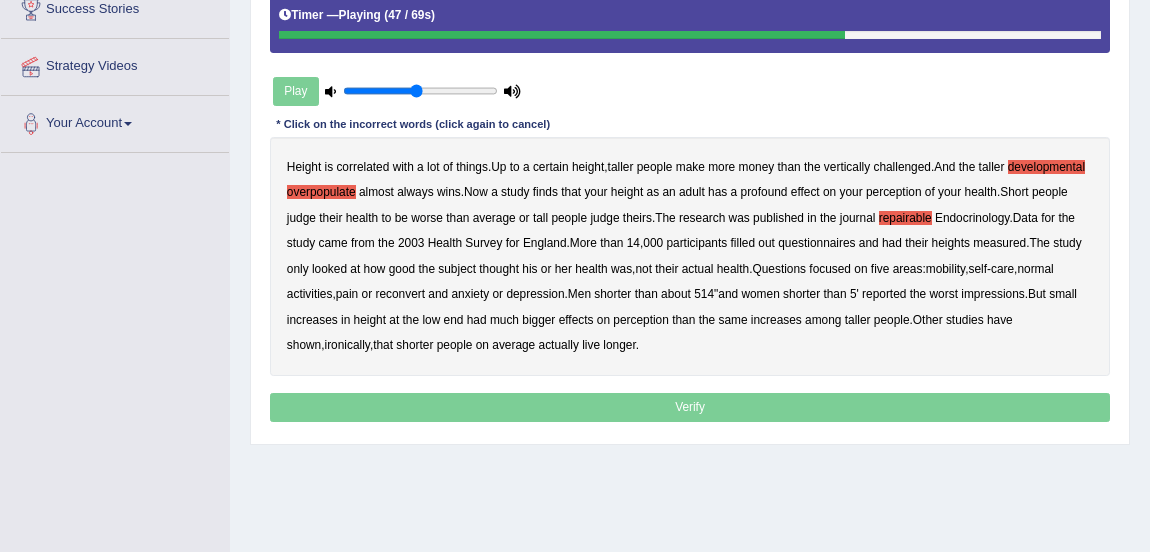 click on "reconvert" at bounding box center (400, 294) 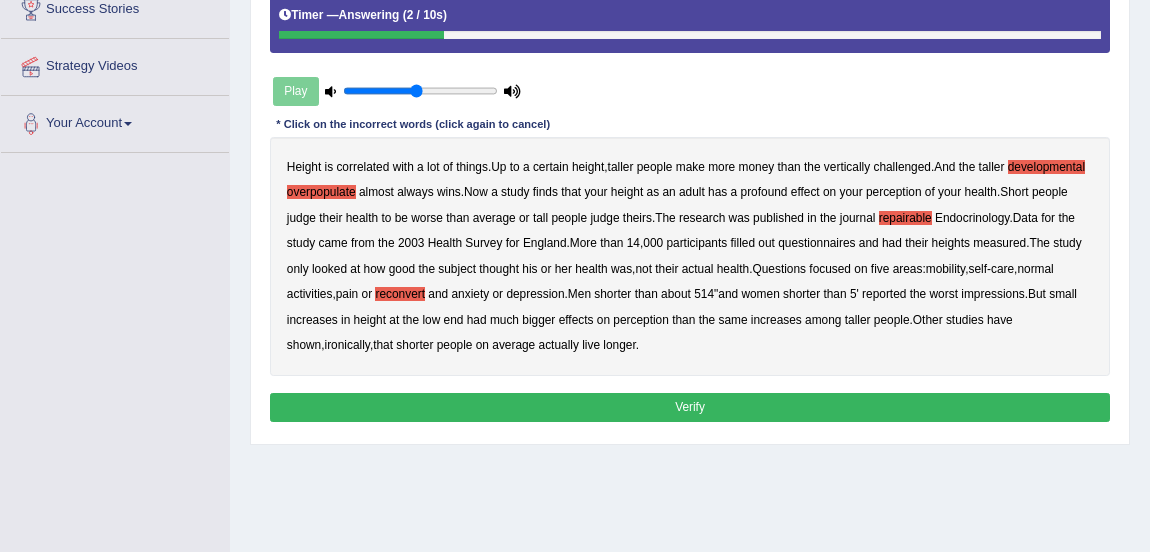 click on "Verify" at bounding box center (690, 407) 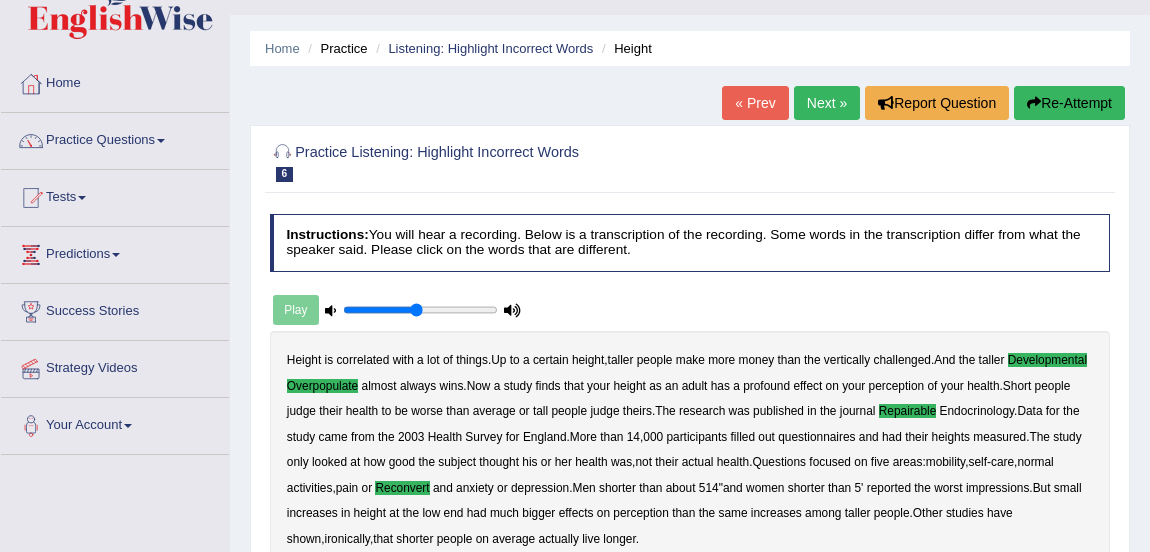 scroll, scrollTop: 40, scrollLeft: 0, axis: vertical 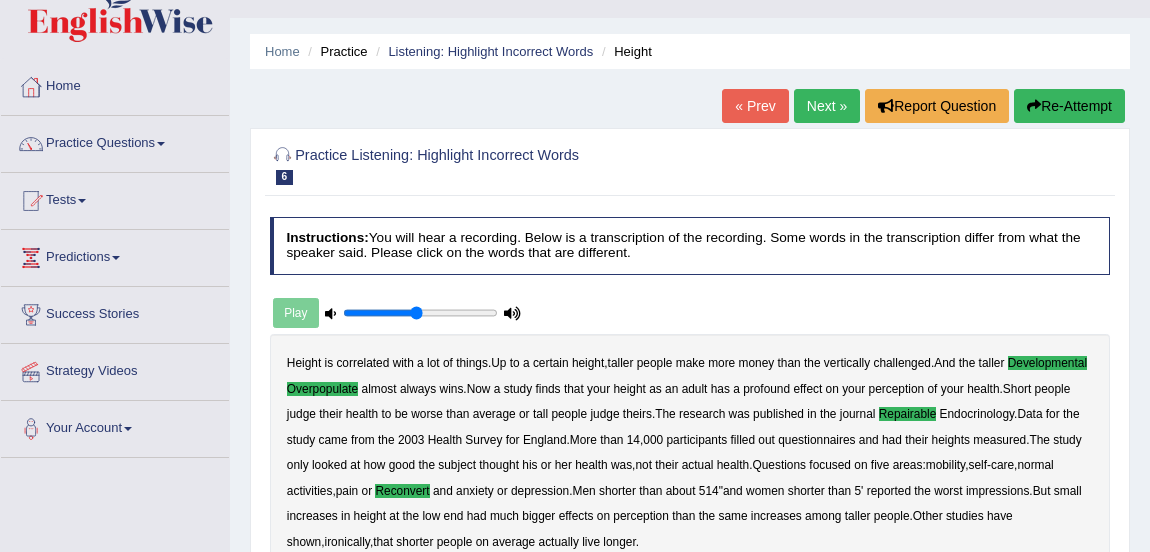 click on "Next »" at bounding box center (827, 106) 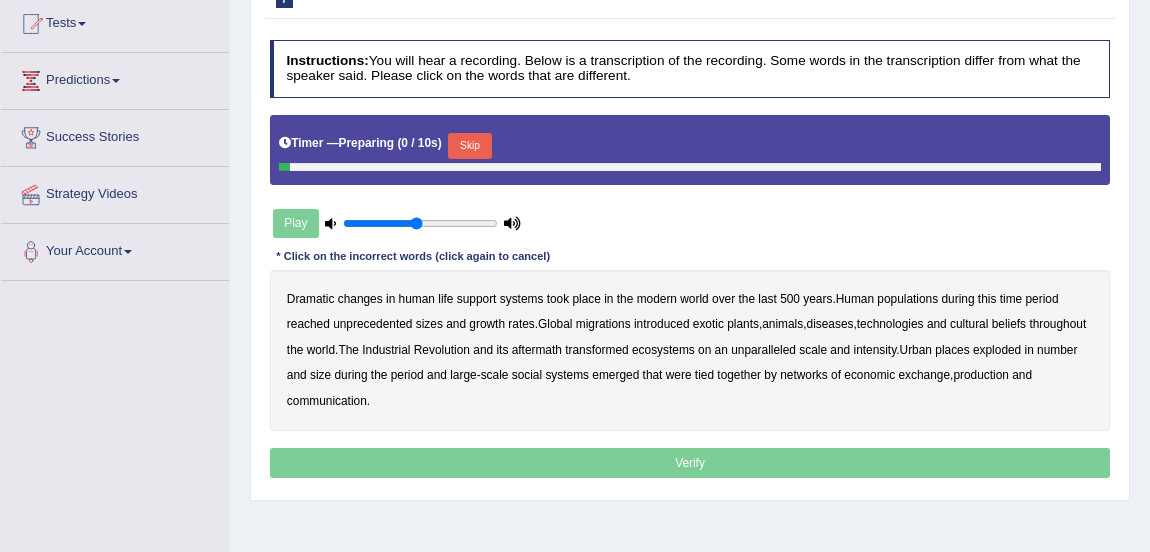 scroll, scrollTop: 0, scrollLeft: 0, axis: both 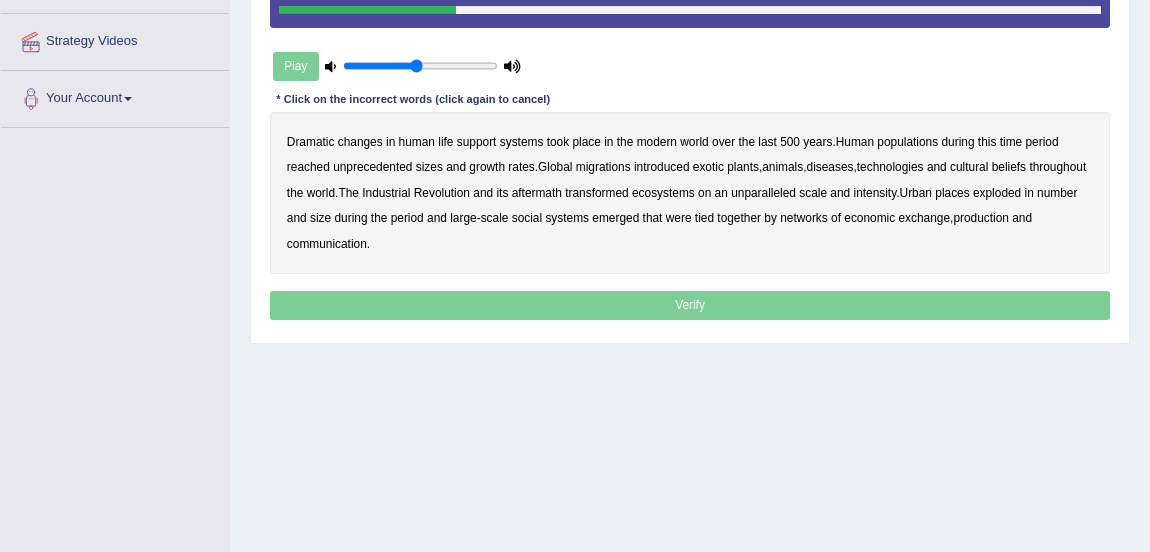 click on "populations" at bounding box center (907, 142) 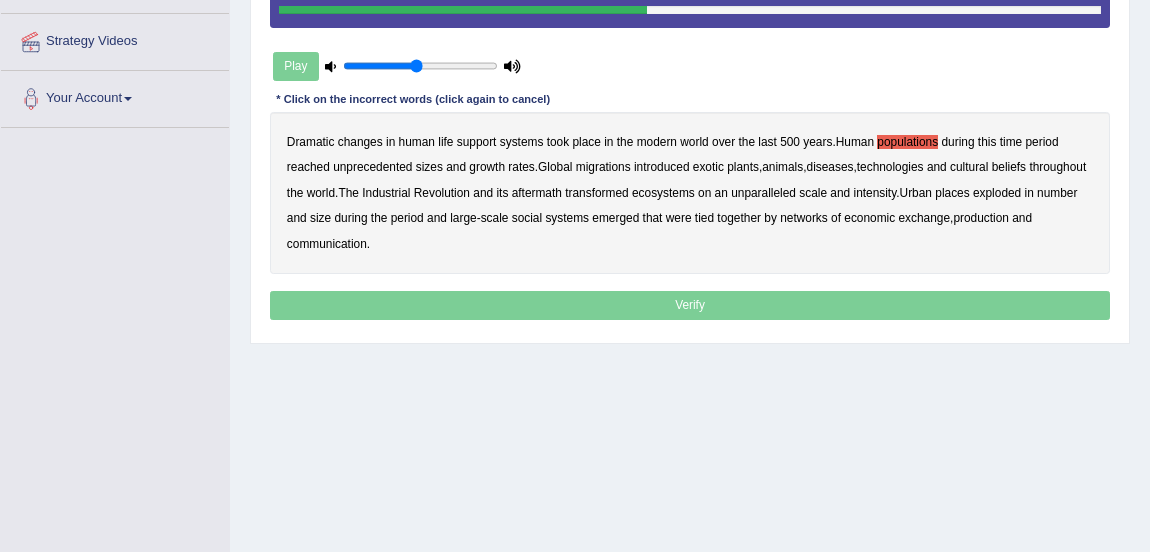 click on "diseases" at bounding box center (830, 167) 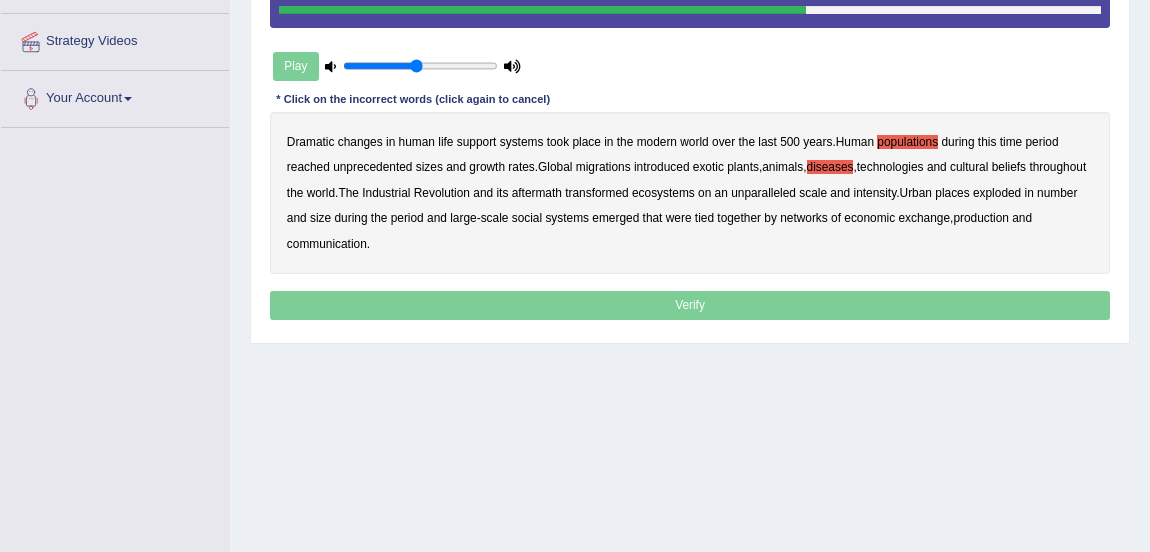 click on "ecosystems" at bounding box center (663, 193) 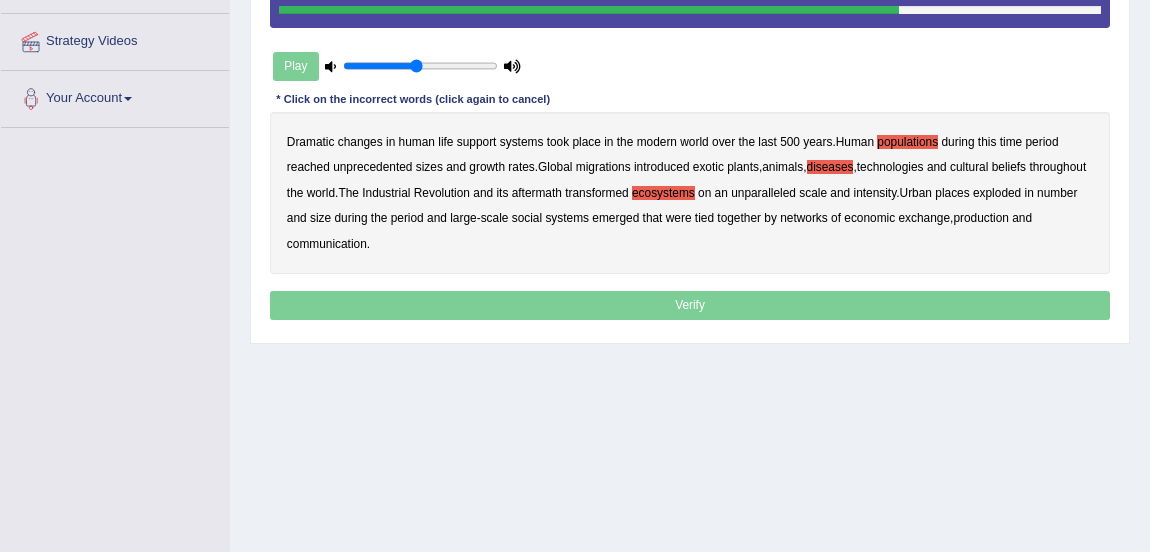 click on "places" at bounding box center [952, 193] 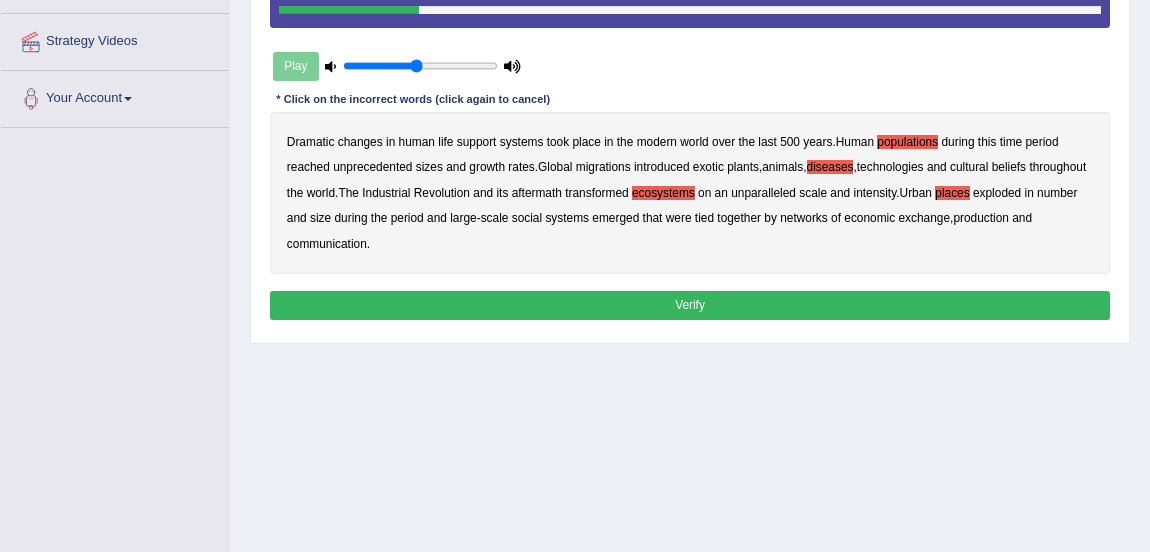 click on "production" at bounding box center (981, 218) 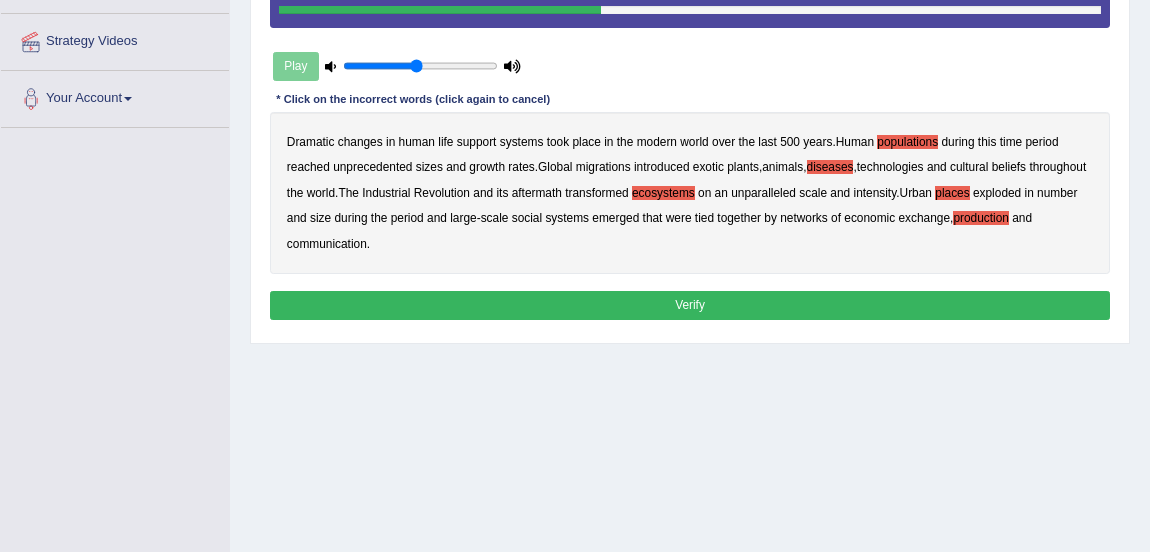click on "Verify" at bounding box center [690, 305] 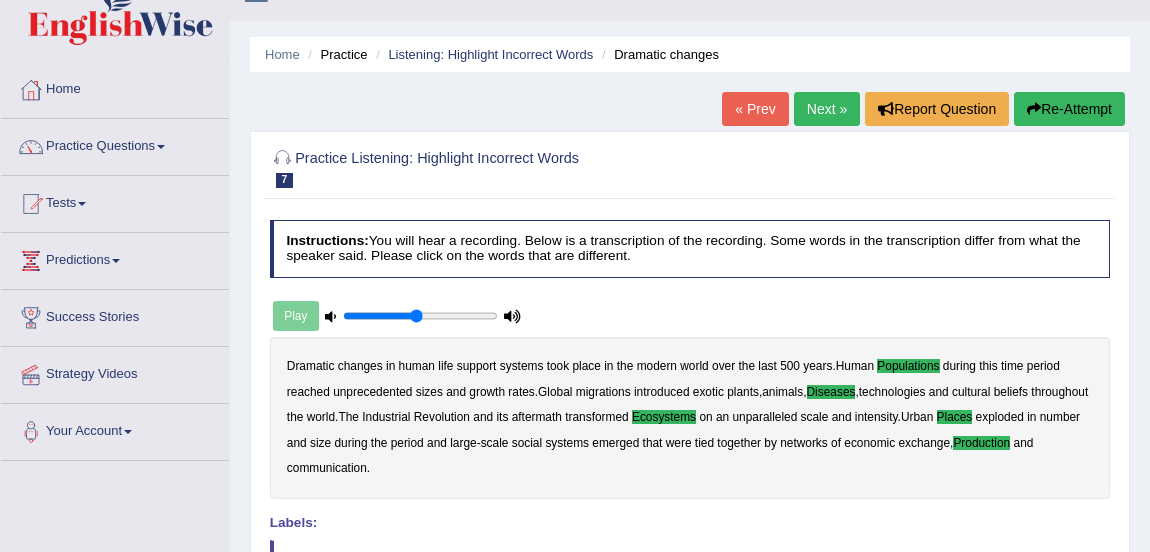 scroll, scrollTop: 34, scrollLeft: 0, axis: vertical 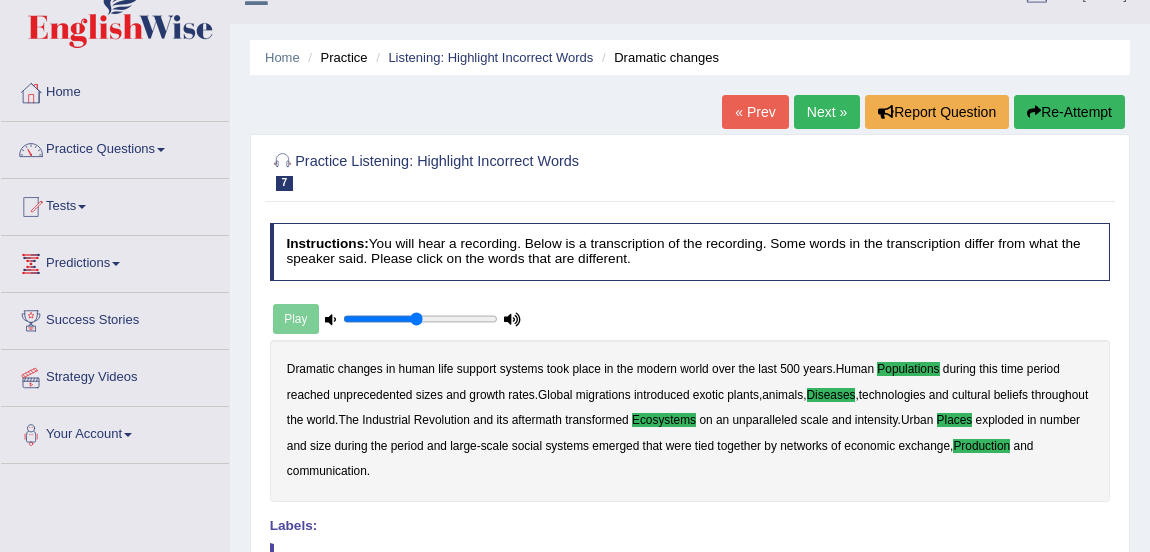 click on "Next »" at bounding box center (827, 112) 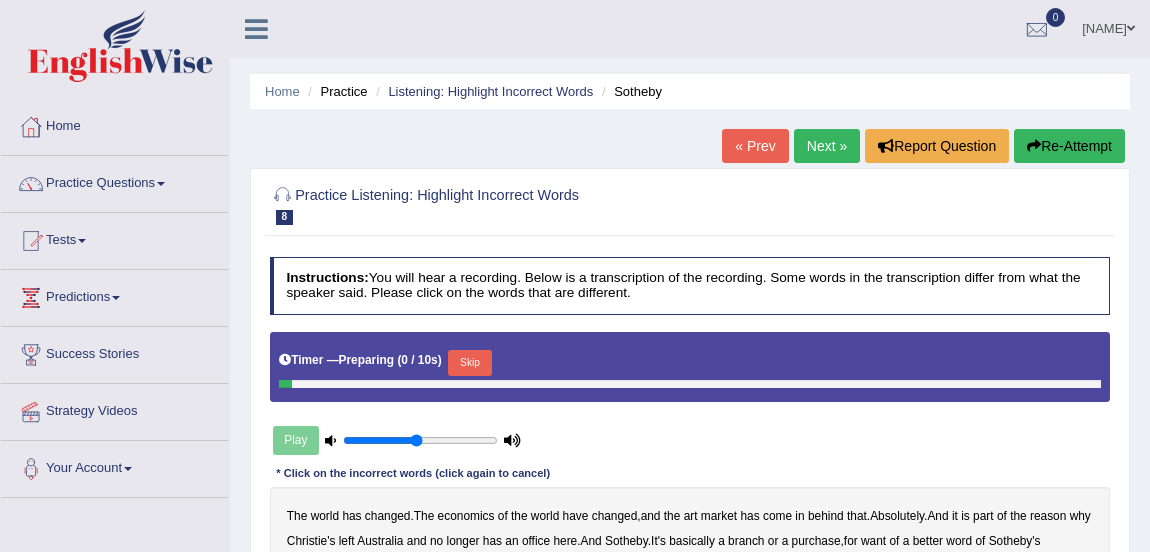 scroll, scrollTop: 207, scrollLeft: 0, axis: vertical 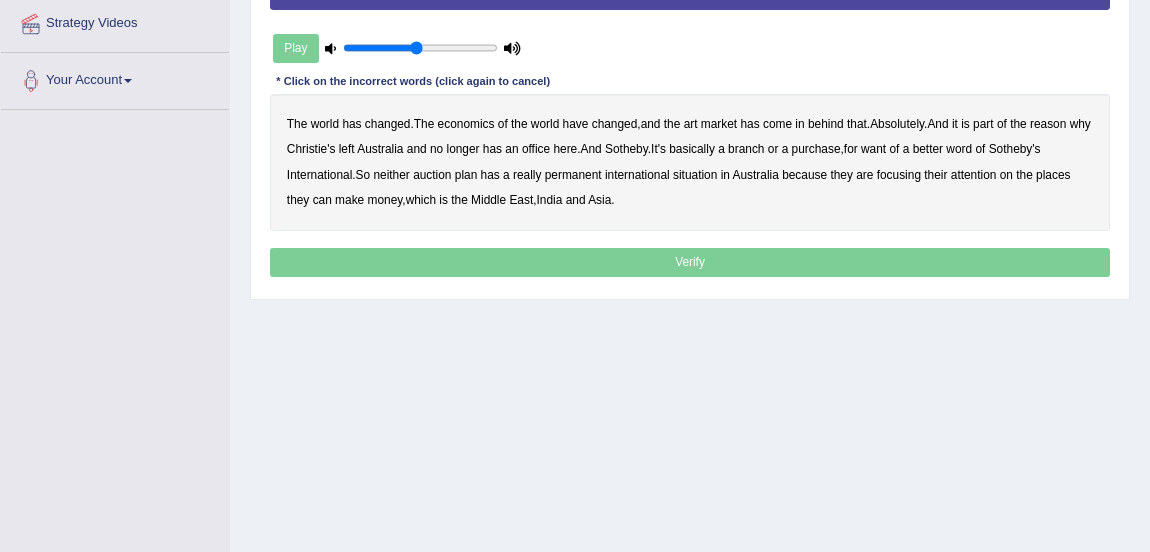 click on "purchase" at bounding box center (816, 149) 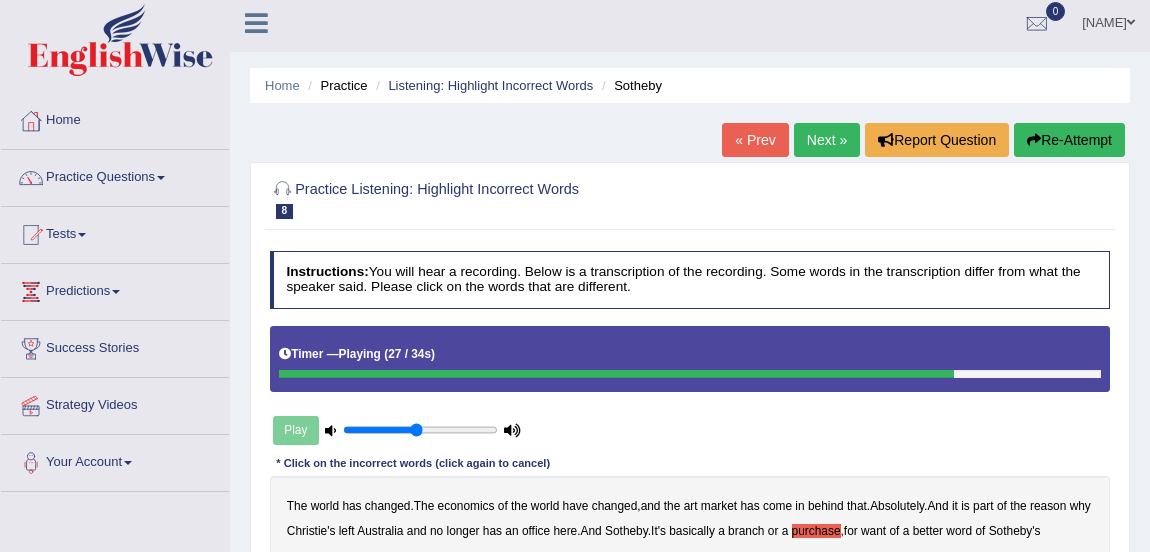 scroll, scrollTop: 0, scrollLeft: 0, axis: both 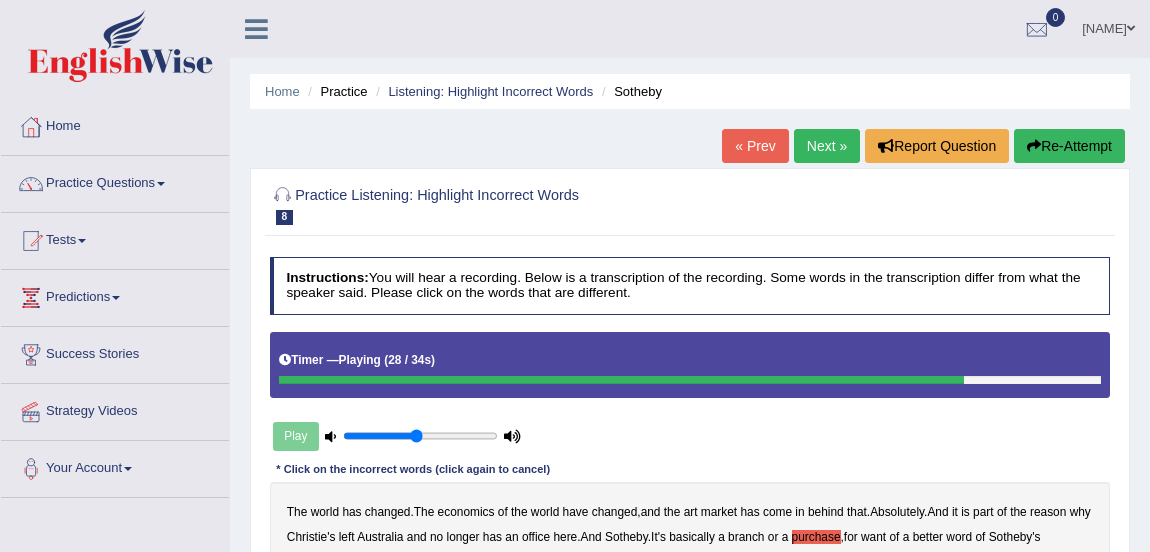 click on "Re-Attempt" at bounding box center (1069, 146) 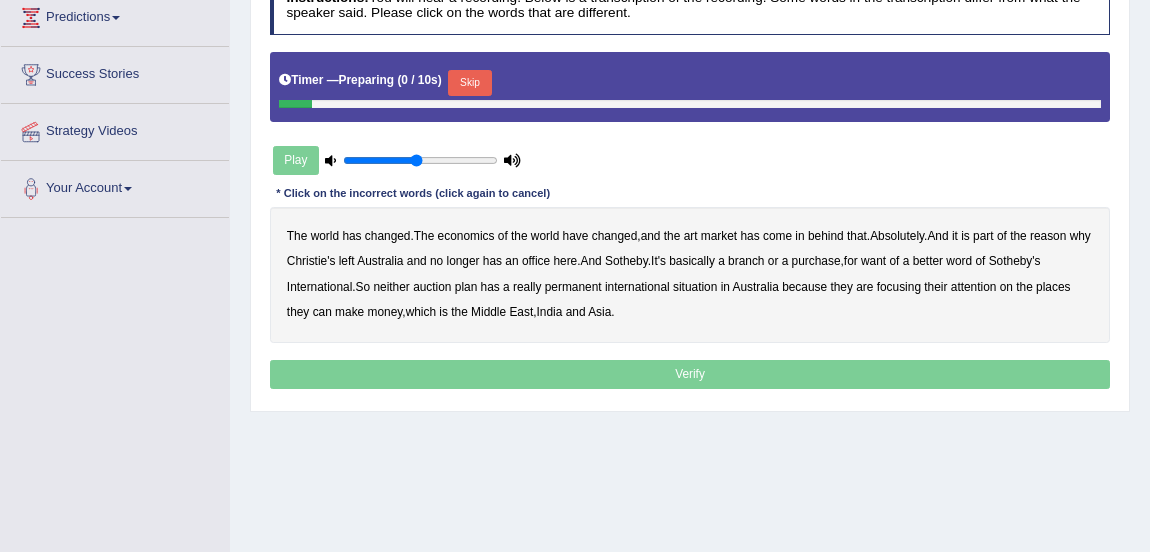 scroll, scrollTop: 0, scrollLeft: 0, axis: both 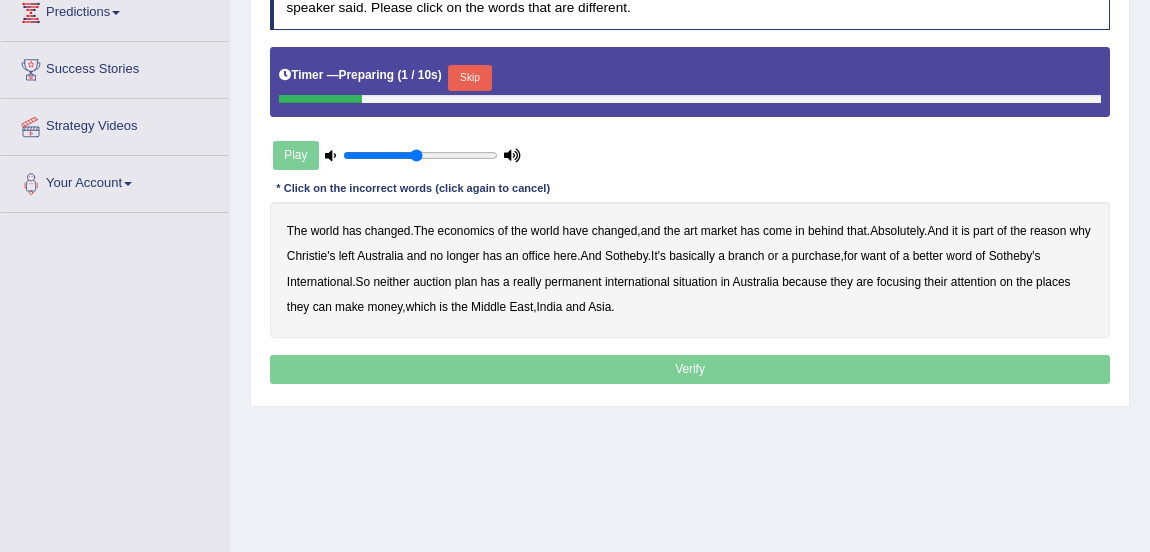 click on "Skip" at bounding box center (469, 78) 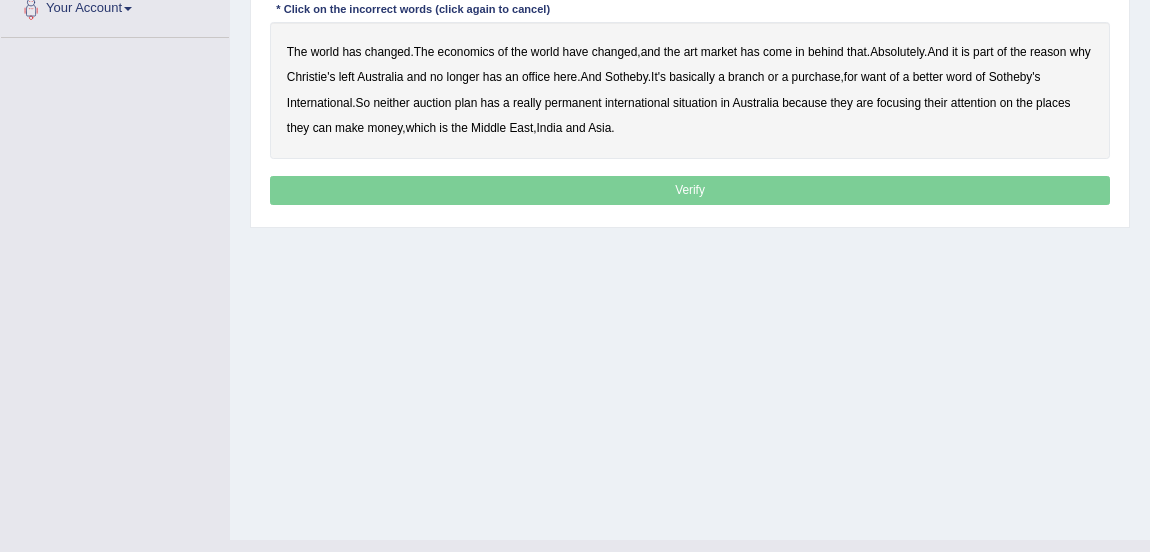 scroll, scrollTop: 464, scrollLeft: 0, axis: vertical 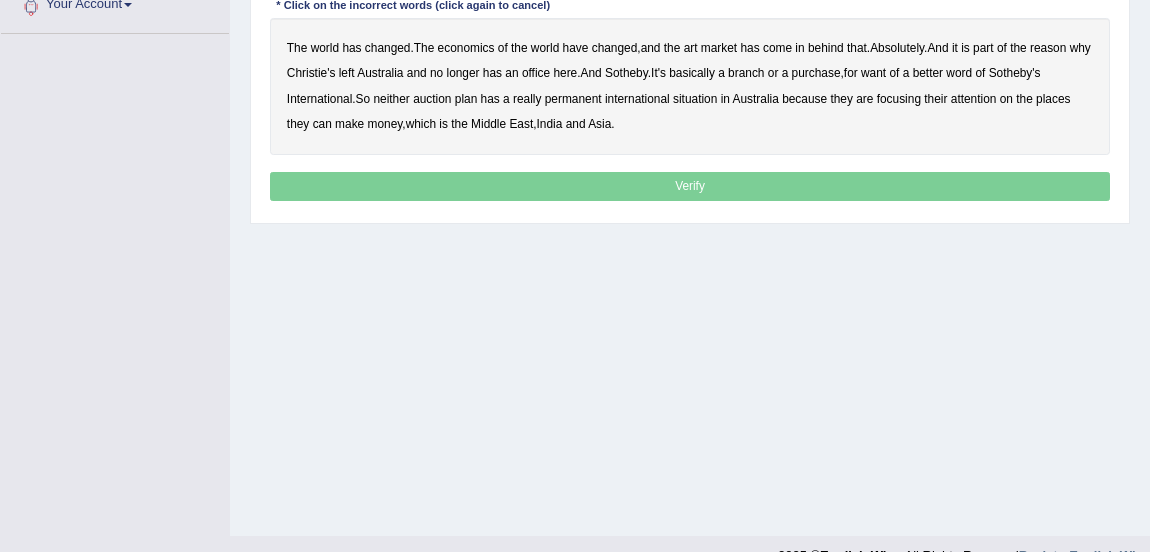 click on "purchase" at bounding box center [816, 73] 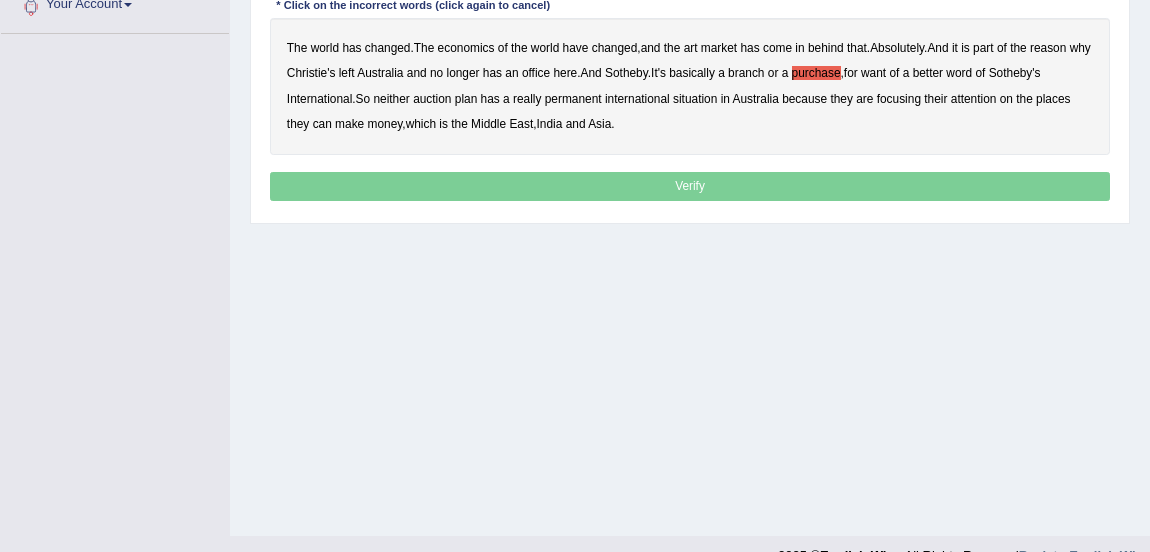click on "plan" at bounding box center [466, 99] 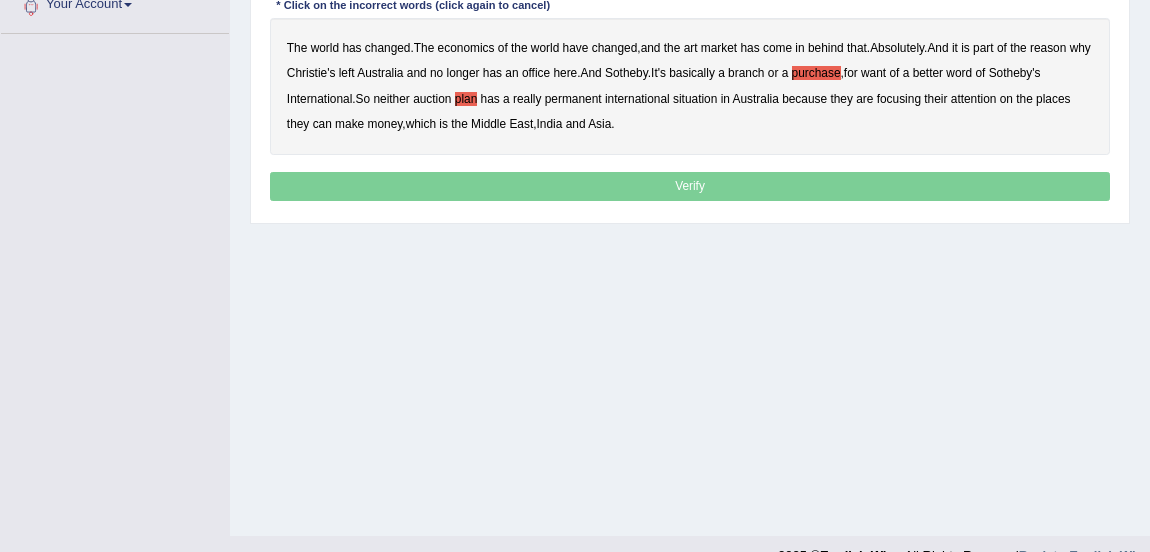 click on "situation" at bounding box center [695, 99] 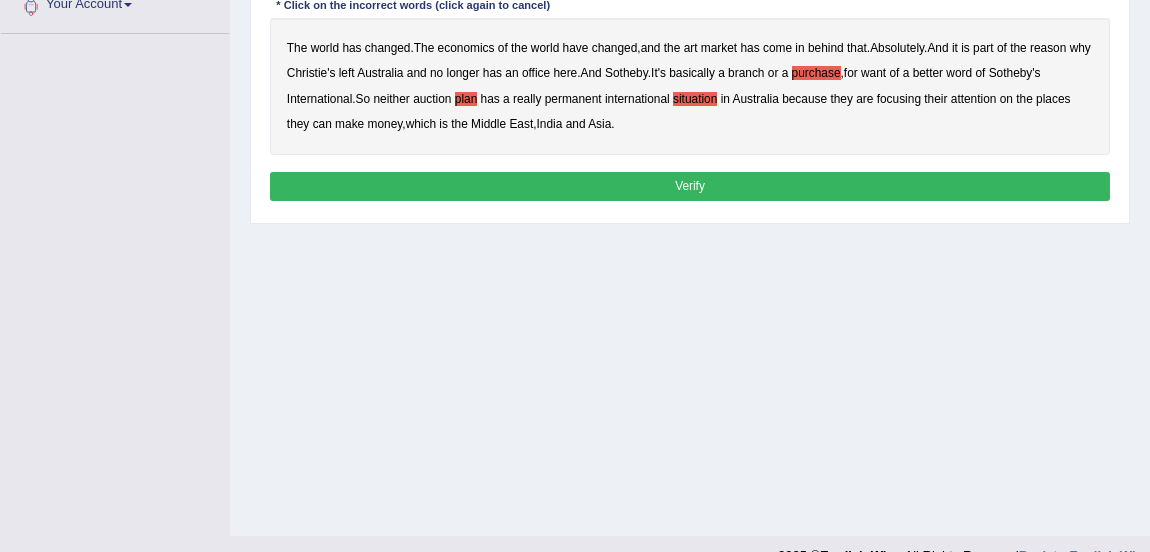 click on "Verify" at bounding box center [690, 186] 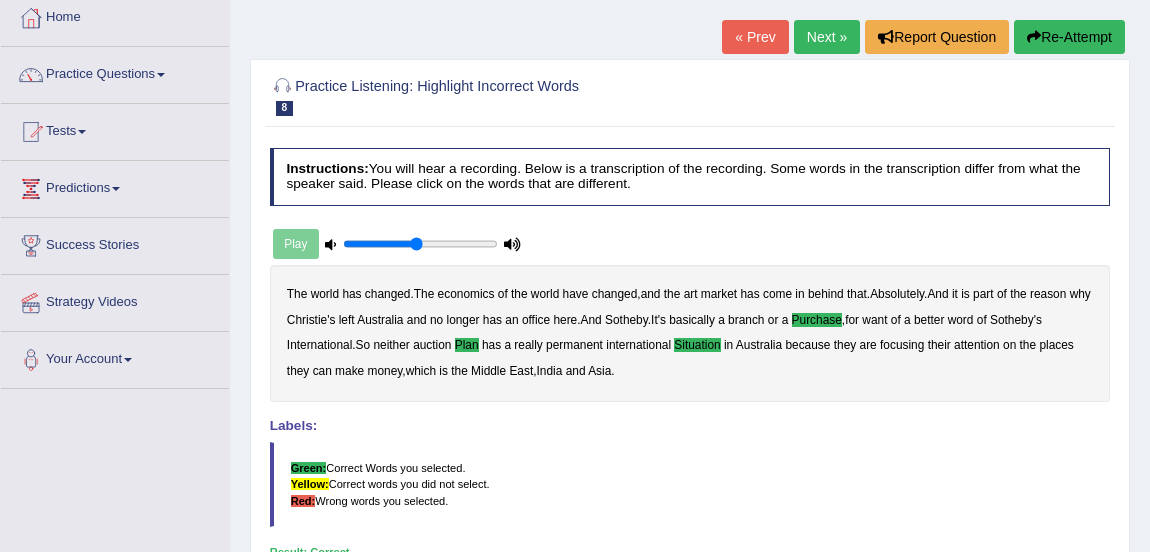 scroll, scrollTop: 30, scrollLeft: 0, axis: vertical 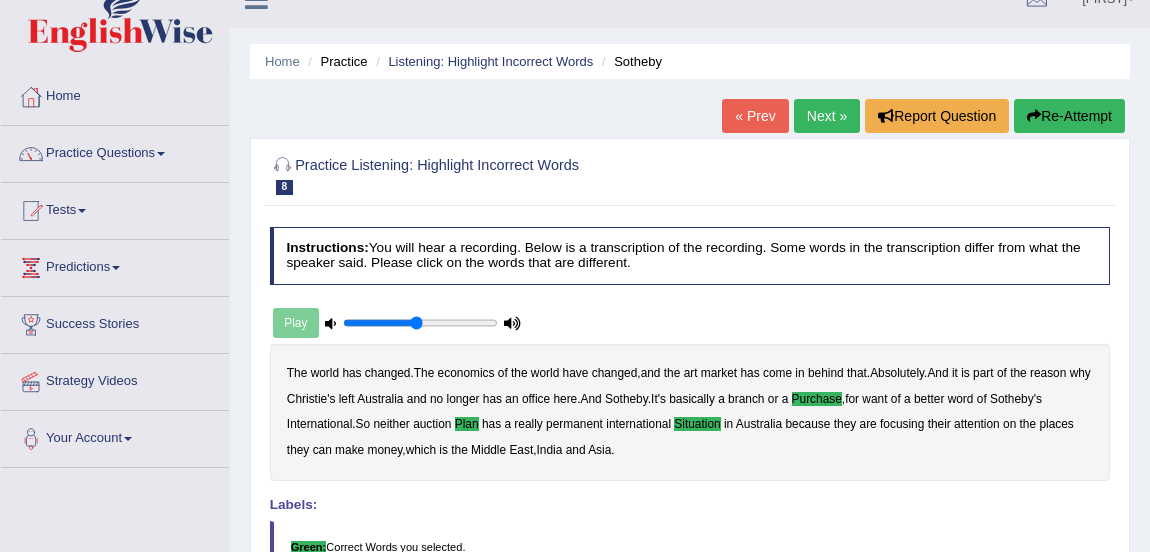 click on "Next »" at bounding box center [827, 116] 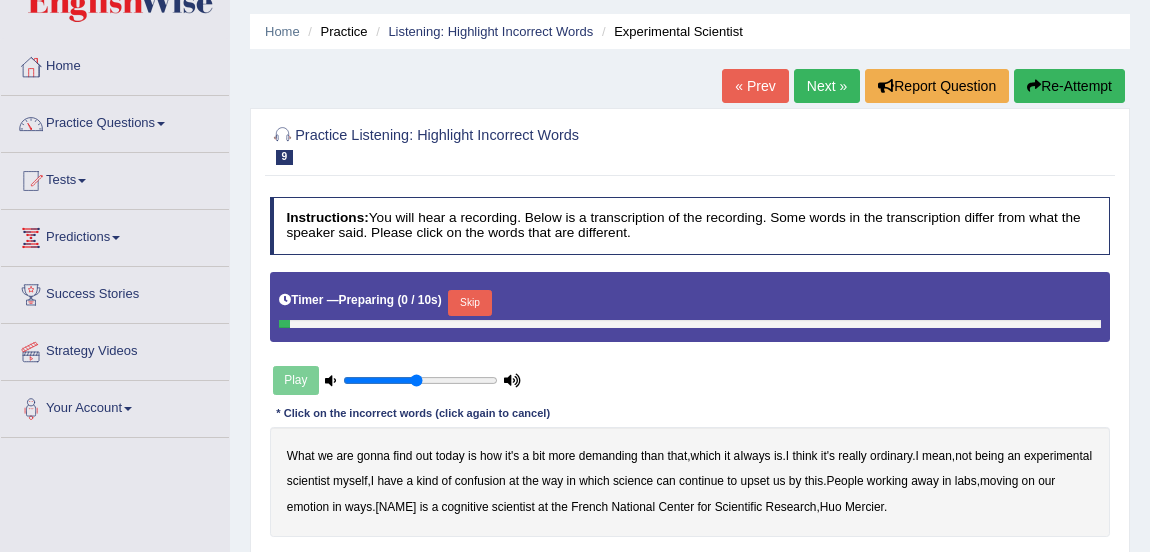scroll, scrollTop: 0, scrollLeft: 0, axis: both 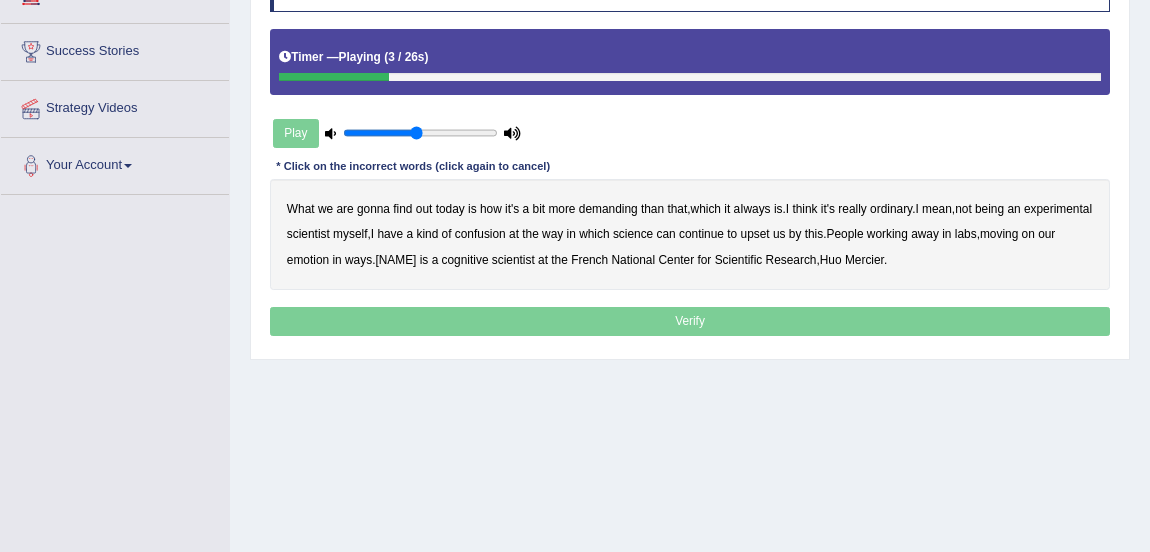 click on "demanding" at bounding box center (608, 209) 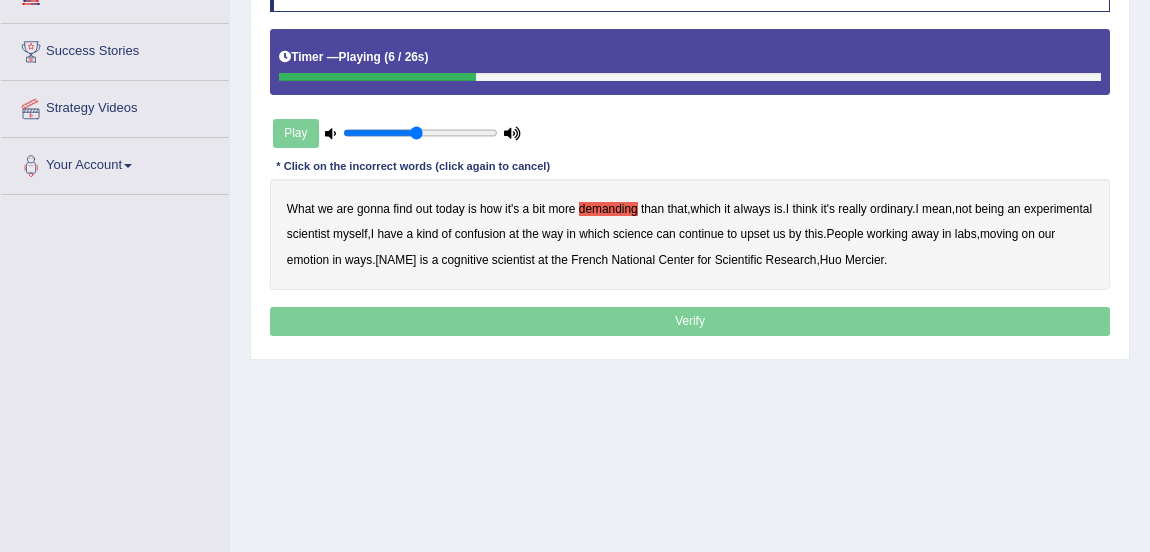 click on "aIways" at bounding box center (752, 209) 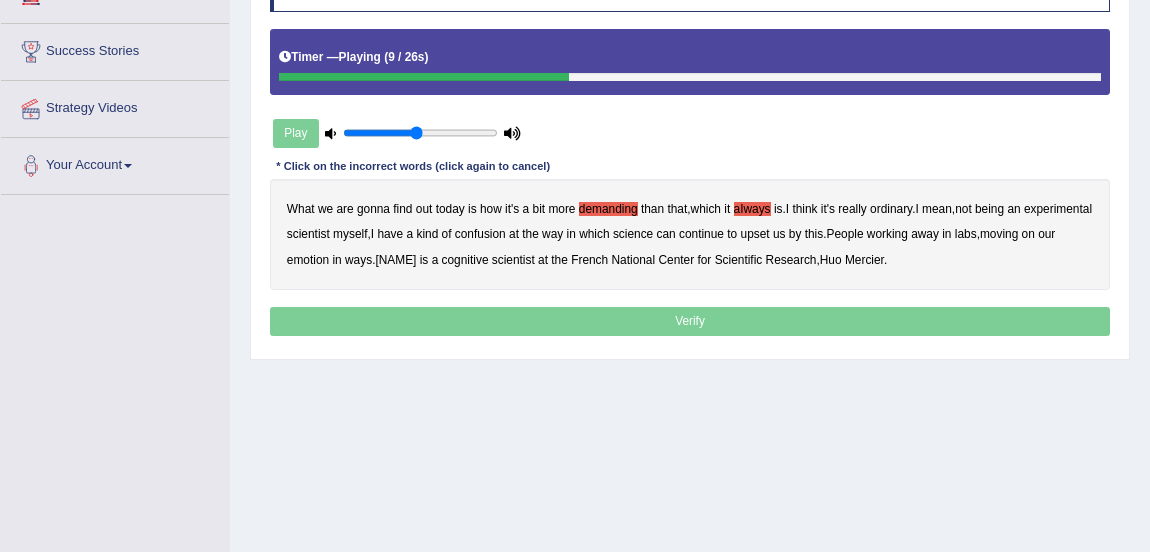 click on "ordinary" at bounding box center [891, 209] 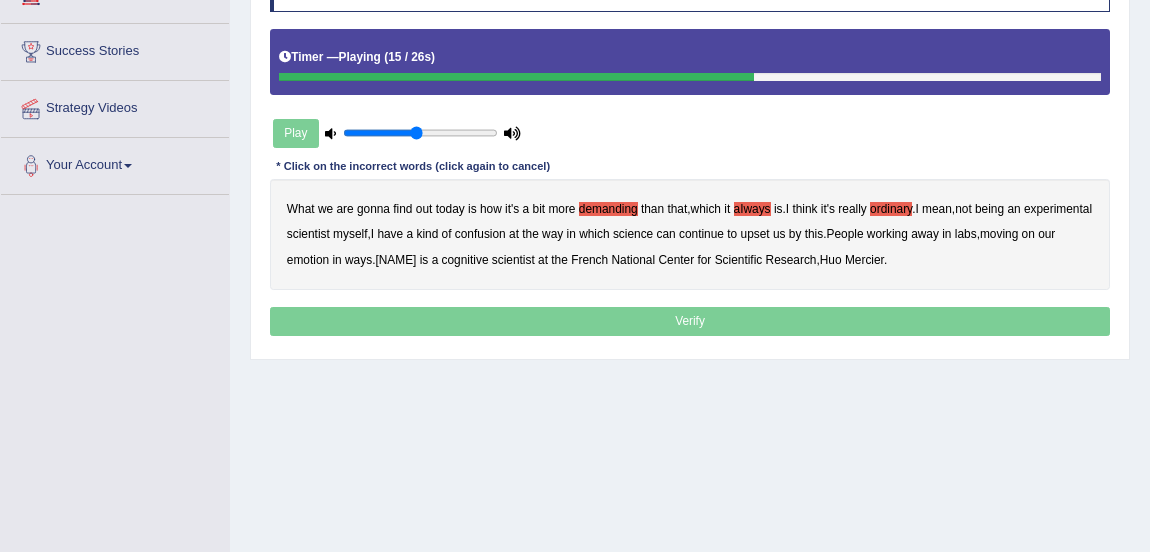click on "confusion" at bounding box center [480, 234] 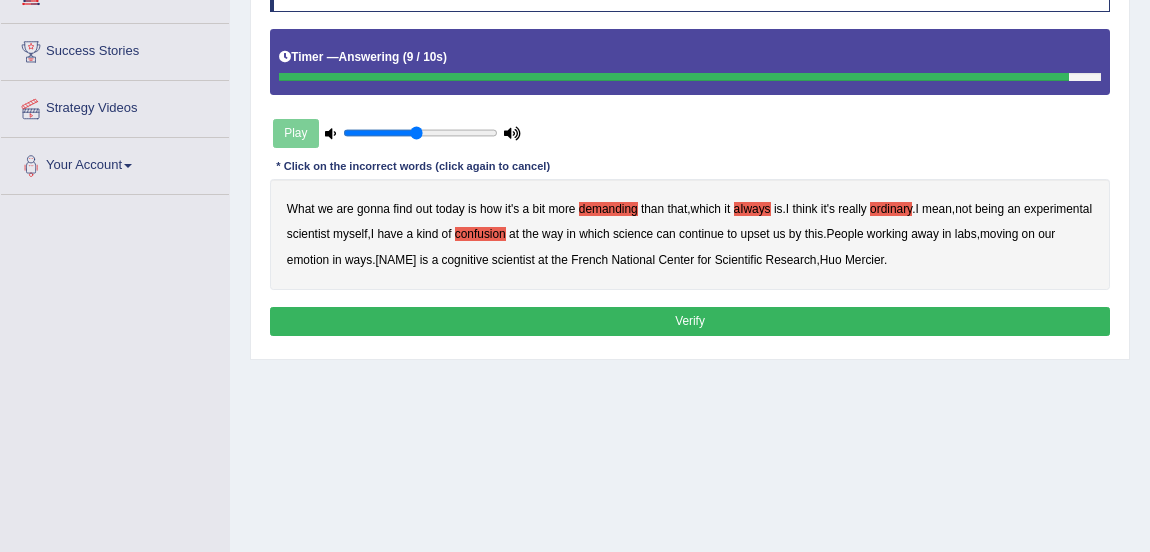 click on "Verify" at bounding box center (690, 321) 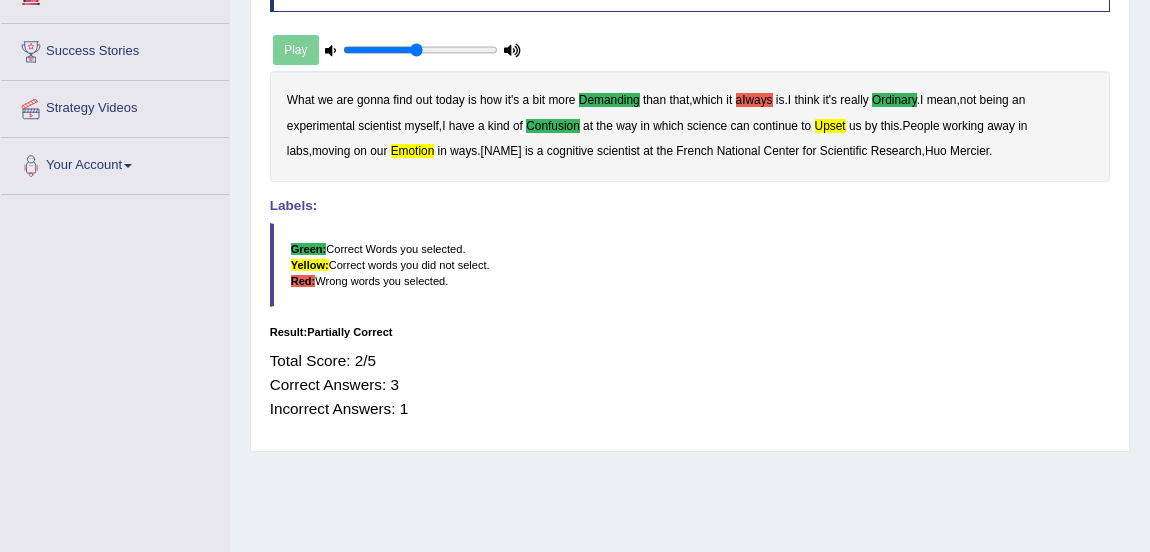 click on "aIways" at bounding box center [754, 100] 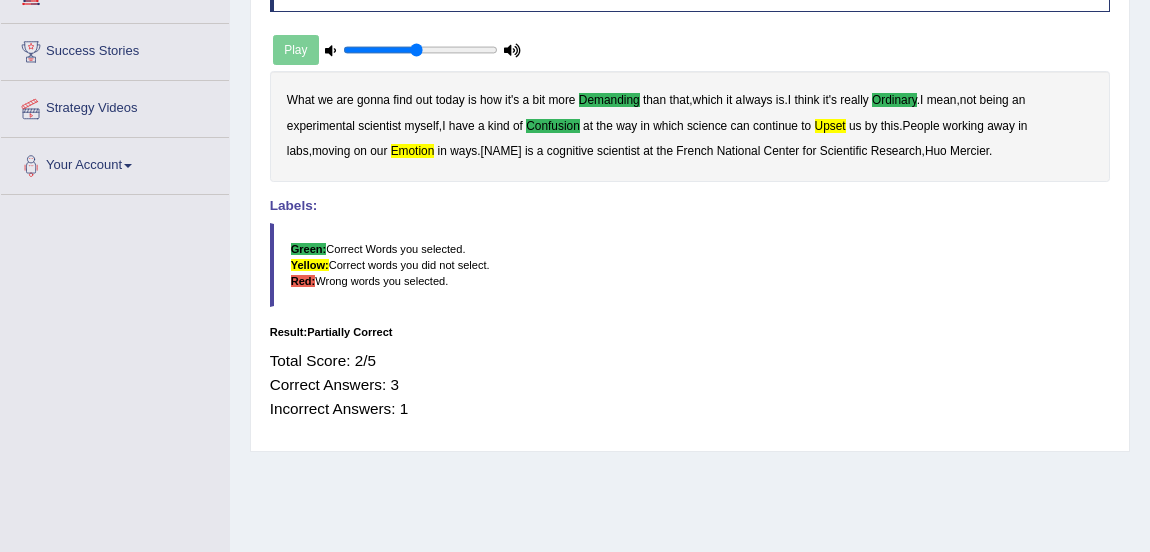click on "upset" at bounding box center [830, 126] 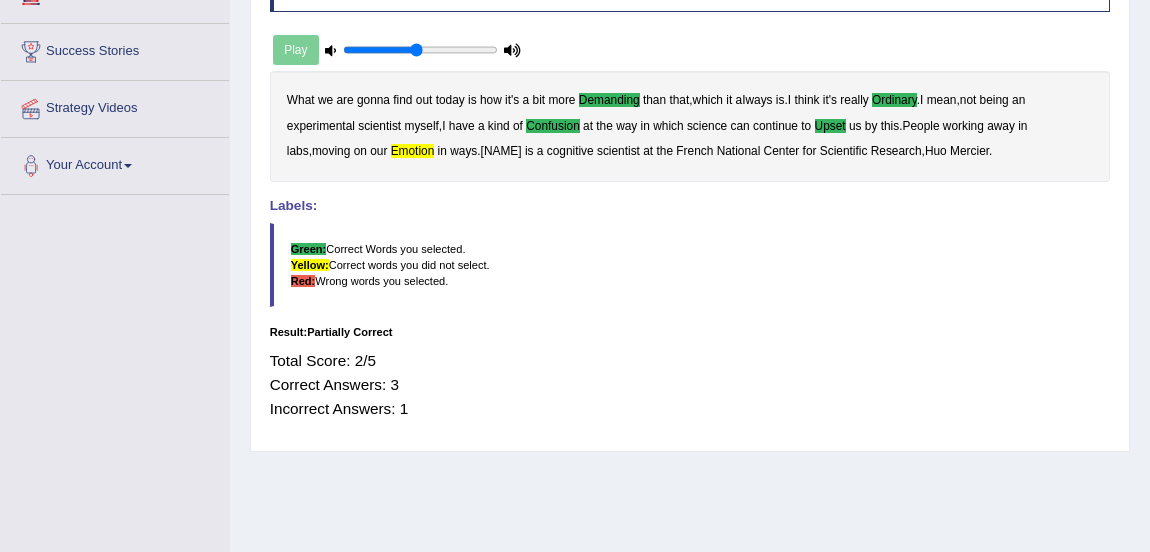 click on "emotion" at bounding box center [413, 151] 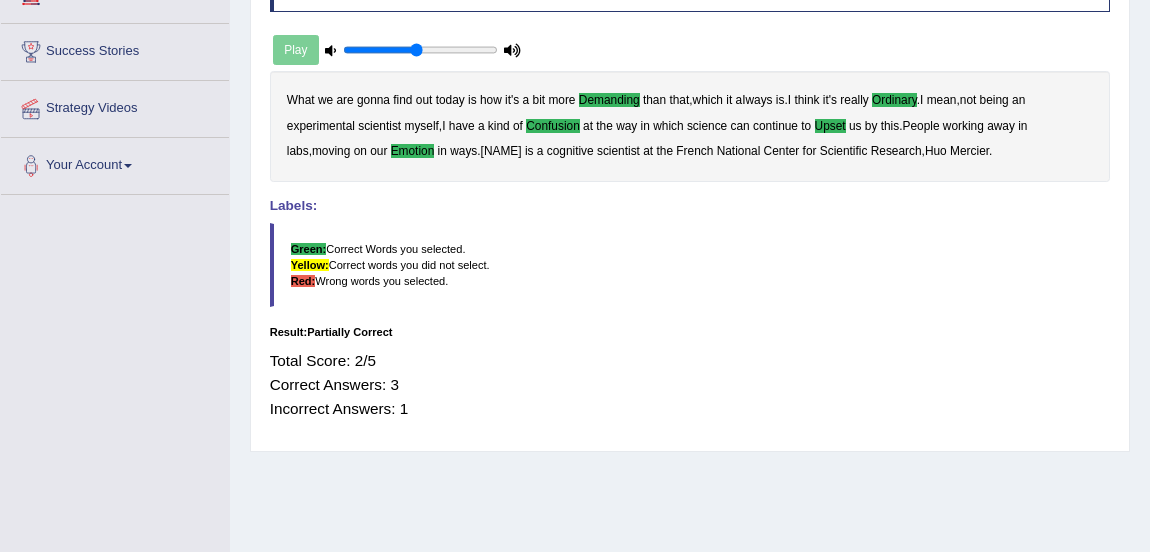 click on "Green:  Correct Words you selected.
Yellow:  Correct words you did not select.
Red:  Wrong words you selected." at bounding box center (690, 265) 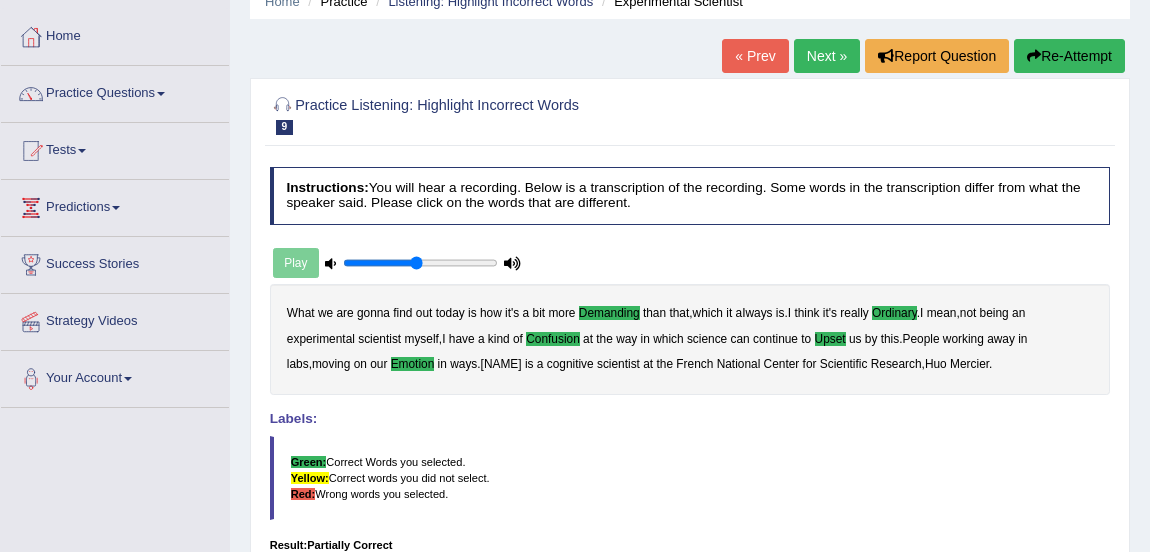 scroll, scrollTop: 90, scrollLeft: 0, axis: vertical 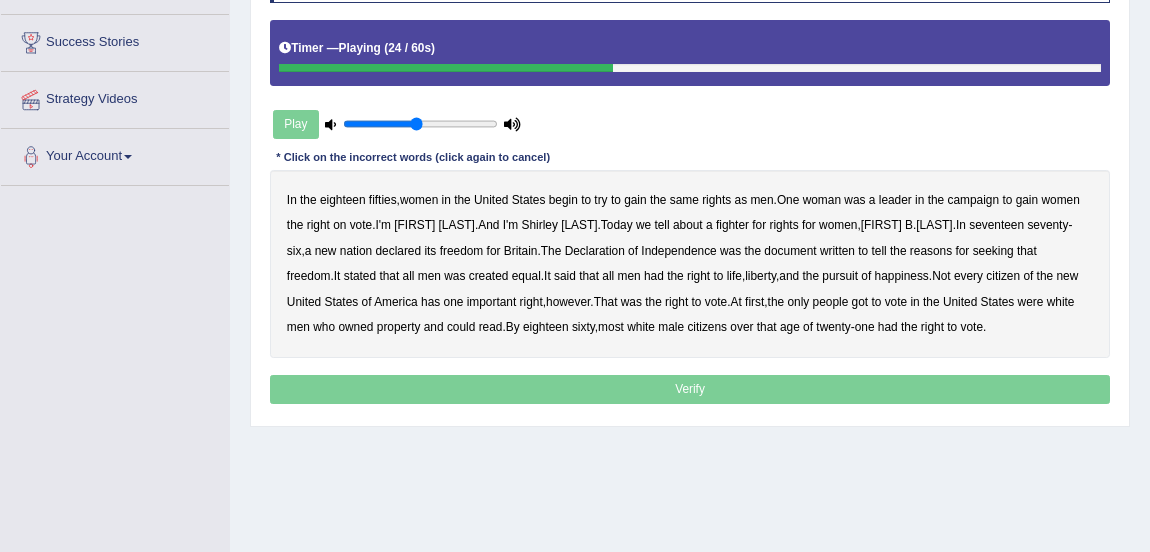 click on "for" at bounding box center [494, 251] 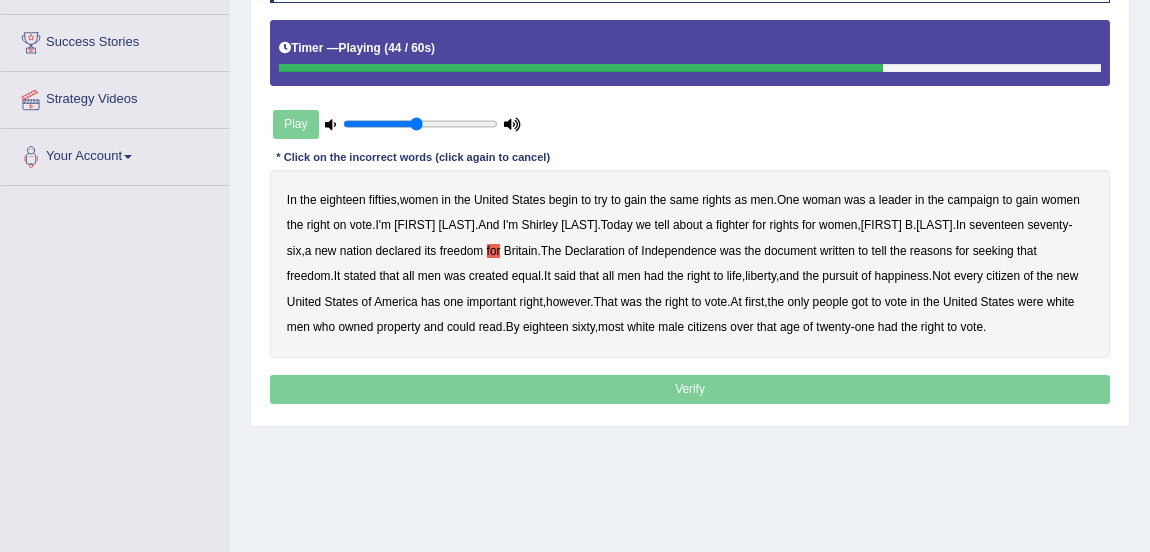 click on "has" at bounding box center [430, 302] 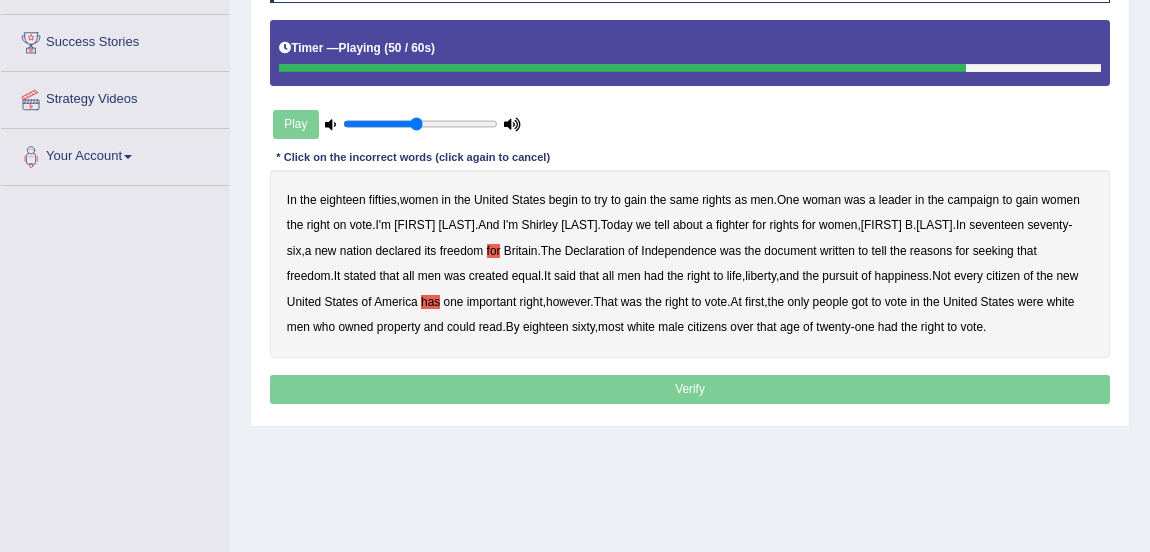 click on "got" at bounding box center [860, 302] 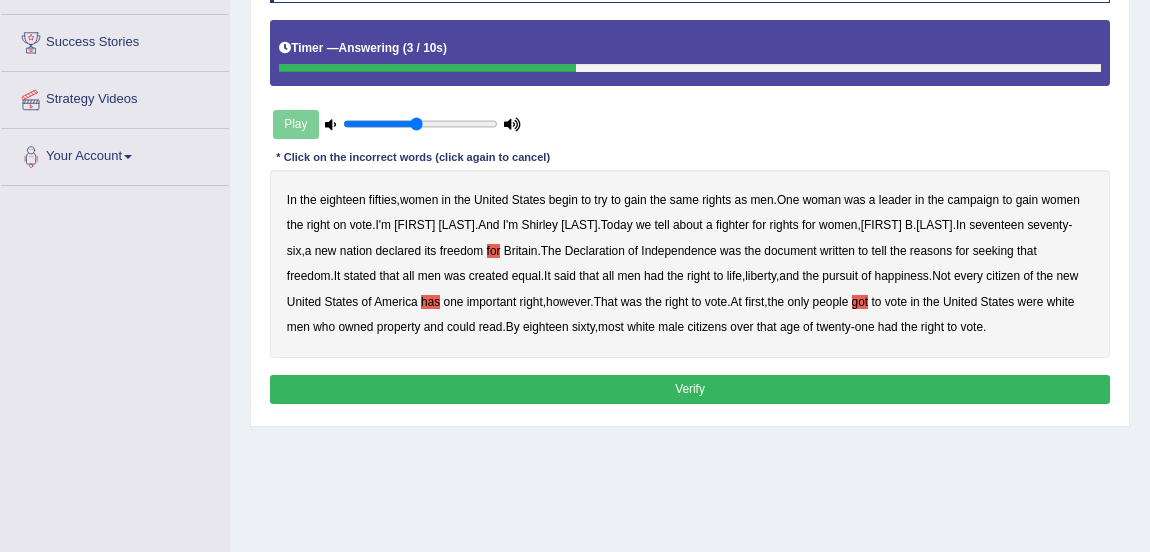 click on "Verify" at bounding box center [690, 389] 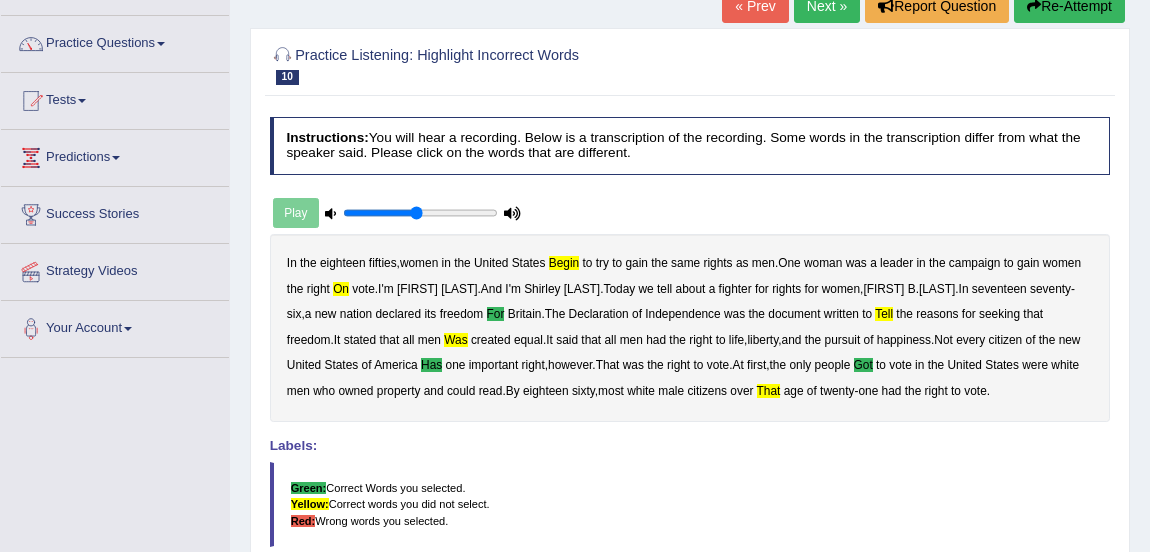 scroll, scrollTop: 0, scrollLeft: 0, axis: both 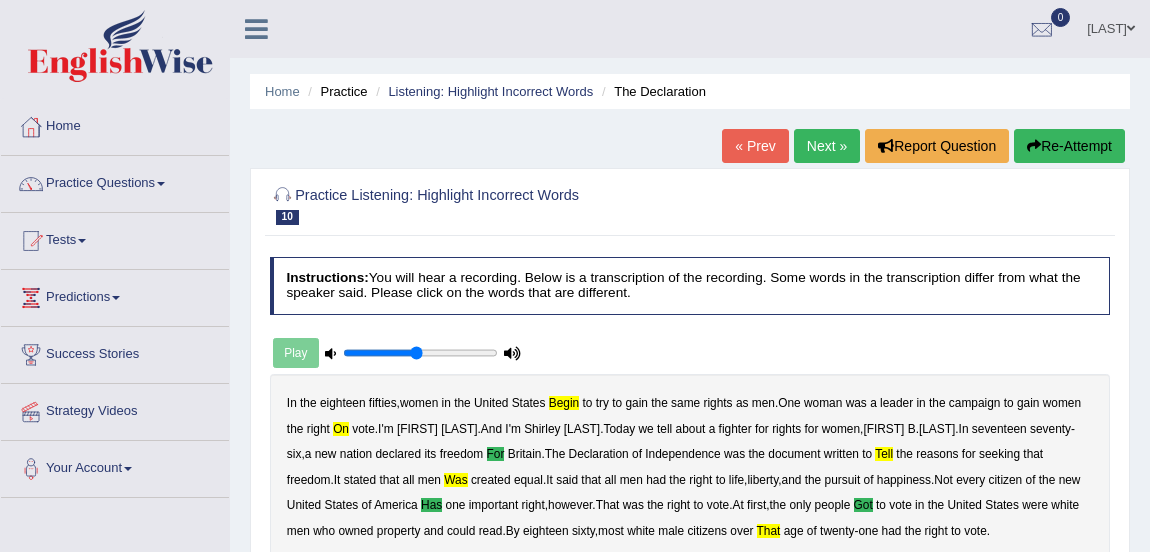 click on "Next »" at bounding box center (827, 146) 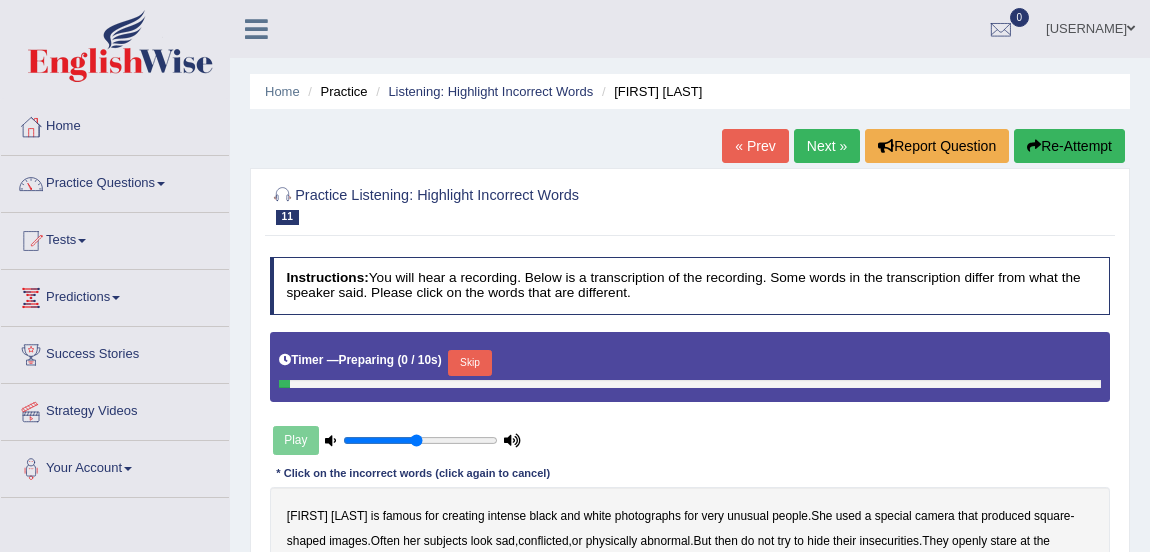 scroll, scrollTop: 0, scrollLeft: 0, axis: both 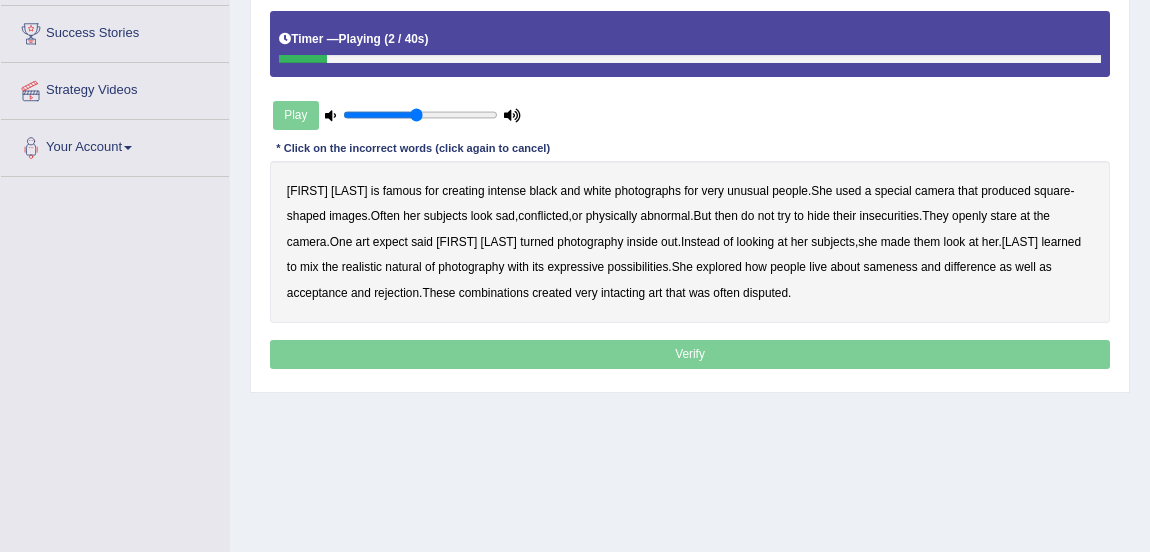 click on "famous" at bounding box center (402, 191) 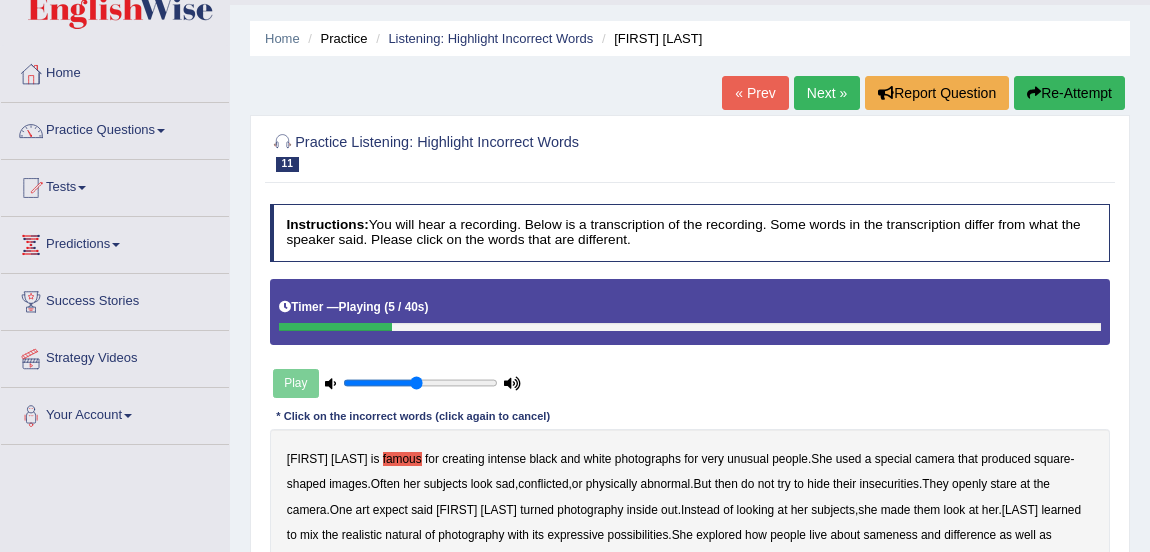 scroll, scrollTop: 50, scrollLeft: 0, axis: vertical 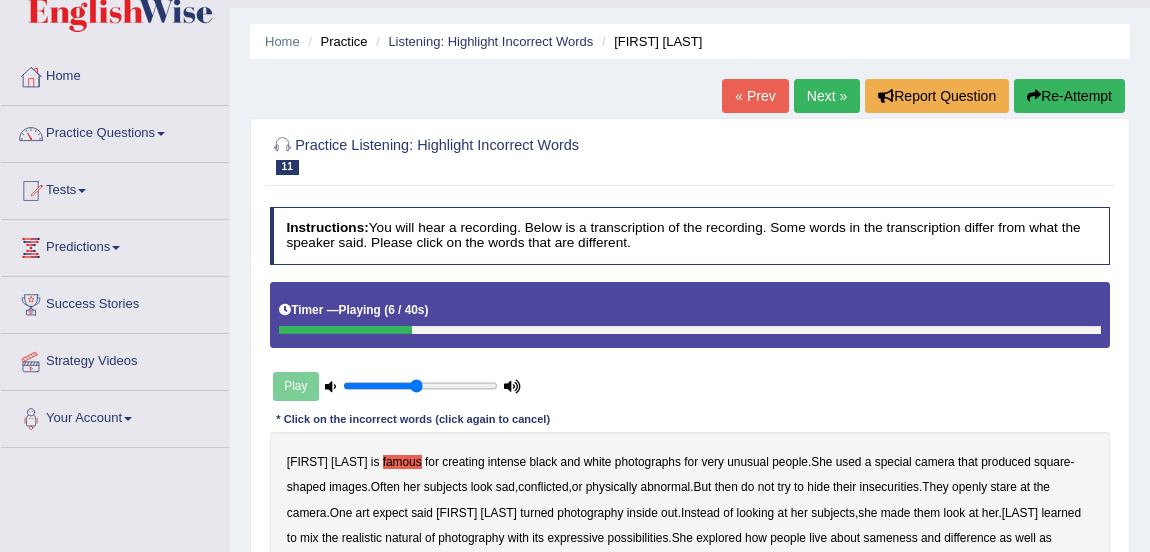 click on "Re-Attempt" at bounding box center (1069, 96) 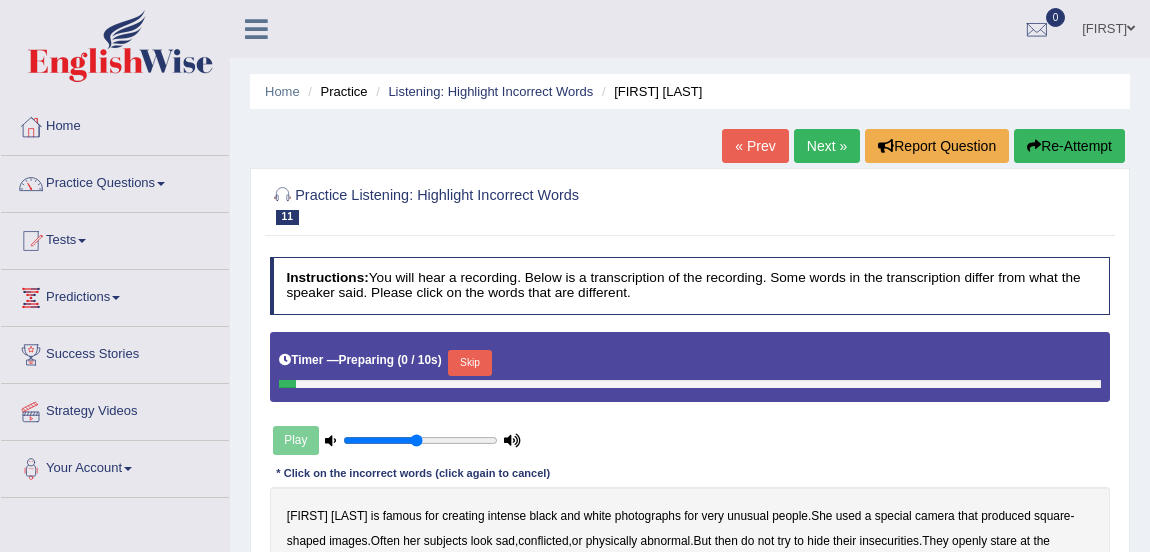 scroll, scrollTop: 96, scrollLeft: 0, axis: vertical 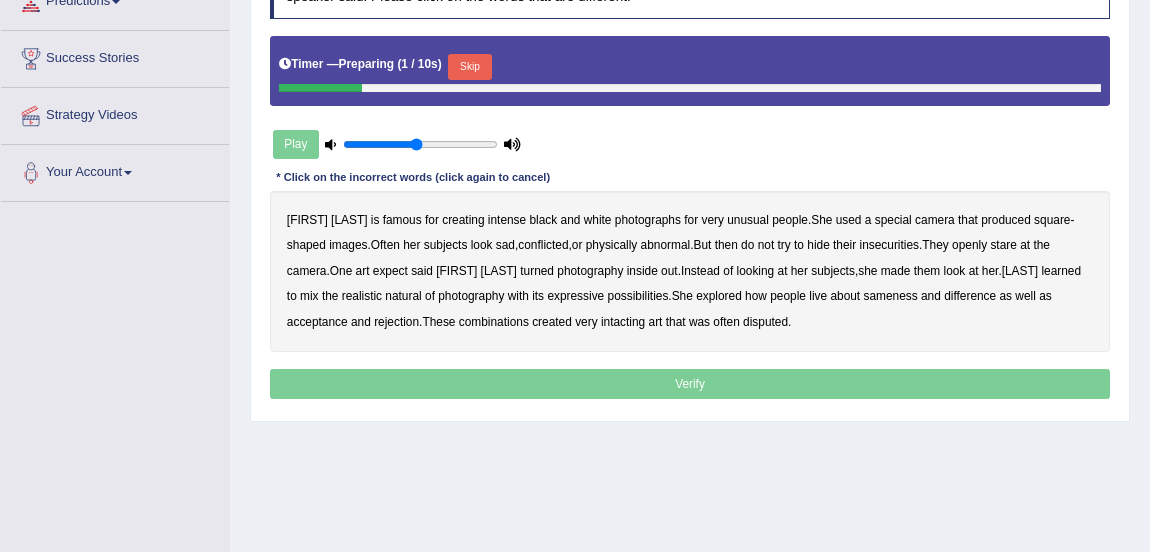 click on "Skip" at bounding box center [469, 67] 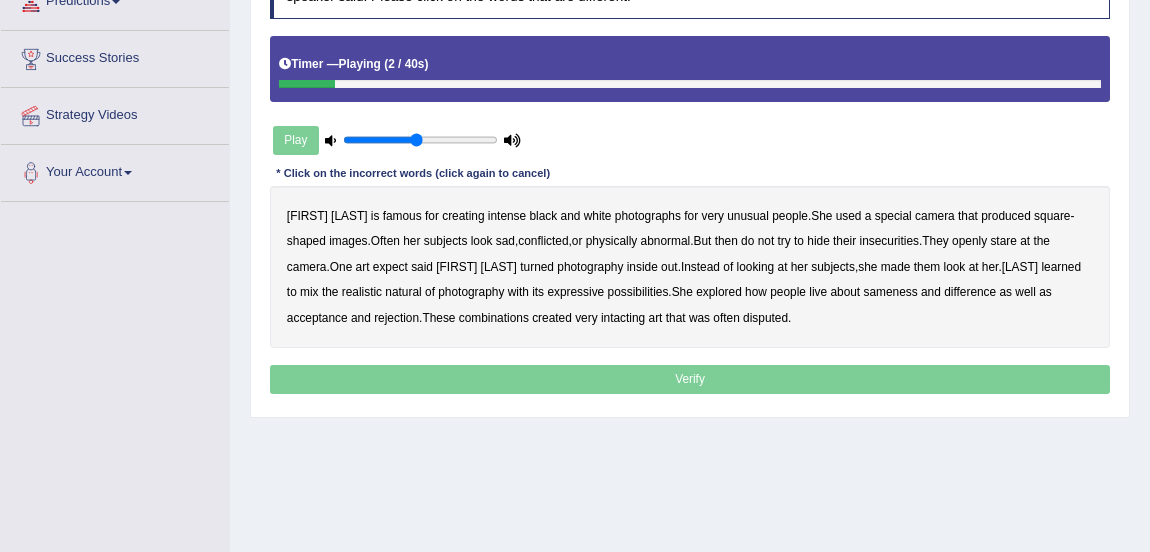 click on "famous" at bounding box center [402, 216] 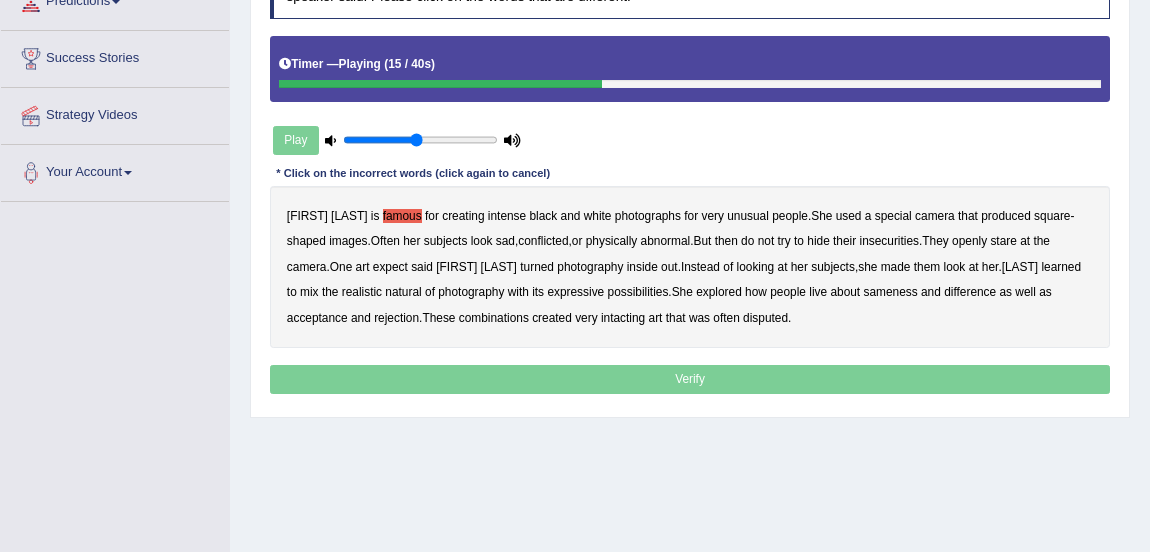 click on "then" at bounding box center (726, 241) 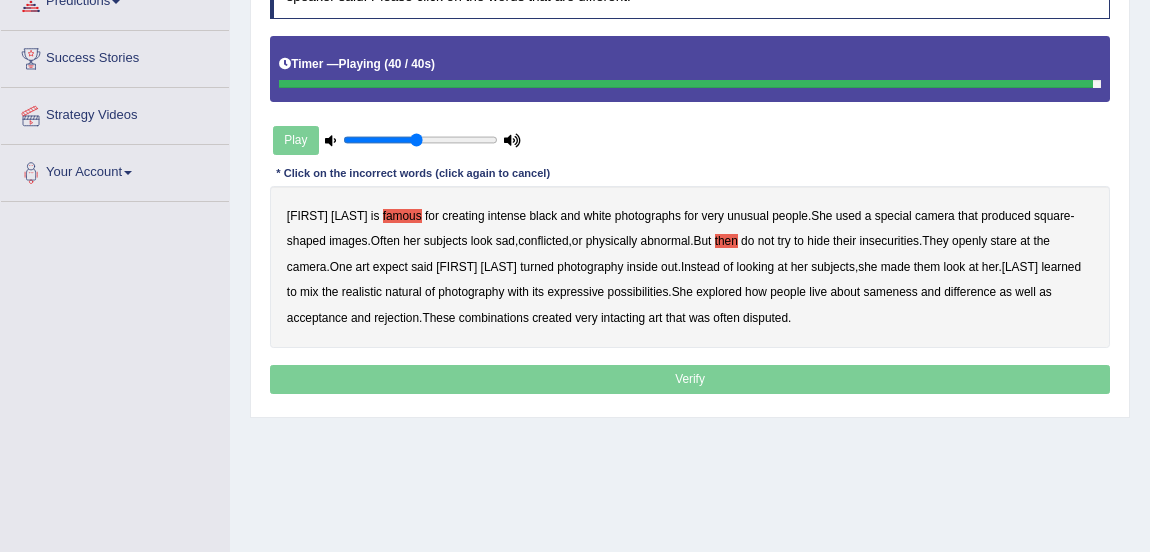 click on "intacting" at bounding box center (623, 318) 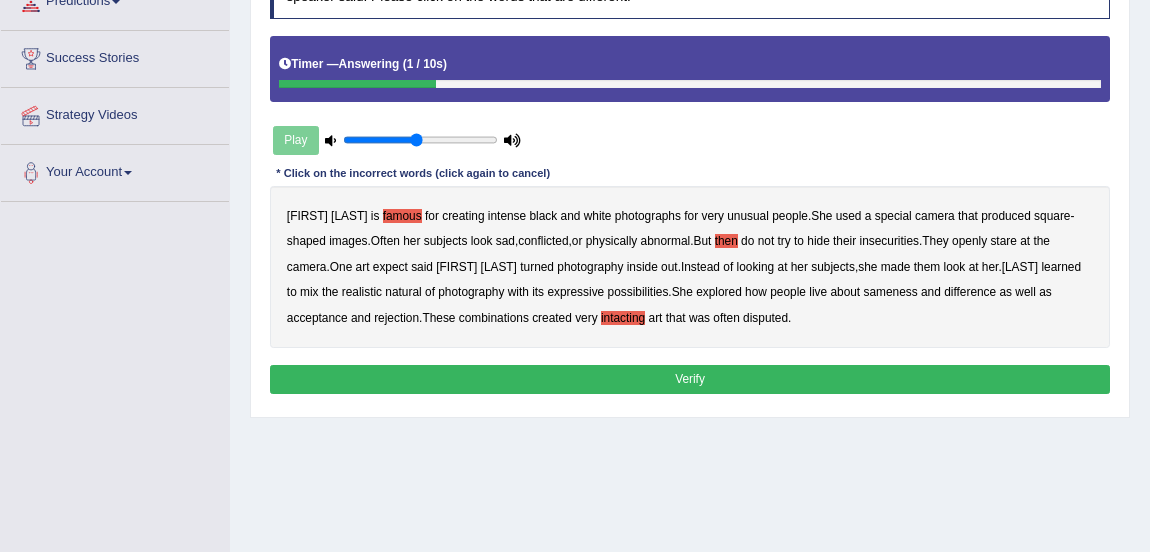 click on "Verify" at bounding box center (690, 379) 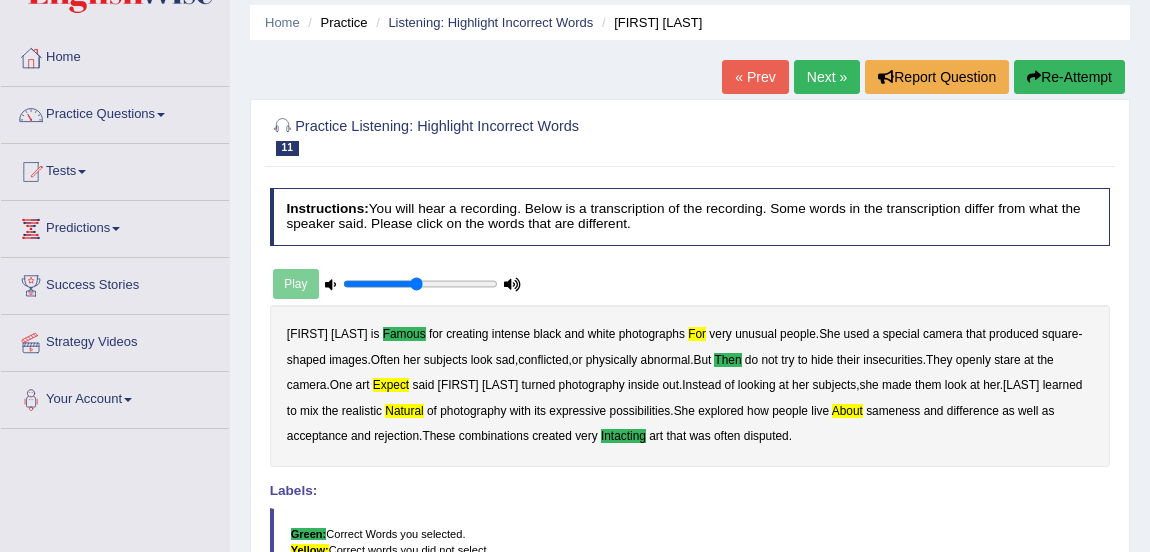 scroll, scrollTop: 63, scrollLeft: 0, axis: vertical 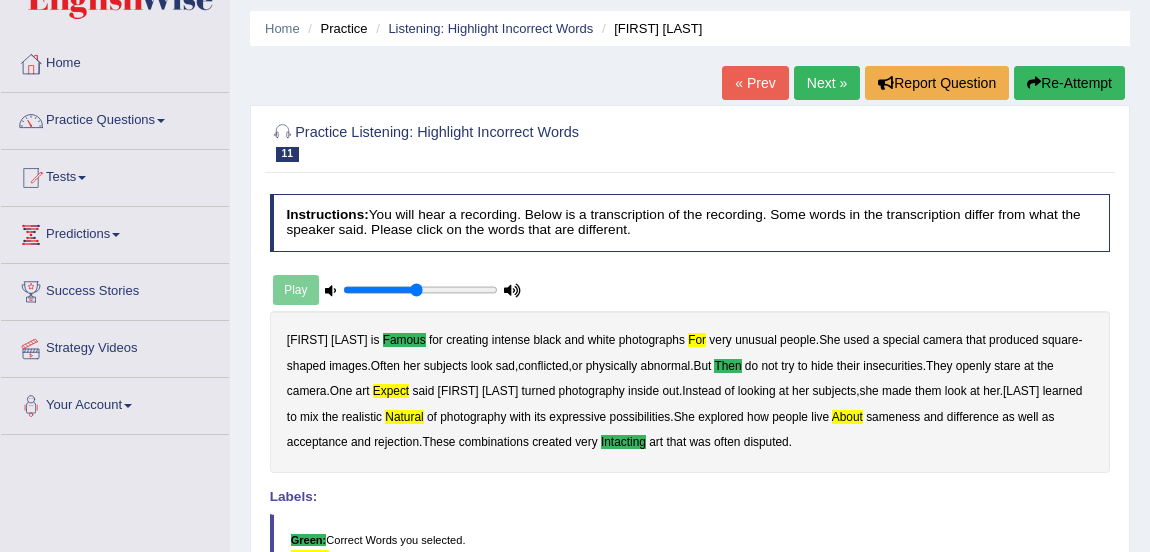 click on "Re-Attempt" at bounding box center (1069, 83) 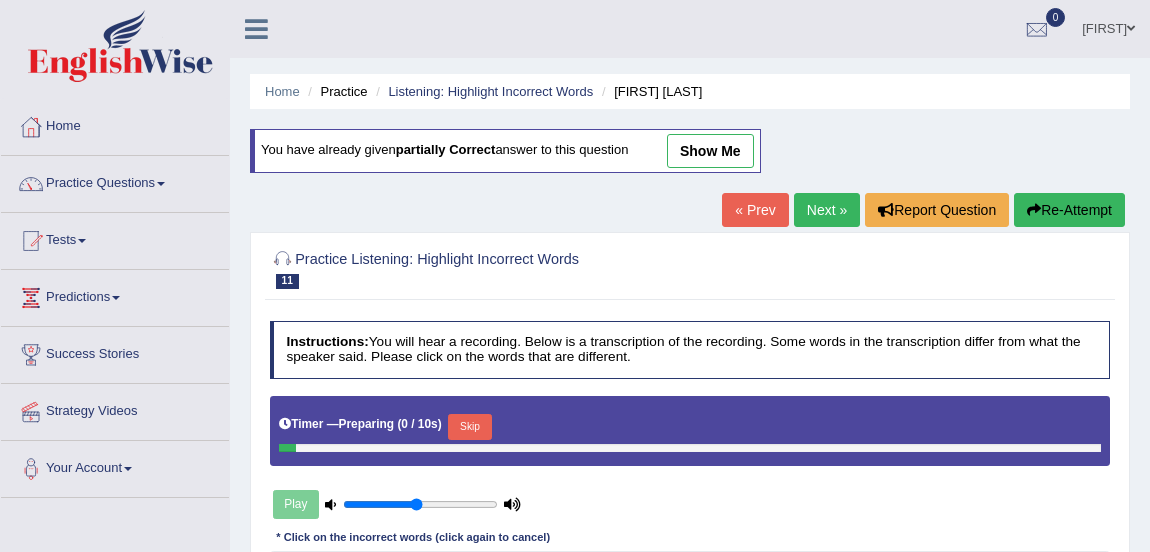 scroll, scrollTop: 63, scrollLeft: 0, axis: vertical 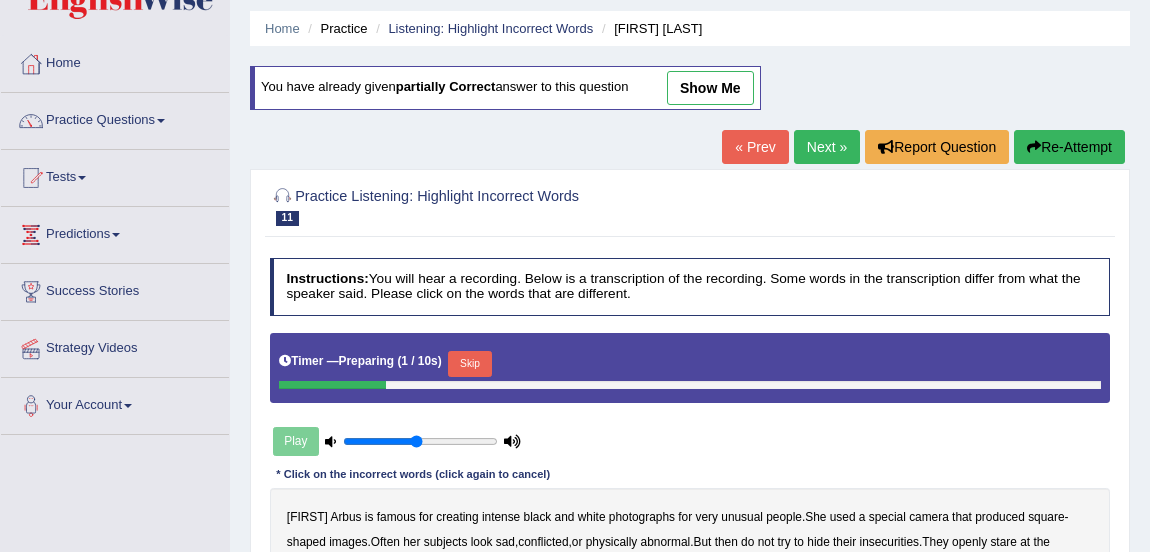 click on "Skip" at bounding box center (469, 364) 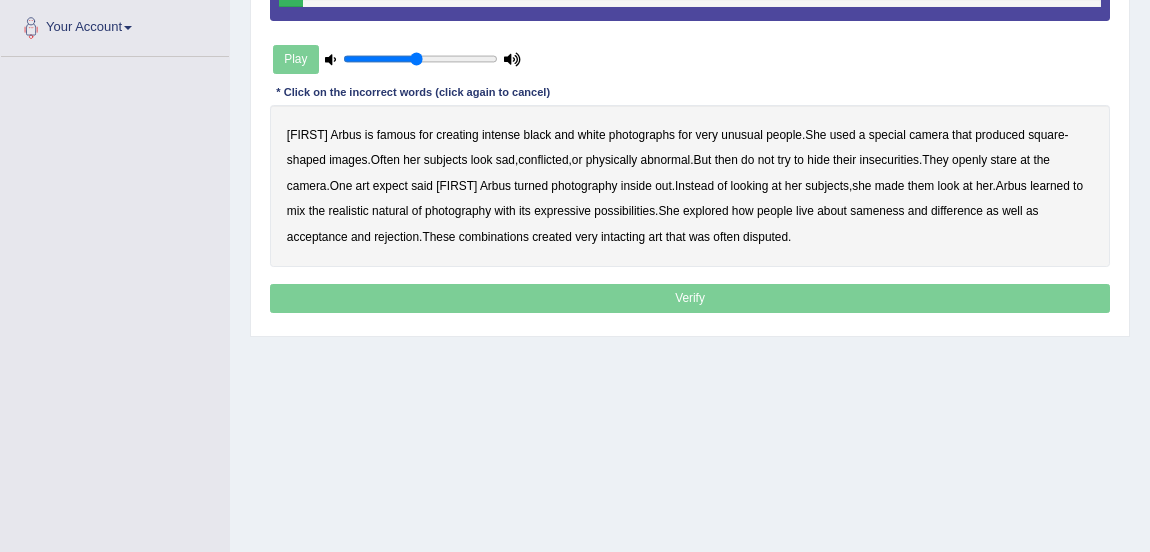 scroll, scrollTop: 444, scrollLeft: 0, axis: vertical 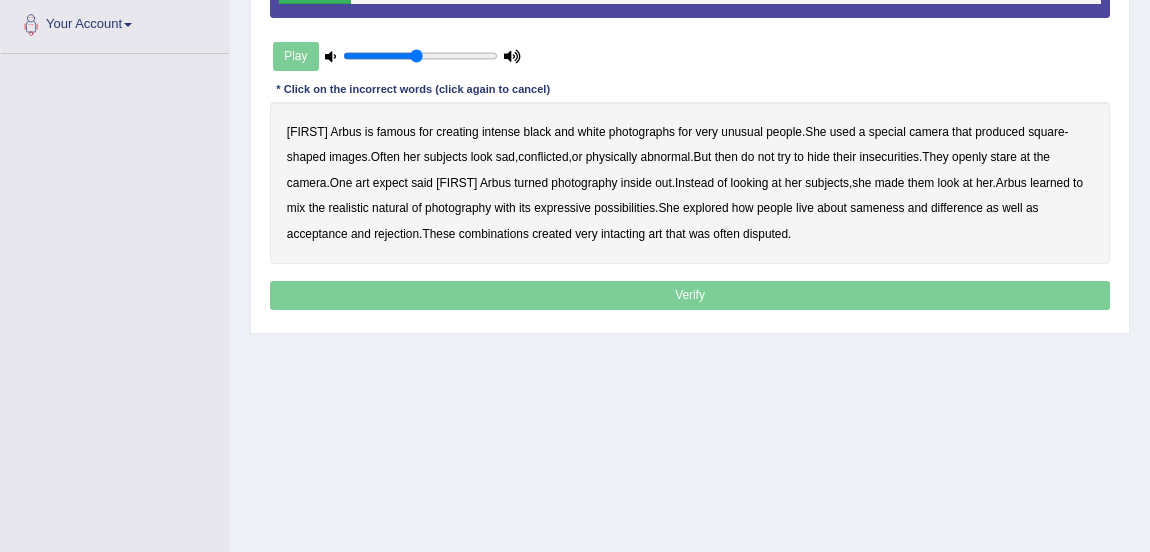 click on "famous" at bounding box center [396, 132] 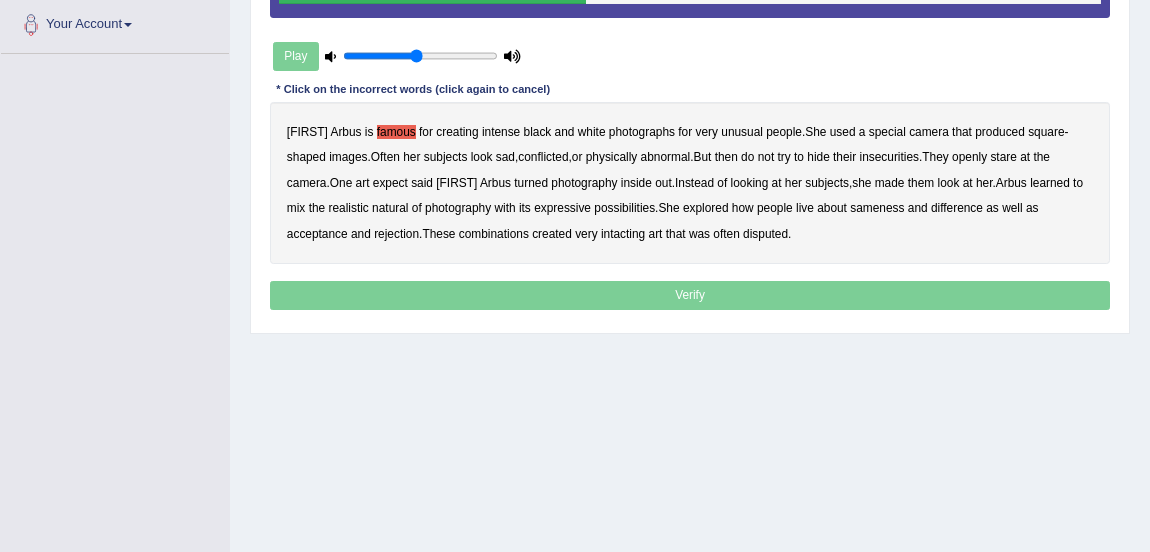 click on "then" at bounding box center [726, 157] 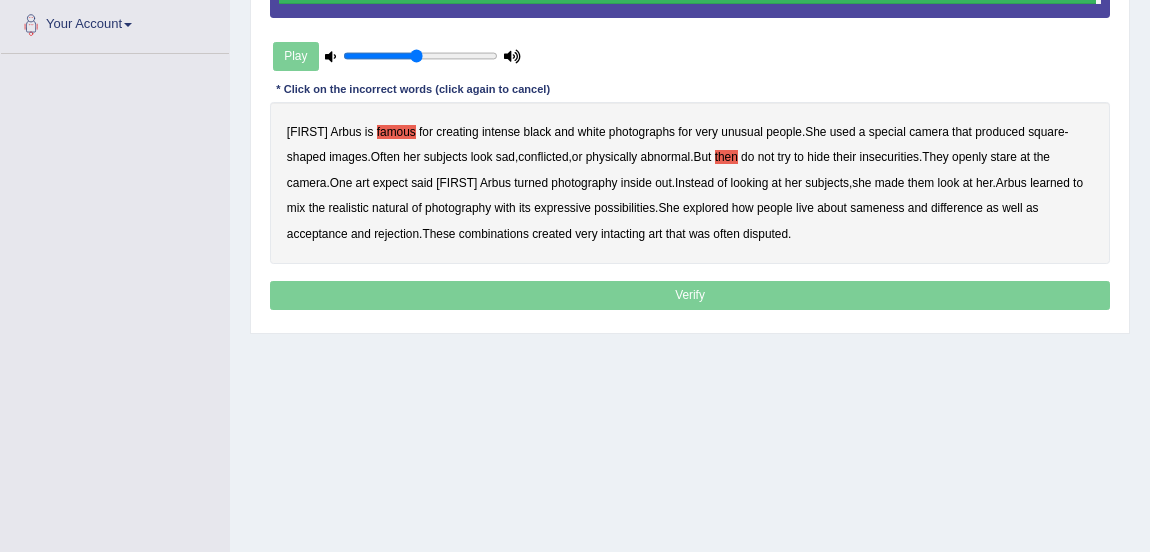 click on "intacting" at bounding box center (623, 234) 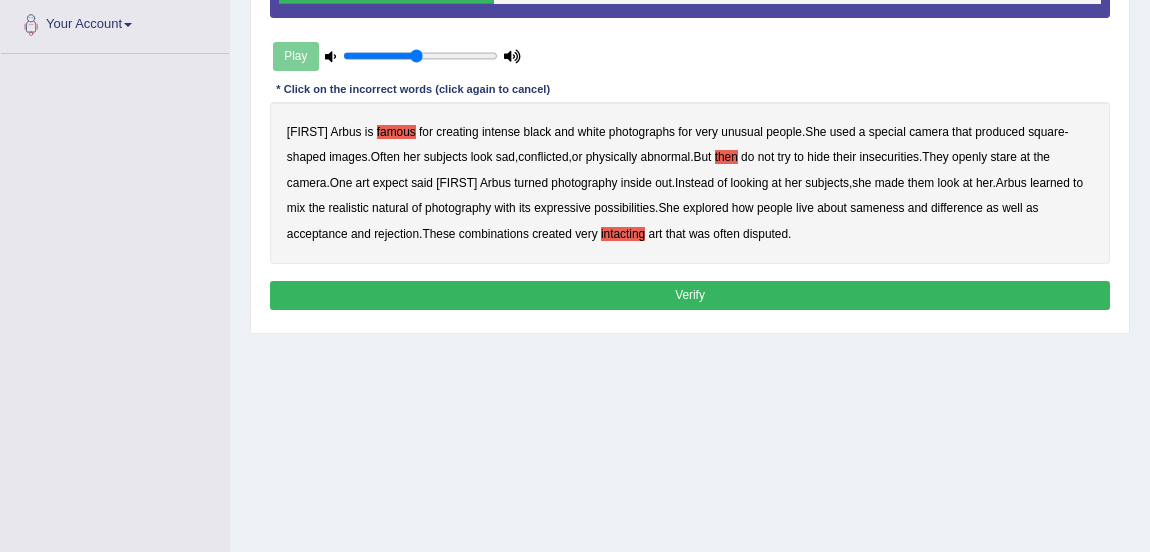 click on "Verify" at bounding box center [690, 295] 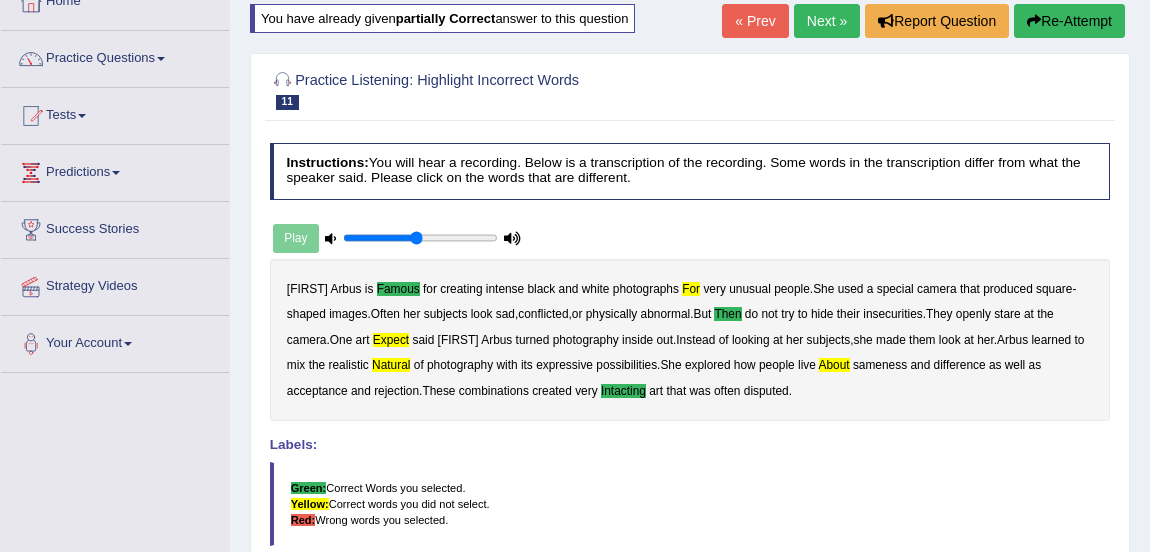 scroll, scrollTop: 41, scrollLeft: 0, axis: vertical 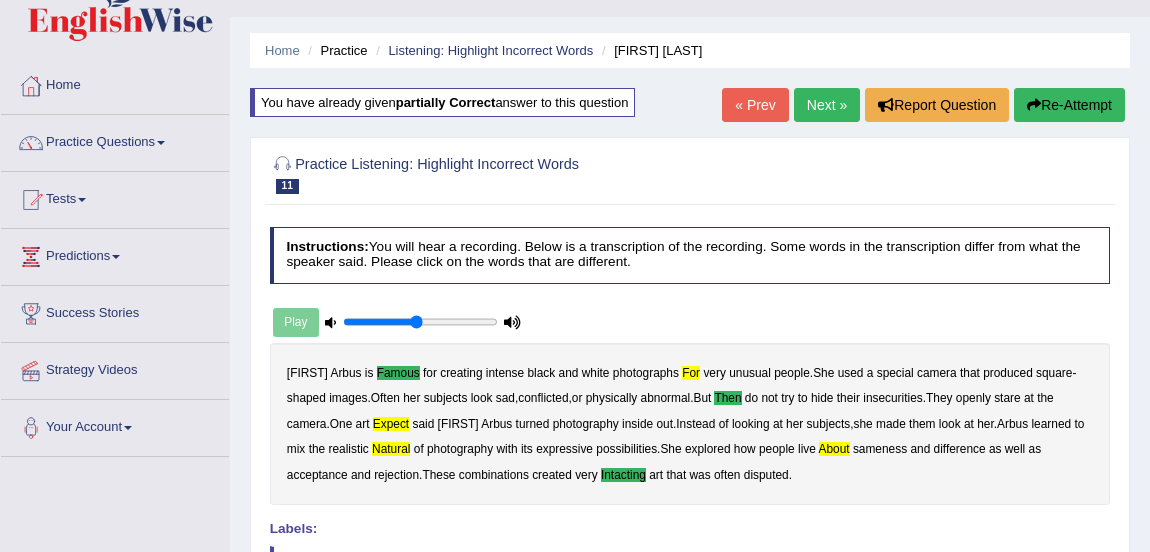 click on "Re-Attempt" at bounding box center [1069, 105] 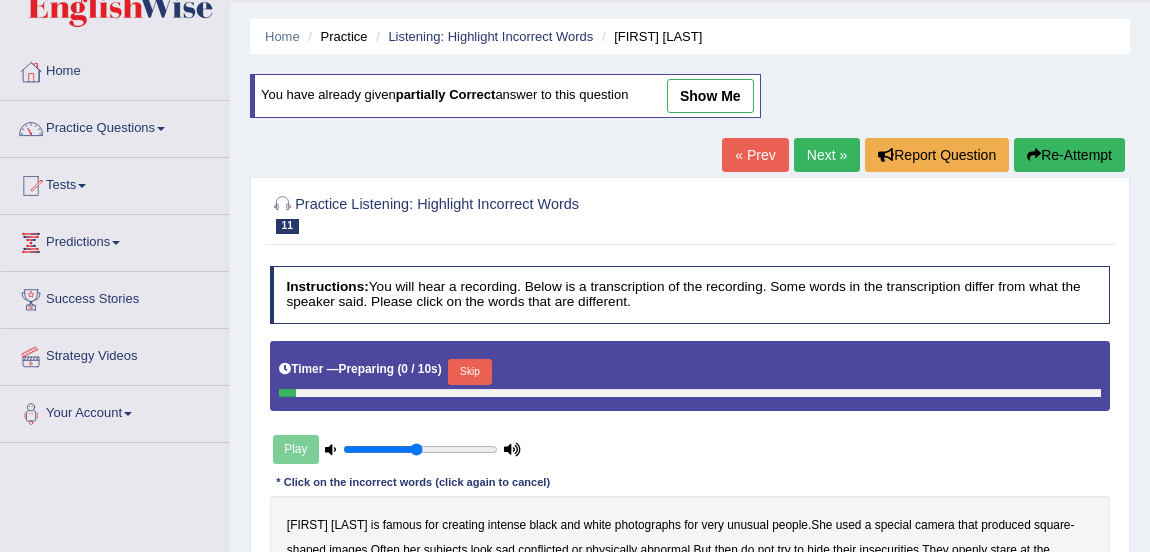 scroll, scrollTop: 0, scrollLeft: 0, axis: both 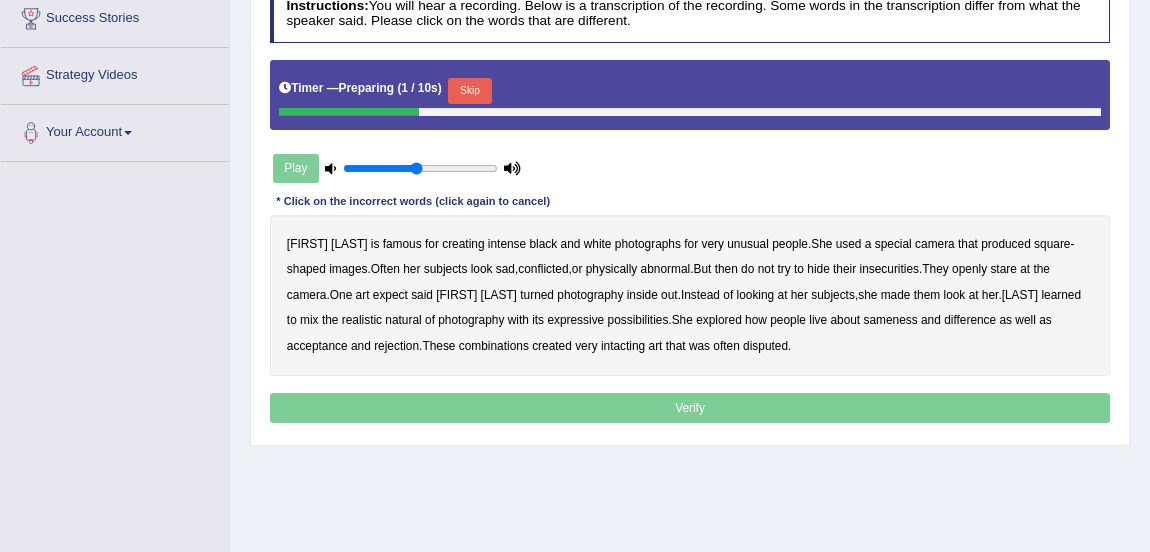 click on "Skip" at bounding box center [469, 91] 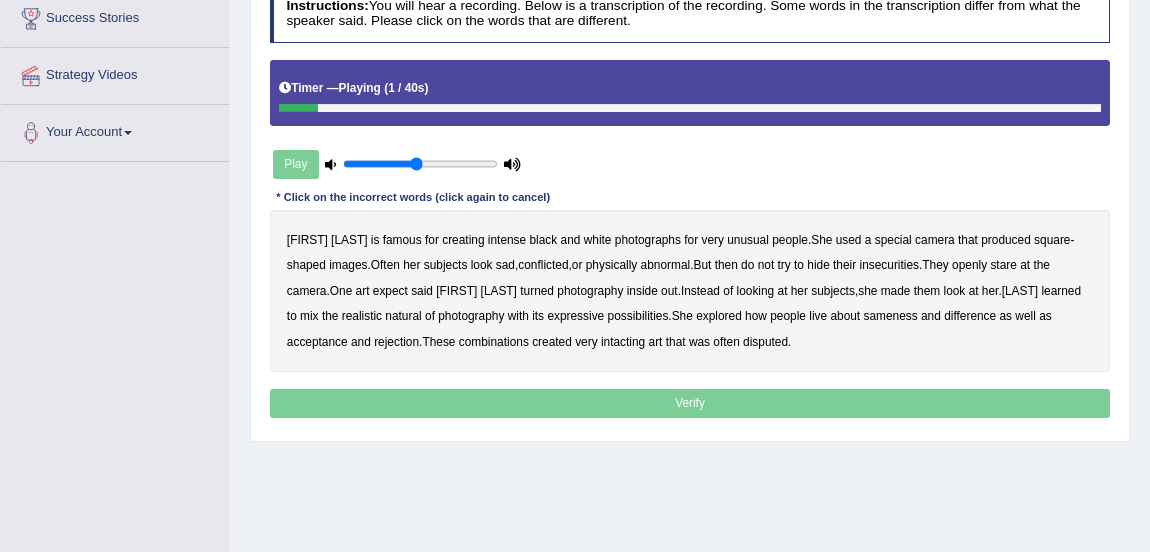 click on "famous" at bounding box center (402, 240) 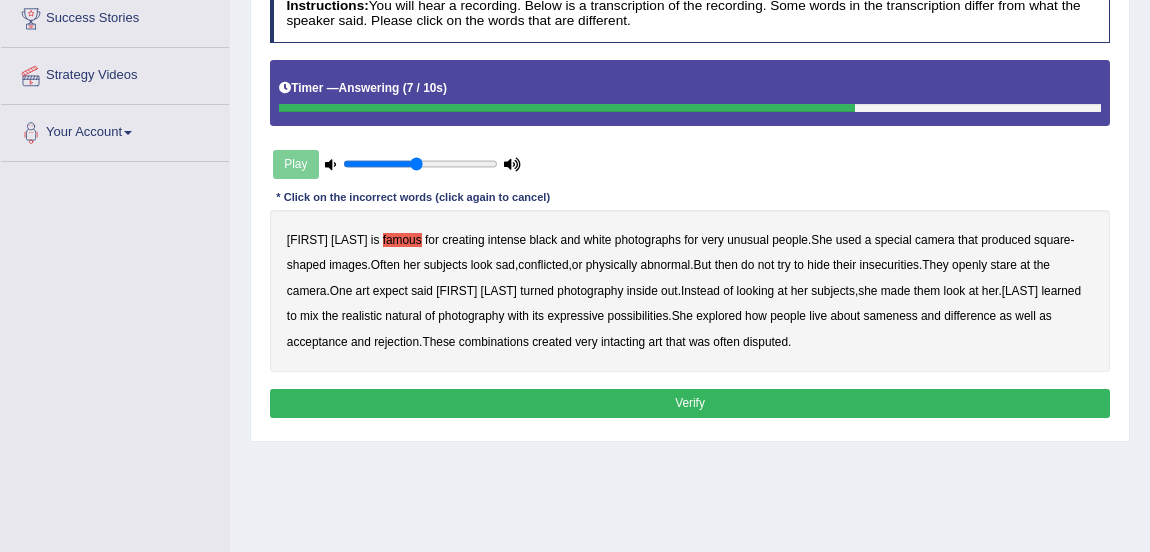 click on "intacting" at bounding box center (623, 342) 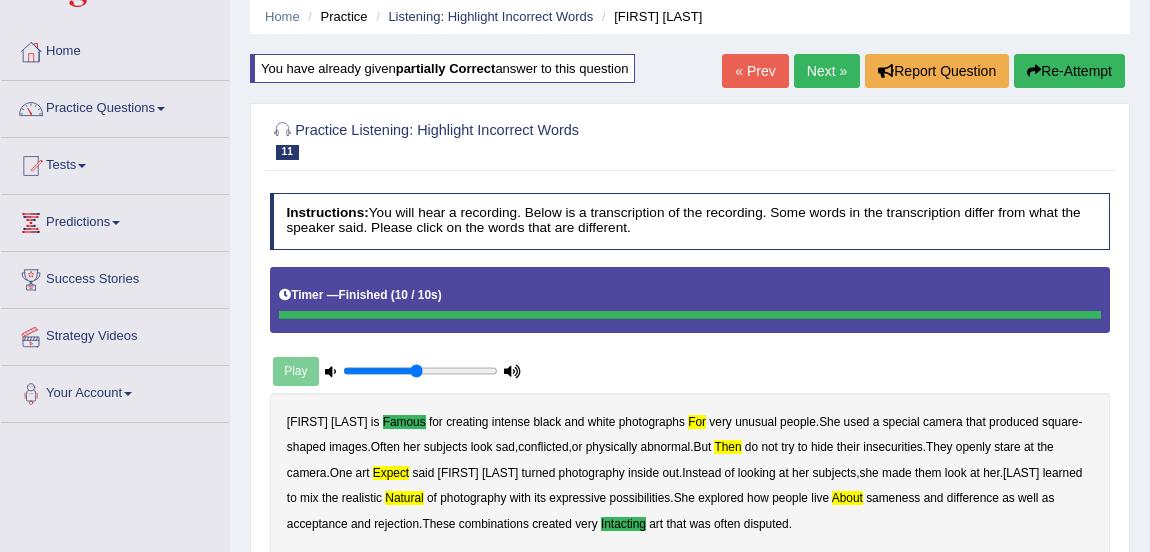 scroll, scrollTop: 70, scrollLeft: 0, axis: vertical 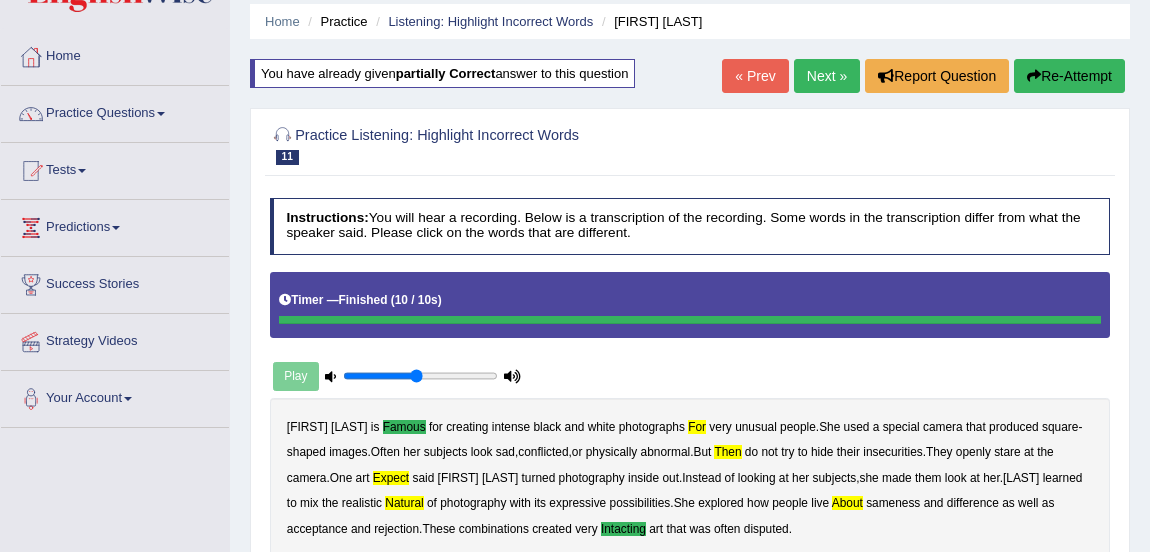 click on "Re-Attempt" at bounding box center (1069, 76) 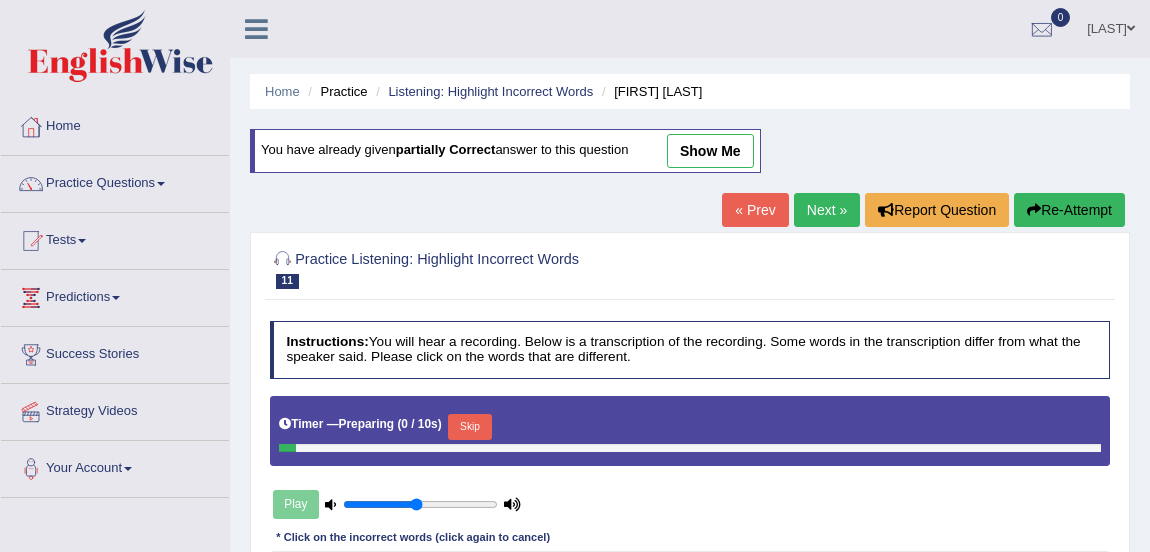 scroll, scrollTop: 70, scrollLeft: 0, axis: vertical 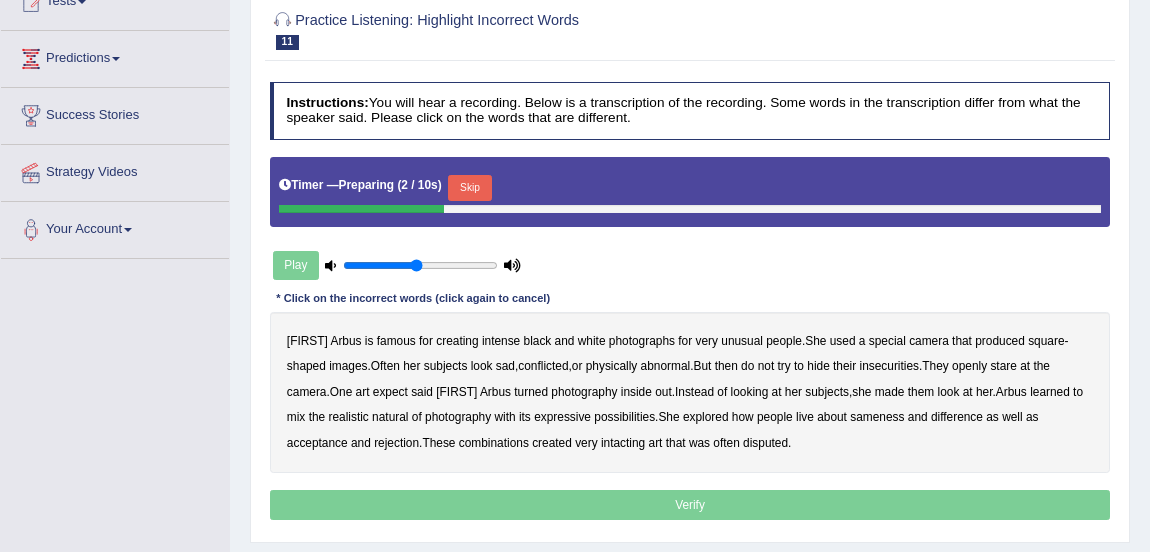 click on "Skip" at bounding box center (469, 188) 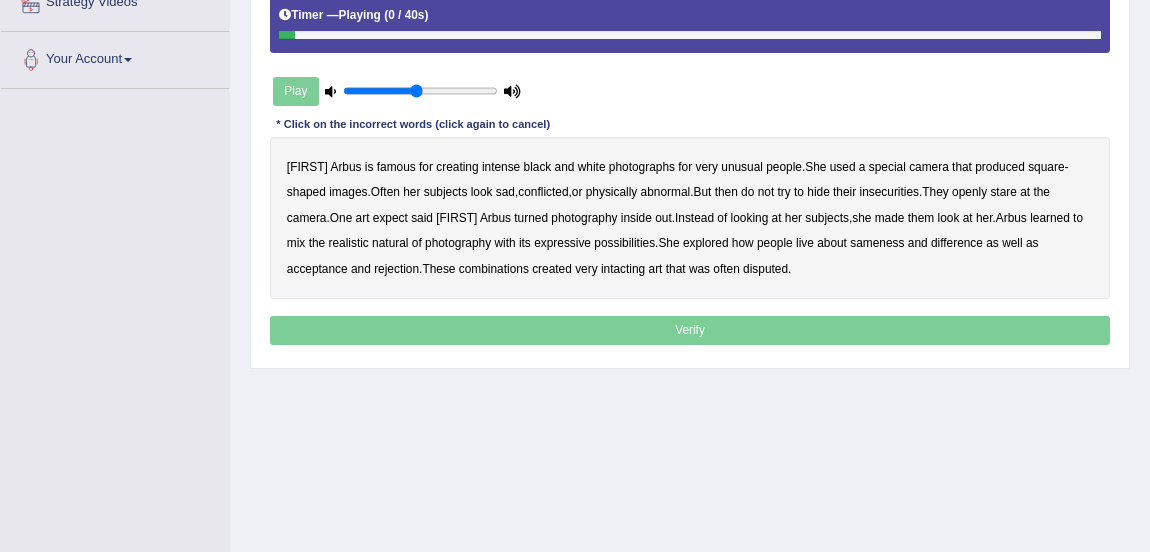 scroll, scrollTop: 433, scrollLeft: 0, axis: vertical 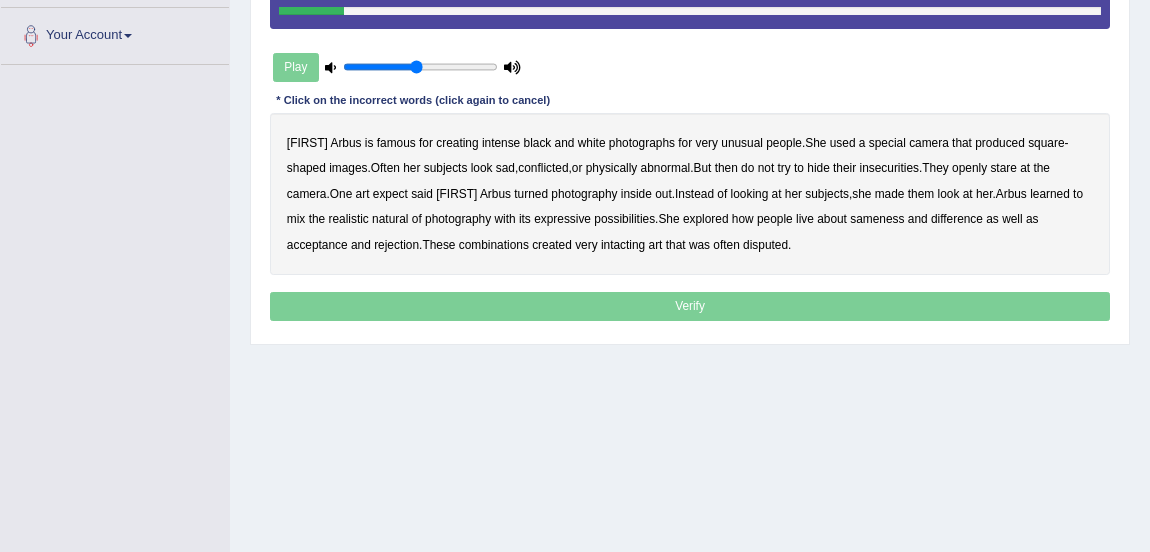 click on "famous" at bounding box center [396, 143] 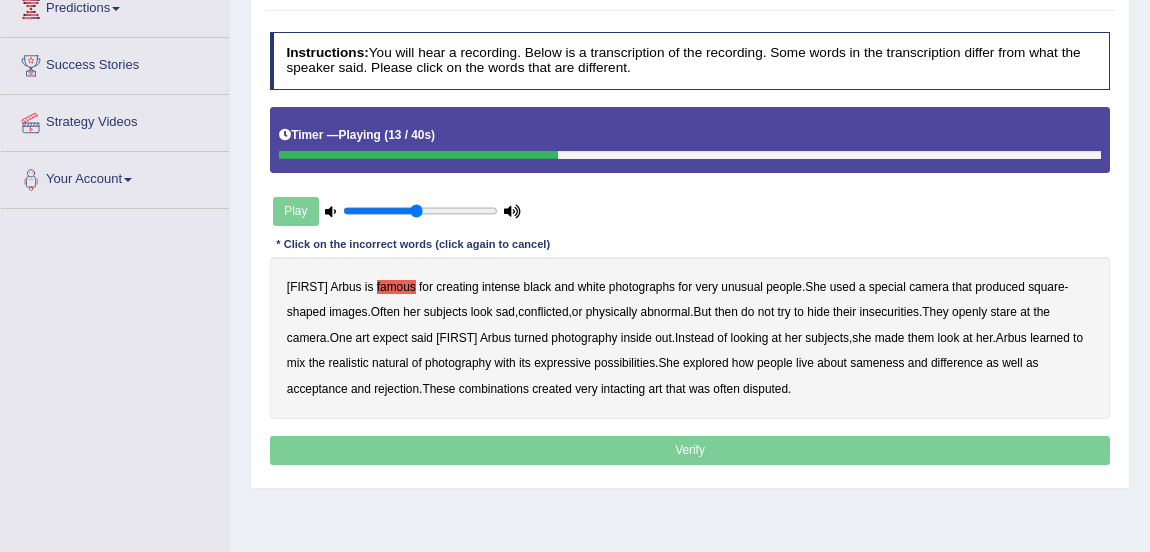 scroll, scrollTop: 285, scrollLeft: 0, axis: vertical 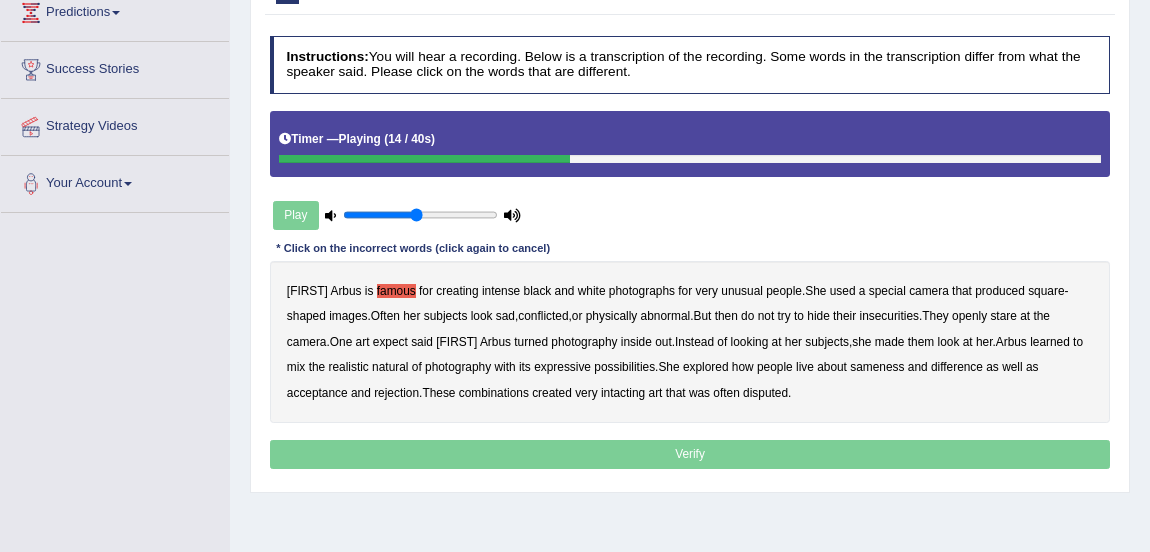 click at bounding box center [424, 159] 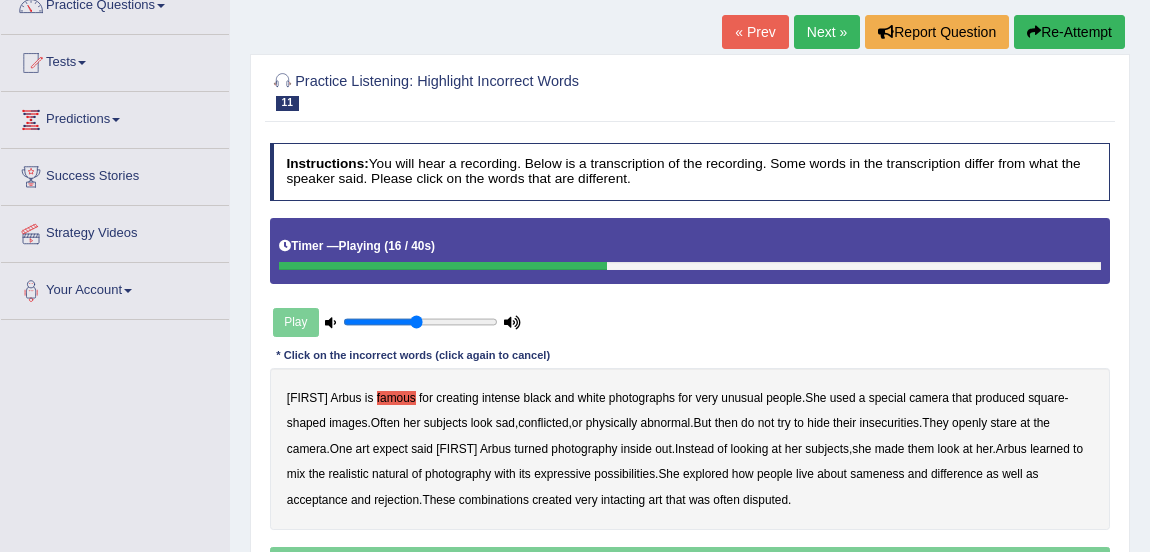 scroll, scrollTop: 169, scrollLeft: 0, axis: vertical 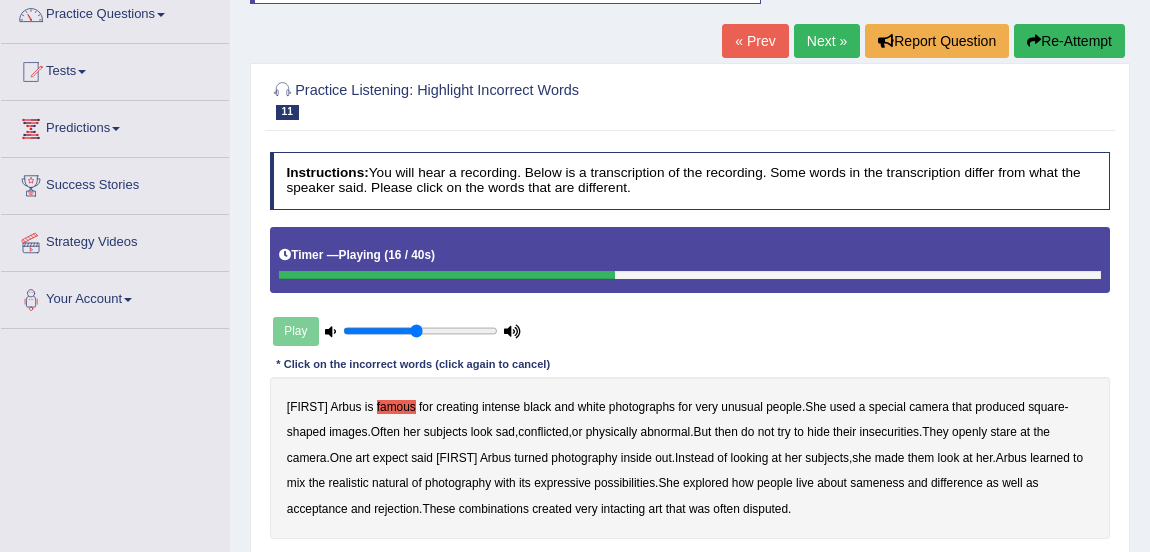 click on "Re-Attempt" at bounding box center [1069, 41] 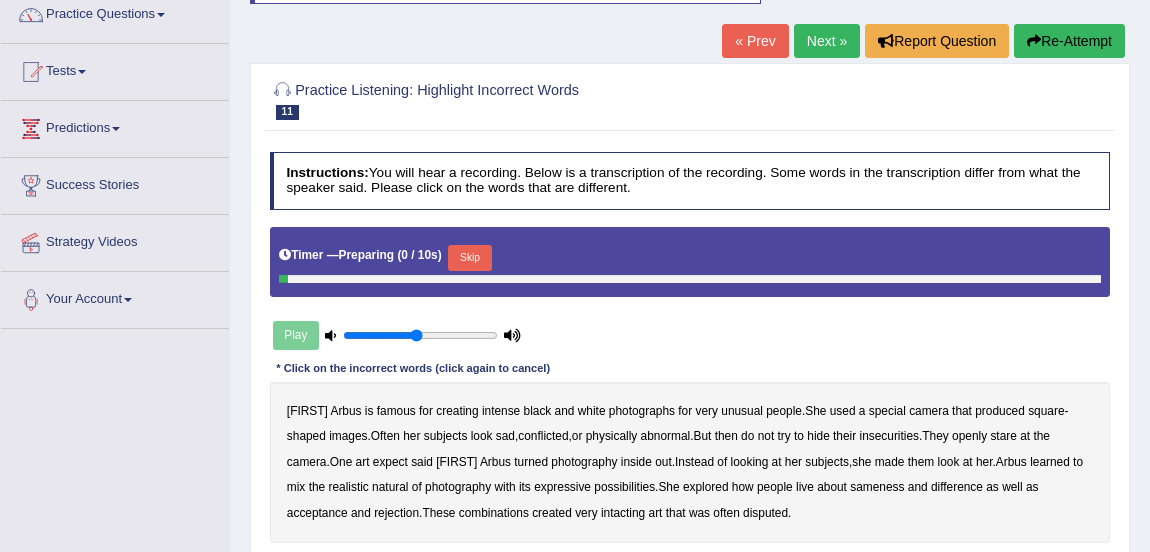 scroll, scrollTop: 0, scrollLeft: 0, axis: both 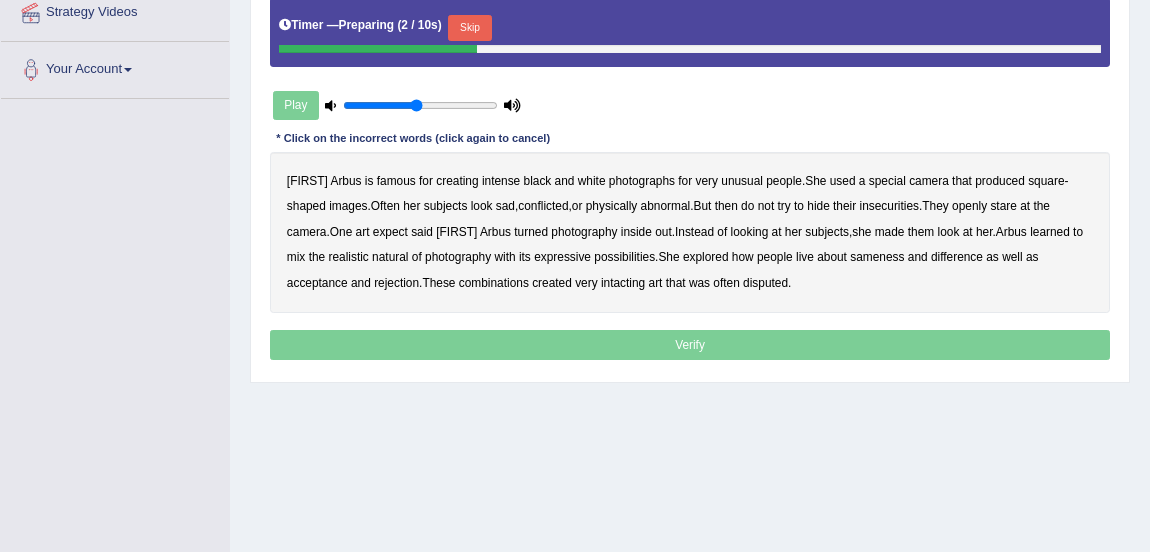click on "Skip" at bounding box center (469, 28) 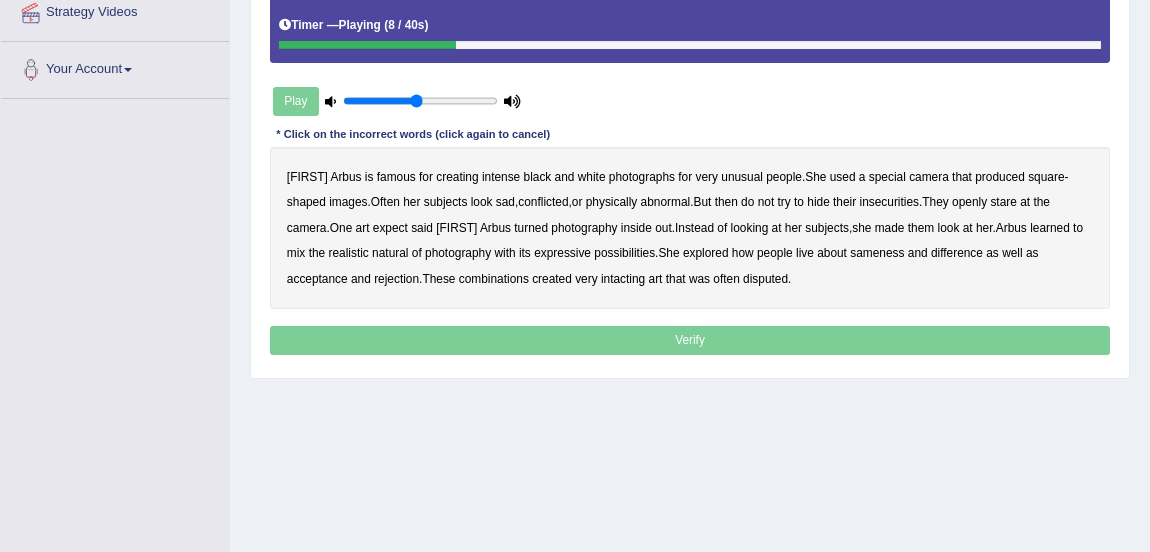 click on "for" at bounding box center (685, 177) 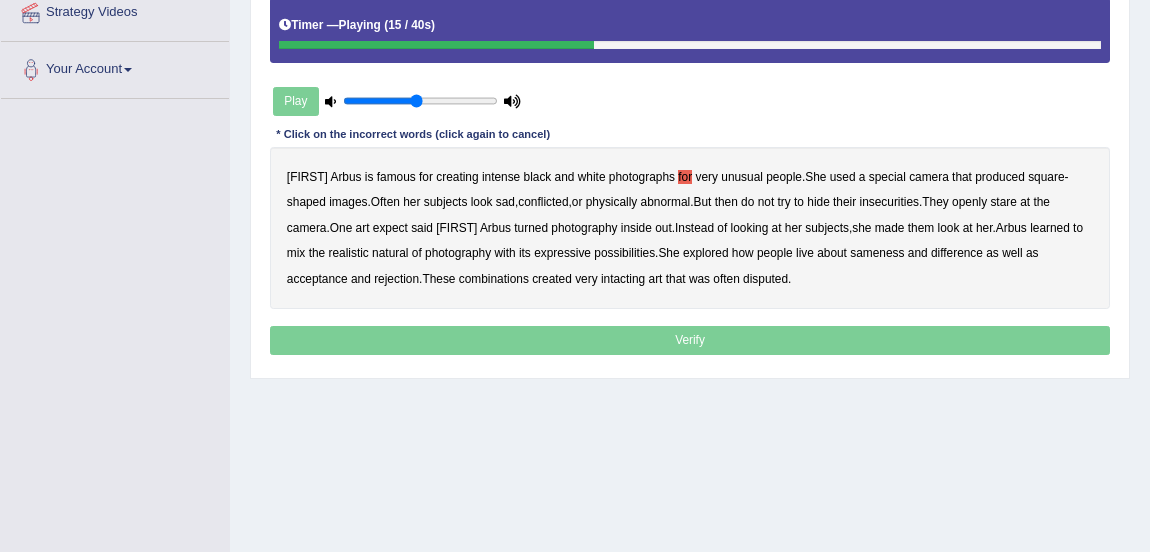 click on "then" at bounding box center [726, 202] 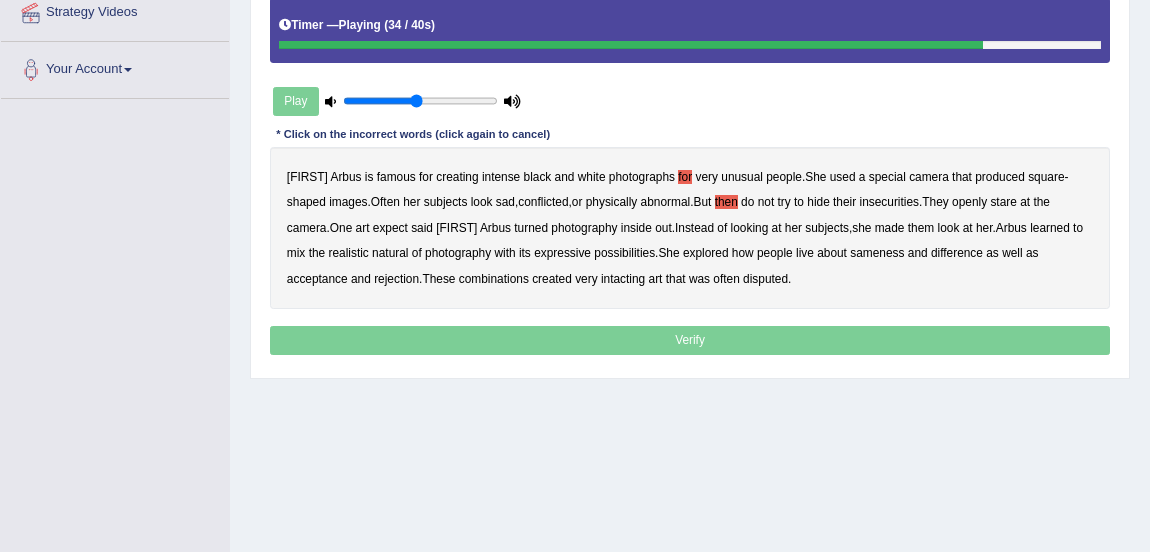 click on "about" at bounding box center (832, 253) 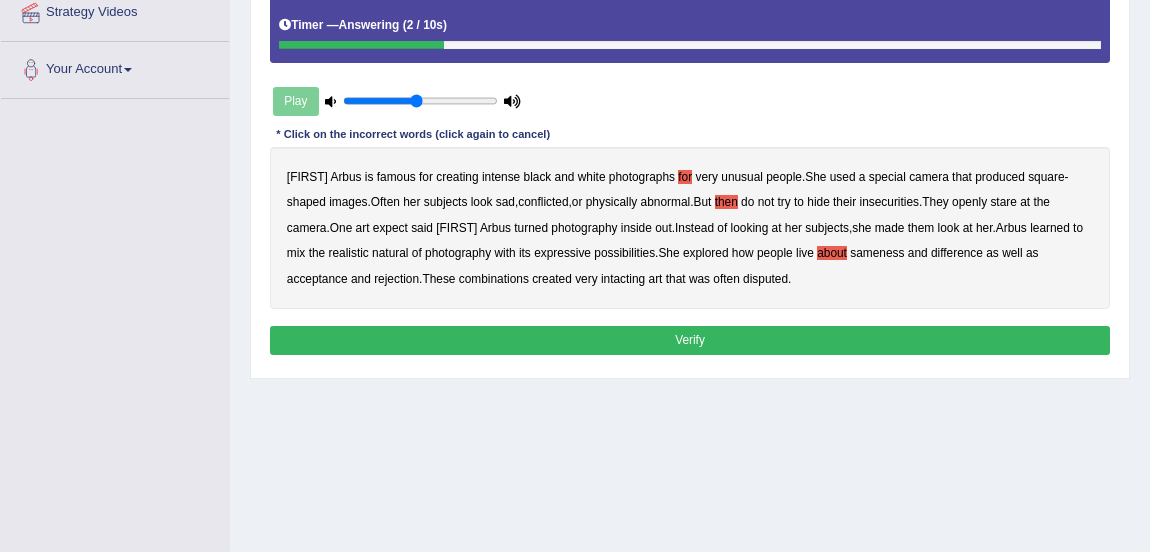 click on "intacting" at bounding box center (623, 279) 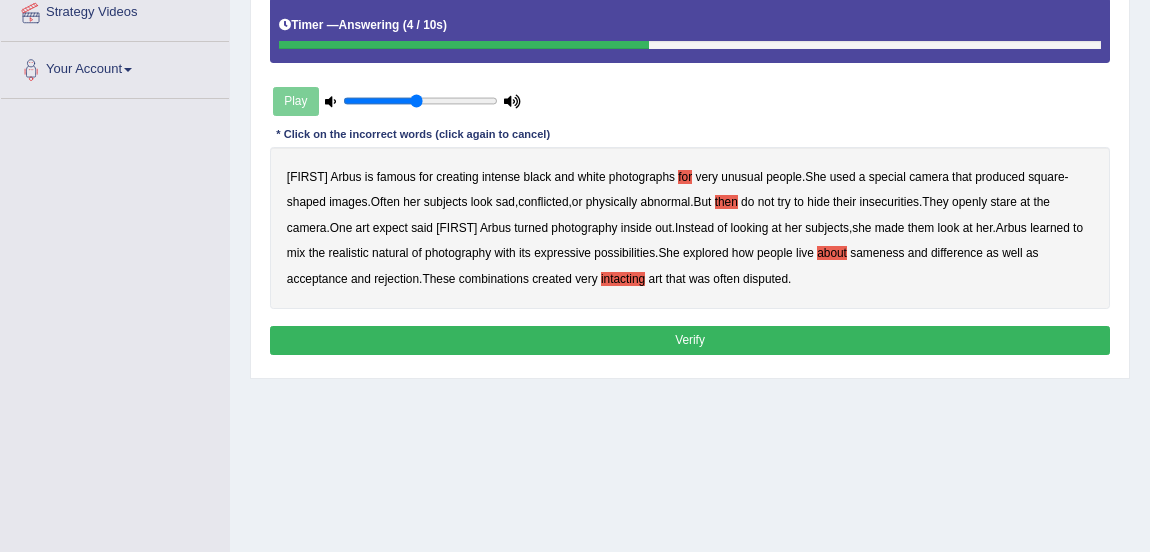 click on "natural" at bounding box center (390, 253) 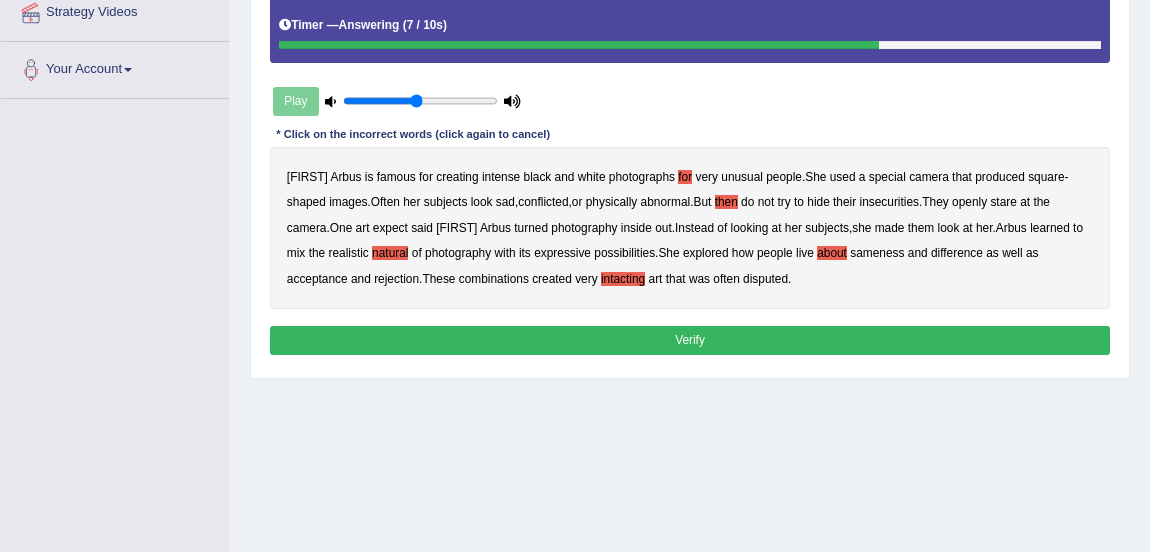click on "famous" at bounding box center [396, 177] 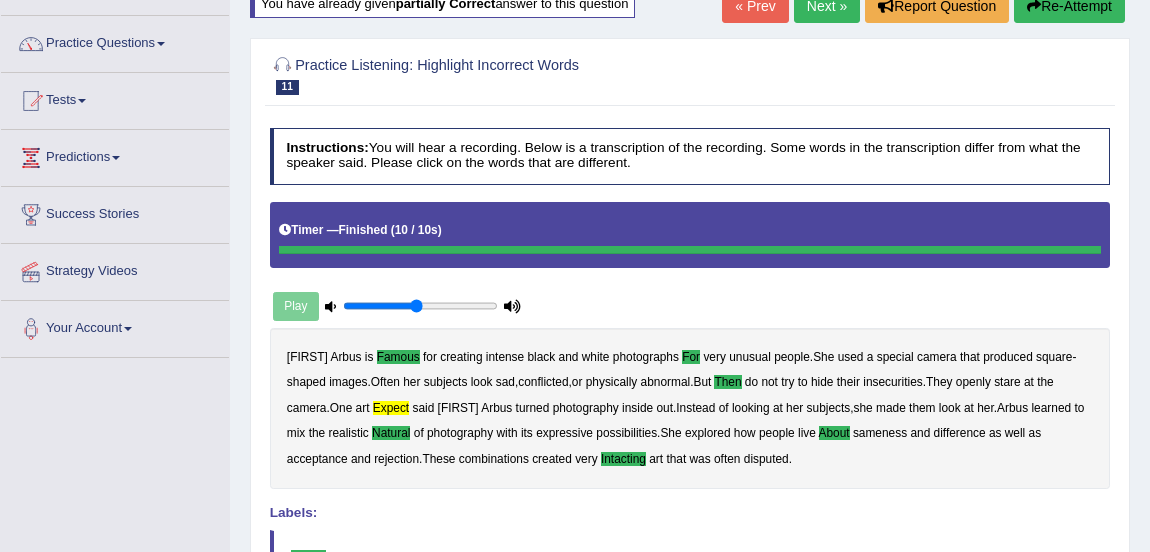 scroll, scrollTop: 136, scrollLeft: 0, axis: vertical 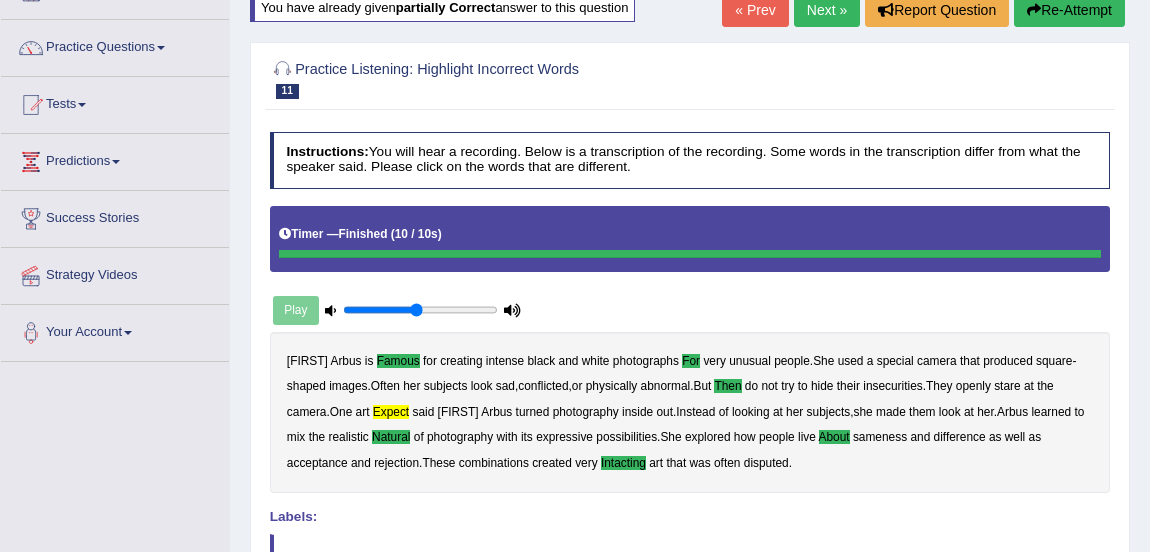 click on "Next »" at bounding box center [827, 10] 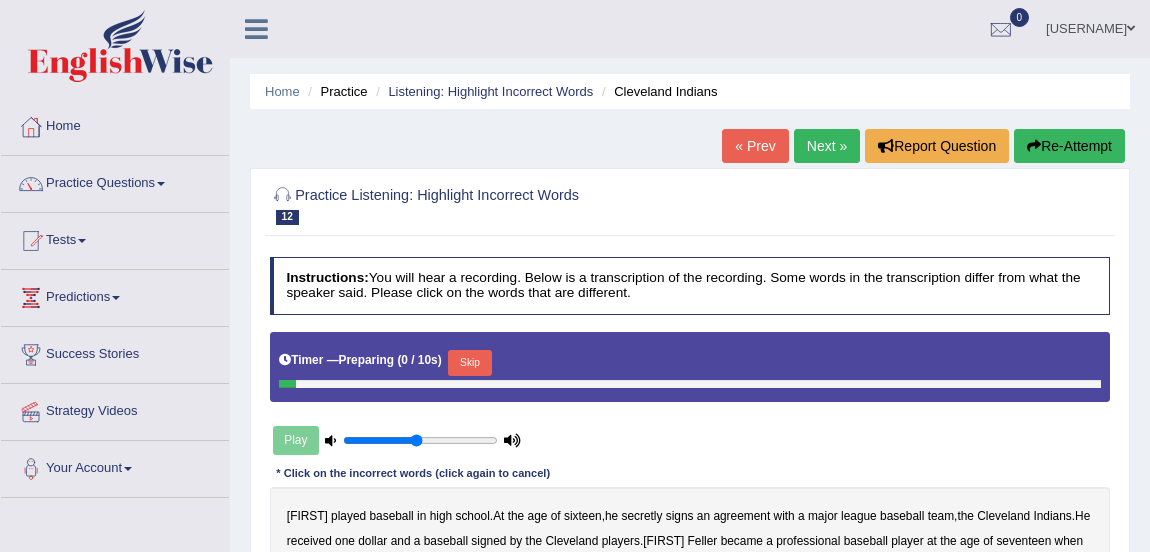 scroll, scrollTop: 0, scrollLeft: 0, axis: both 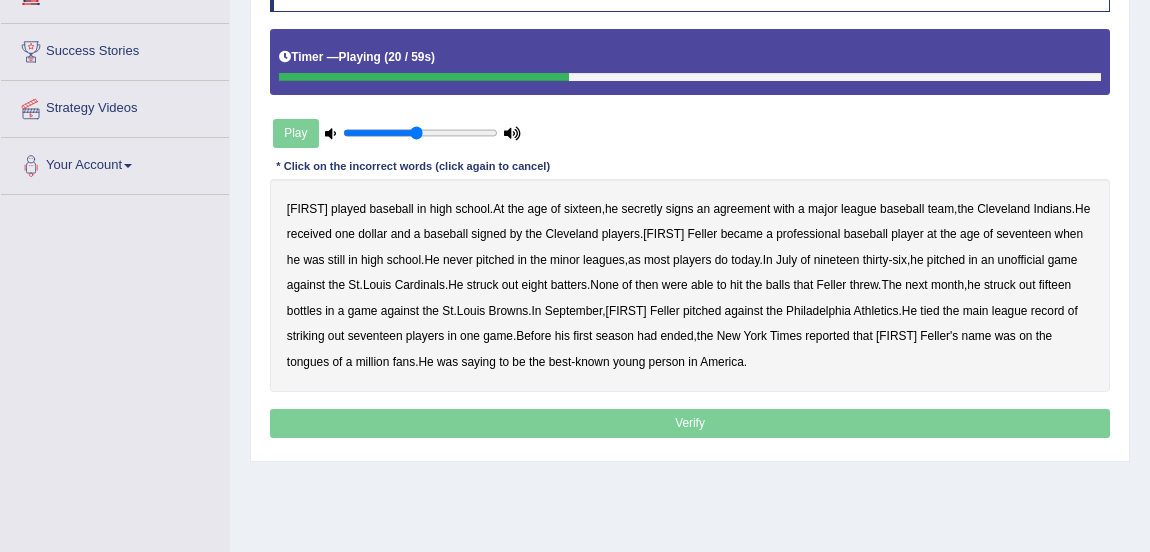 click on "when" at bounding box center [1069, 234] 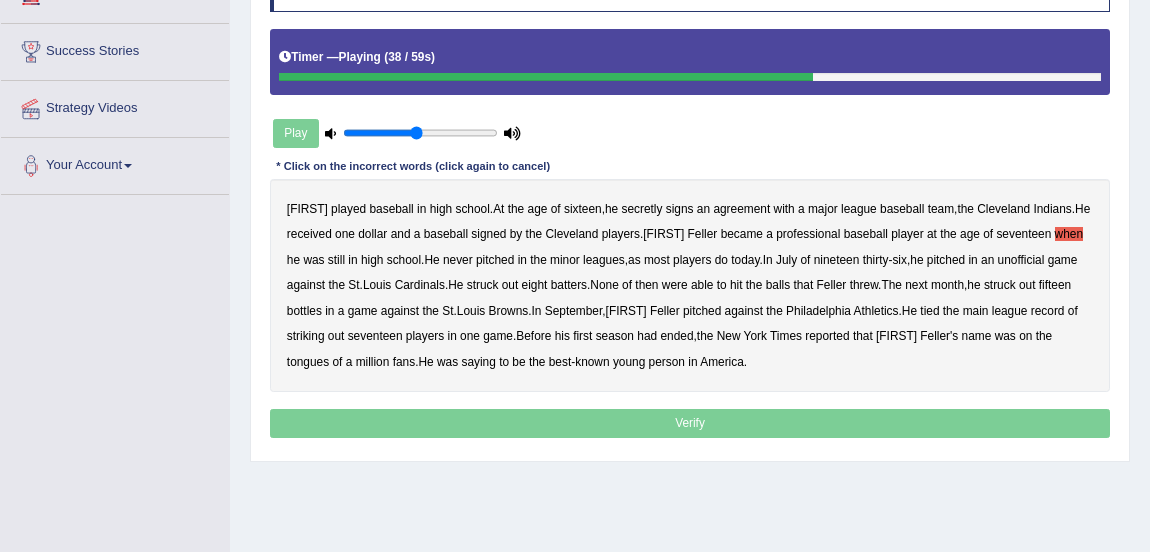 click on "bottles" at bounding box center [304, 311] 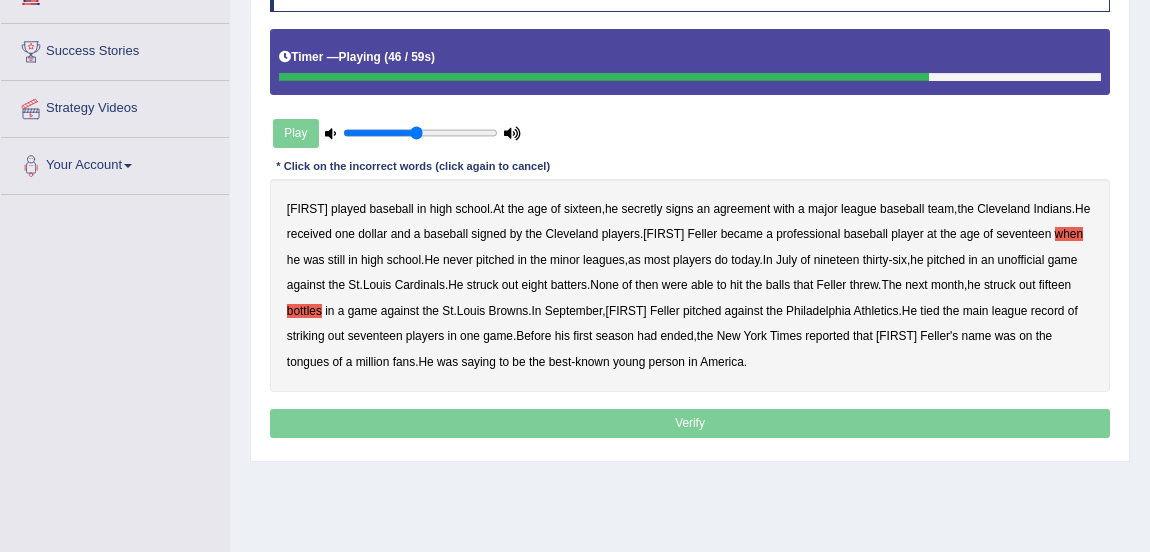 click on "main" at bounding box center (976, 311) 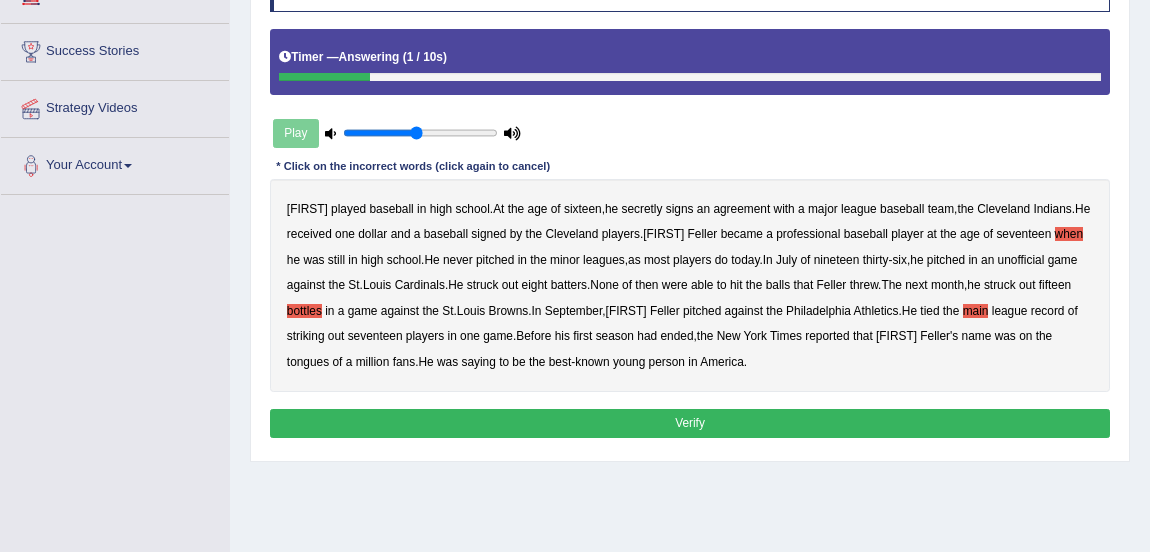 click on "Verify" at bounding box center (690, 423) 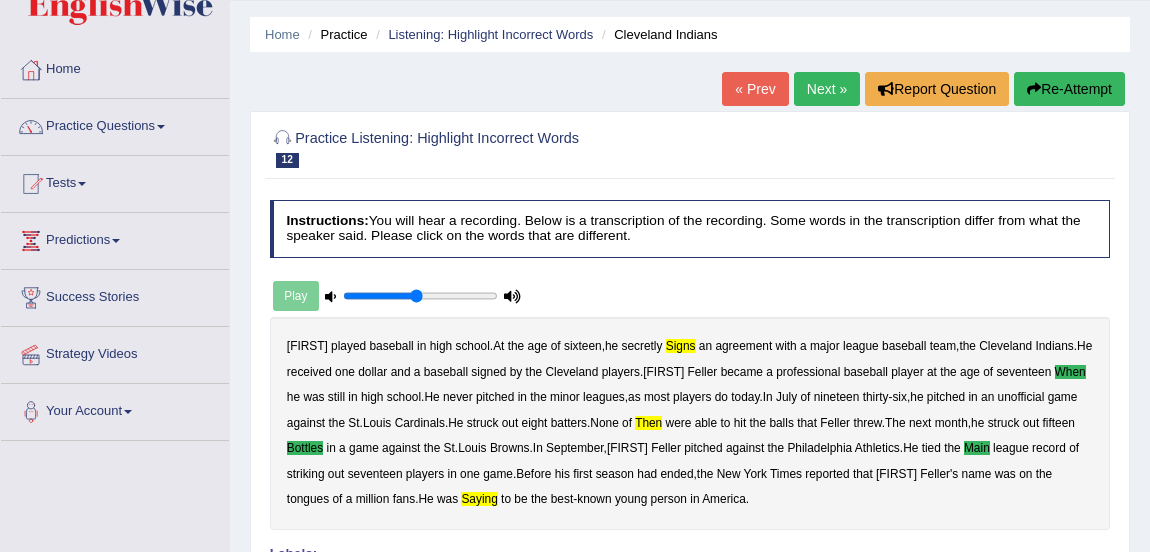 scroll, scrollTop: 43, scrollLeft: 0, axis: vertical 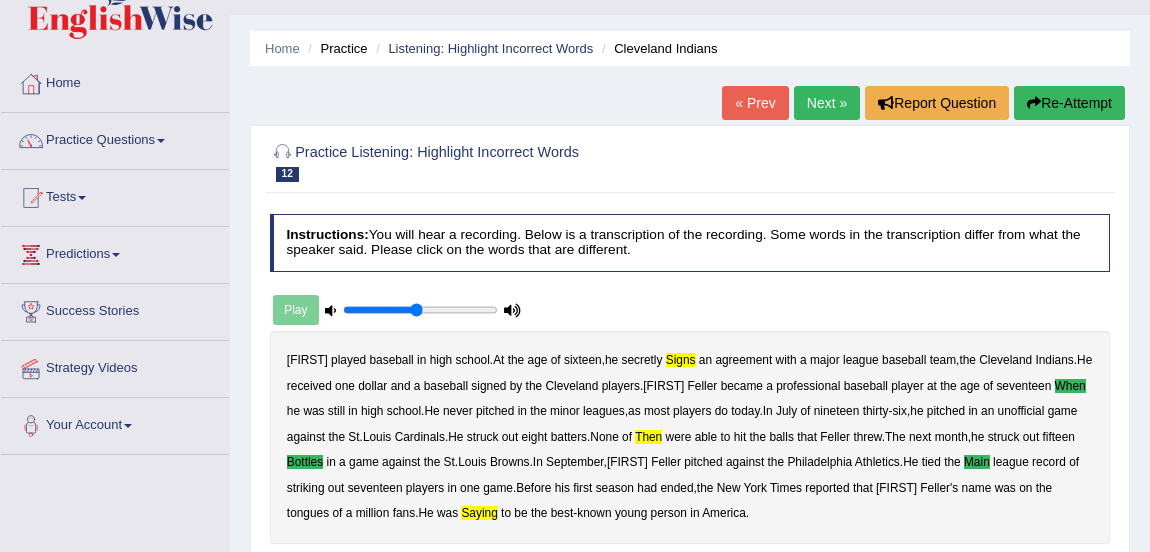 click on "Next »" at bounding box center (827, 103) 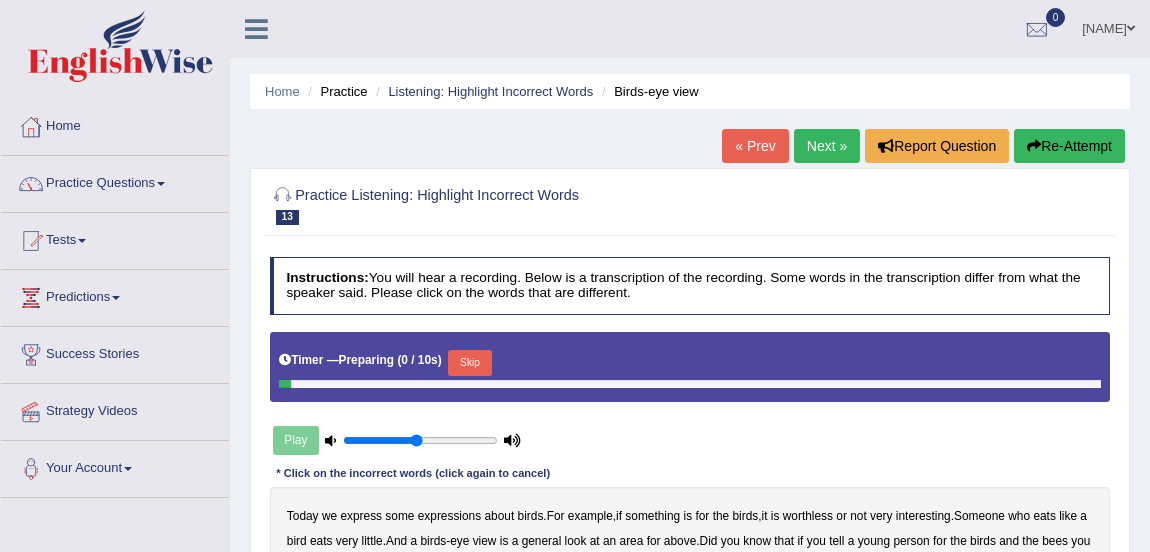 scroll, scrollTop: 270, scrollLeft: 0, axis: vertical 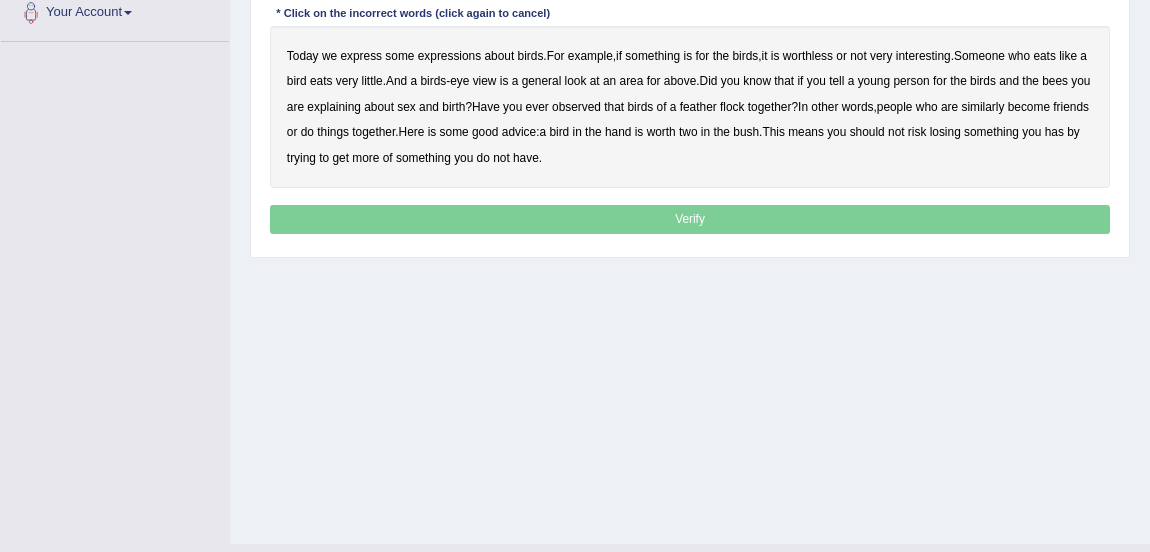 click on "Today   we   express   some   expressions   about   birds .  For   example ,  if   something   is   for   the   birds ,  it   is   worthless   or   not   very   interesting .  Someone   who   eats   like   a   bird   eats   very   little .  And   a   birds - eye   view   is   a   general   look   at   an   area   for   above .  Did   you   know   that   if   you   tell   a   young   person   for   the   birds   and   the   bees   you   are   explaining   about   sex   and   birth ?  Have   you   ever   observed   that   birds   of   a   feather   flock   together ?  In   other   words ,  people   who   are   similarly   become   friends   or   do   things   together .  Here   is   some   good   advice :  a   bird   in   the   hand   is   worth   two   in   the   bush .  This   means   you   should   not   risk   losing   something   you   has   by   trying   to   get   more   of   something   you   do   not   have ." at bounding box center (690, 107) 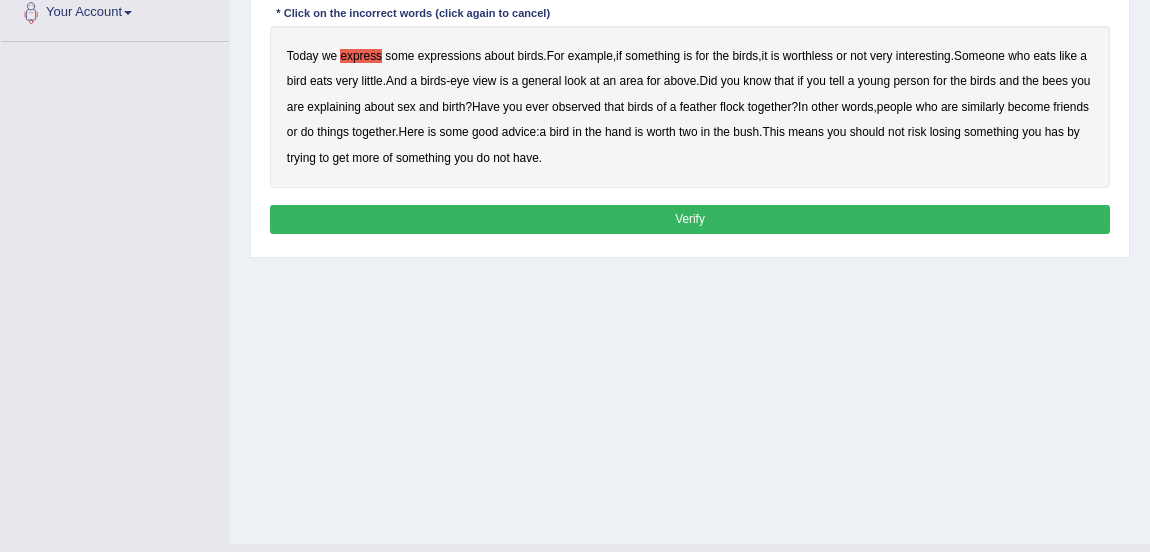 click on "has" at bounding box center (1054, 132) 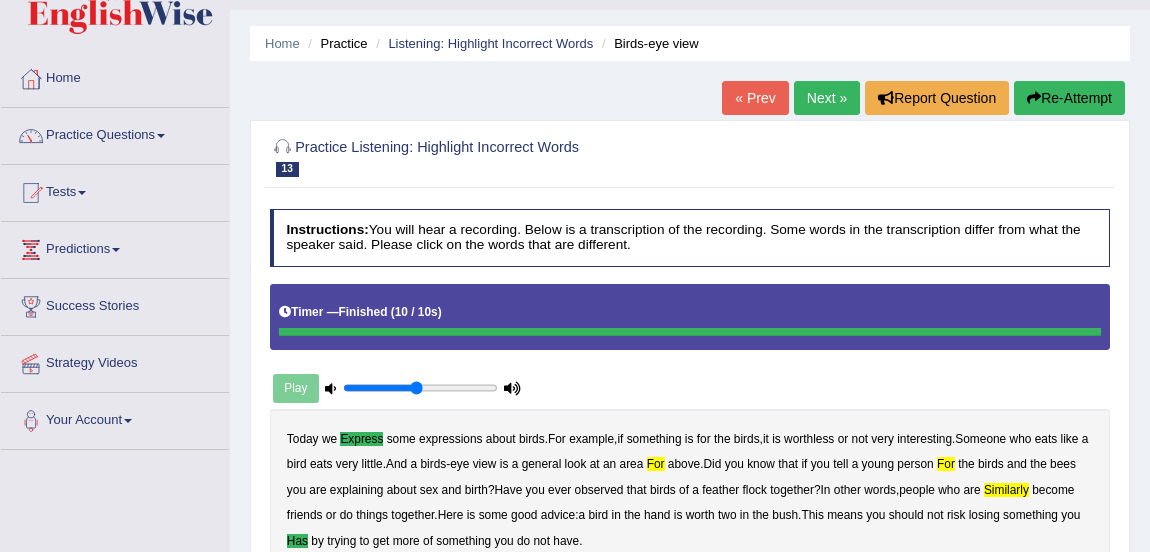 scroll, scrollTop: 47, scrollLeft: 0, axis: vertical 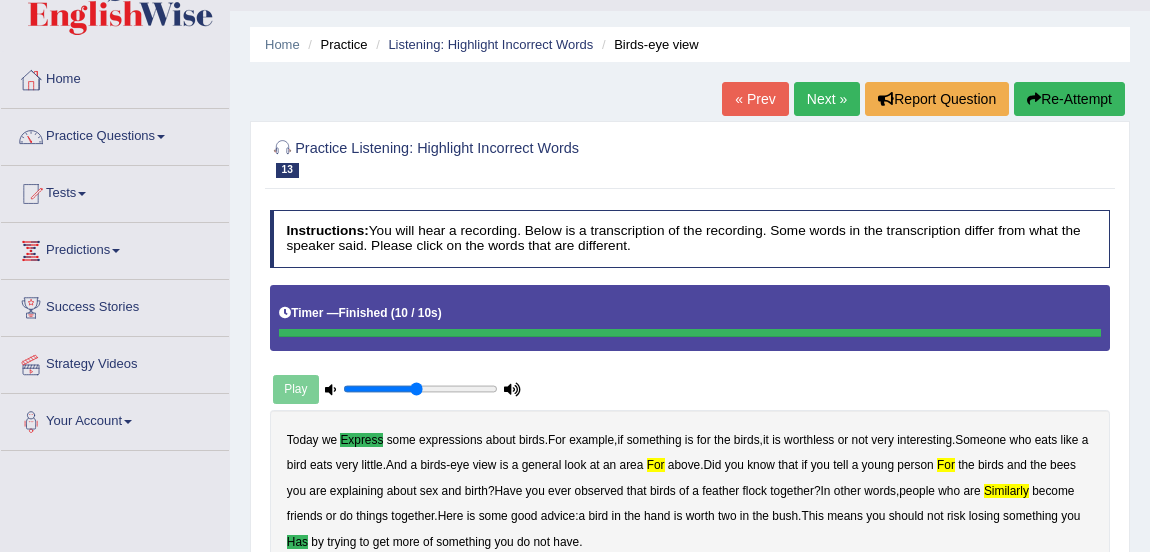 click on "Next »" at bounding box center [827, 99] 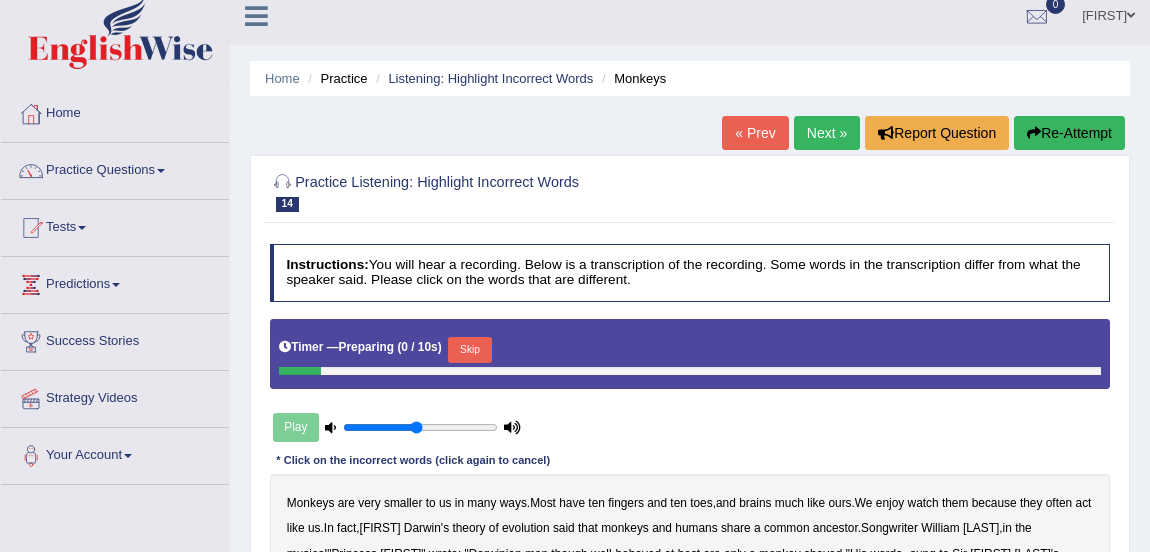 scroll, scrollTop: 0, scrollLeft: 0, axis: both 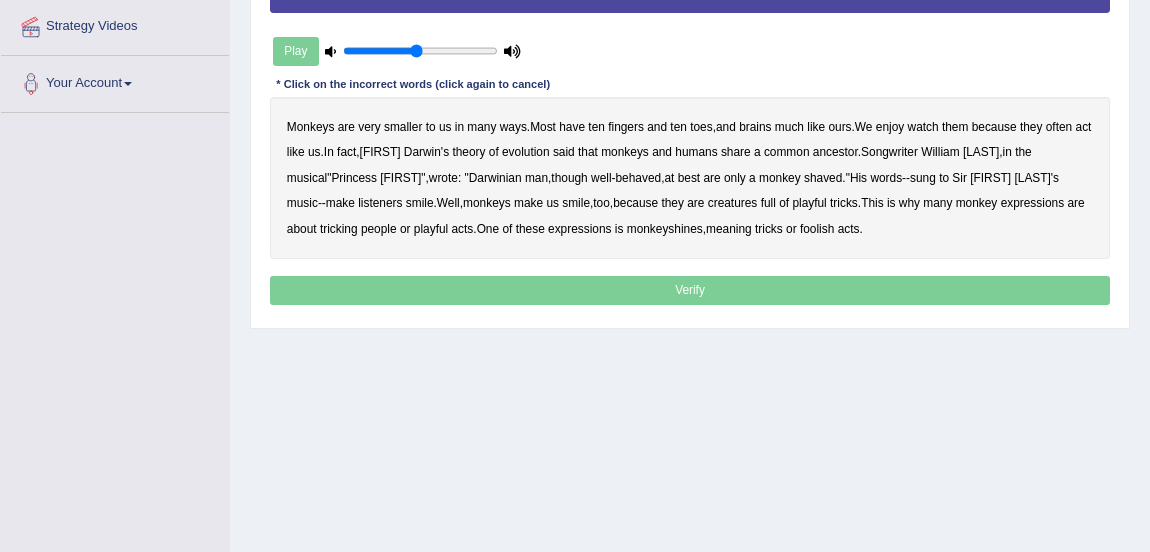 click on "watch" at bounding box center [923, 127] 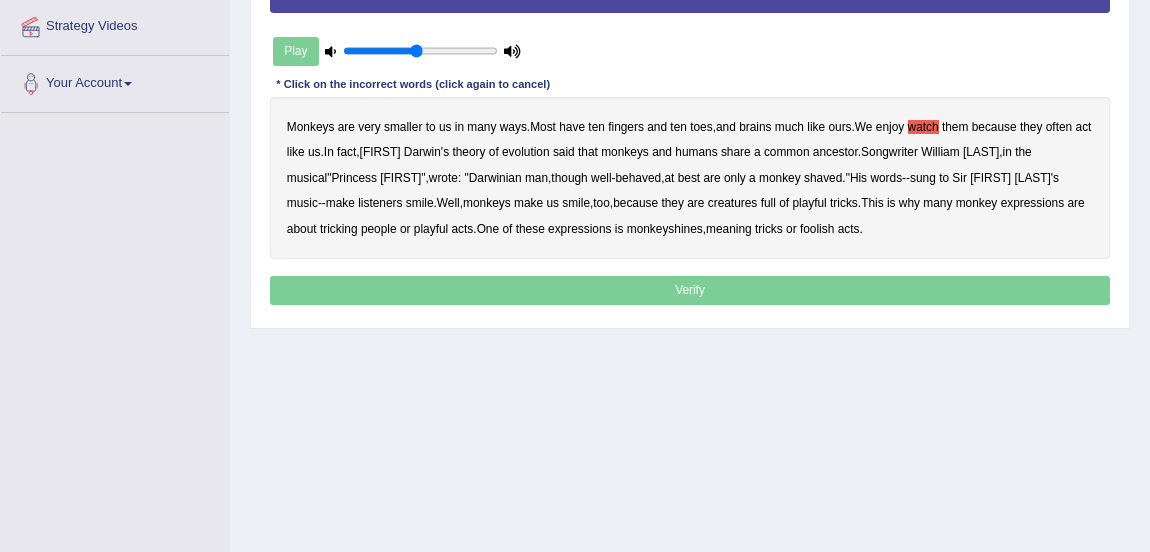 click on "us" at bounding box center [552, 203] 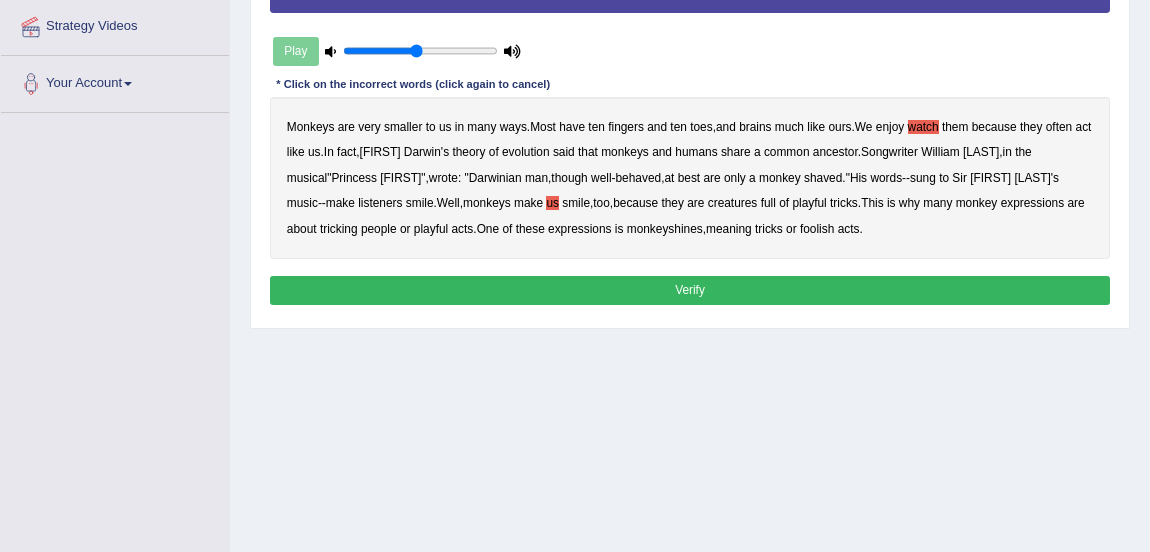 drag, startPoint x: 803, startPoint y: 217, endPoint x: 719, endPoint y: 290, distance: 111.28792 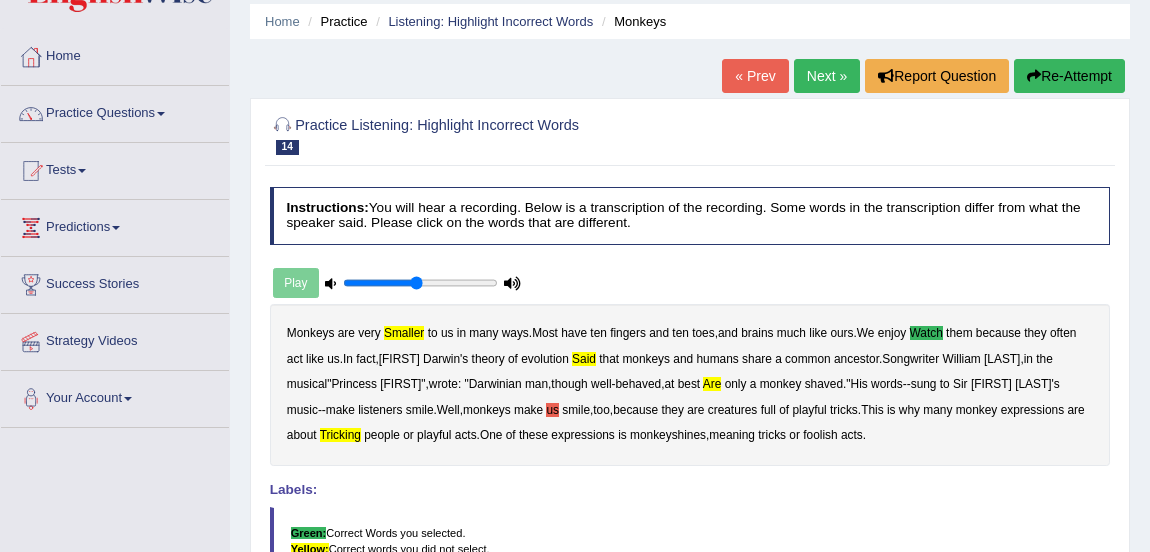 scroll, scrollTop: 28, scrollLeft: 0, axis: vertical 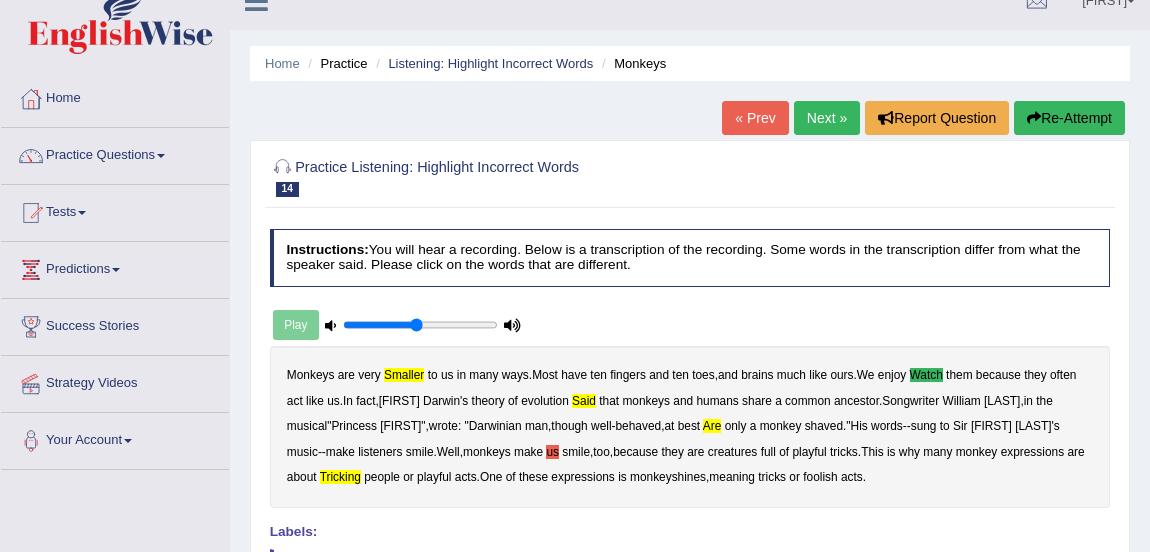 click on "Re-Attempt" at bounding box center [1069, 118] 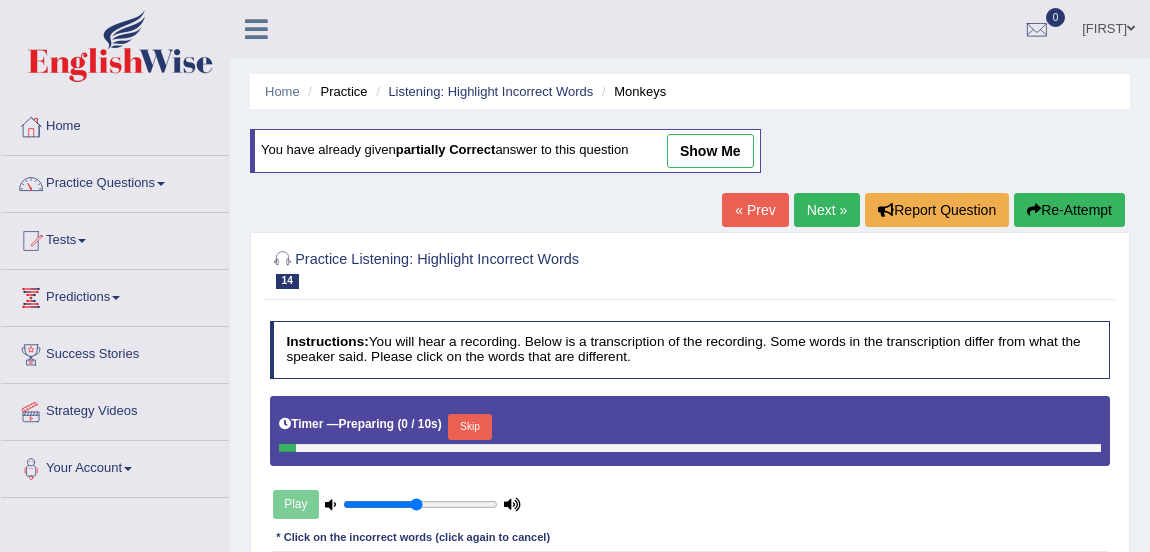 scroll, scrollTop: 28, scrollLeft: 0, axis: vertical 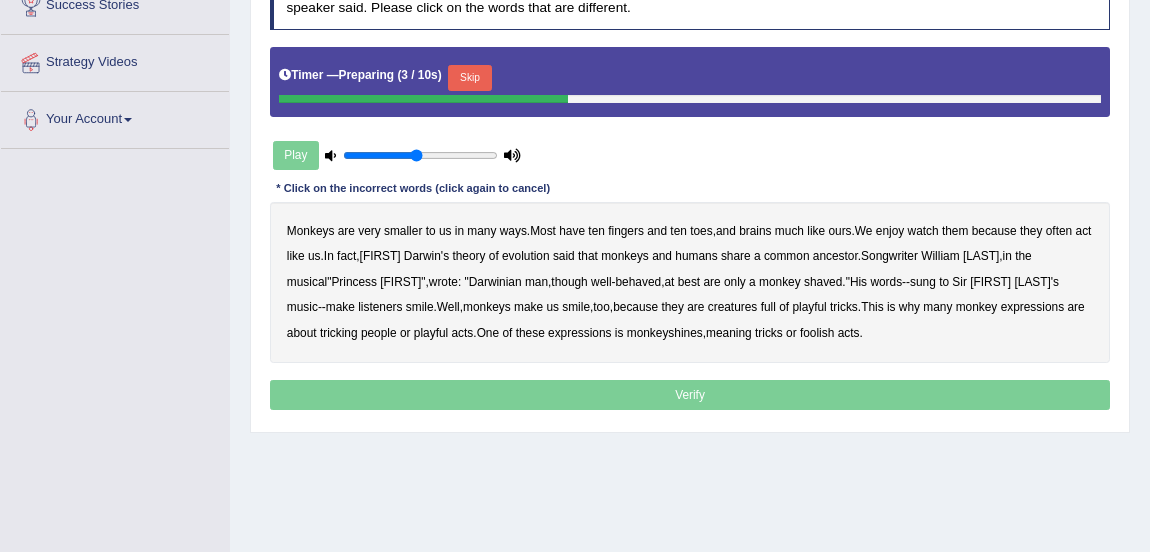 click on "Skip" at bounding box center (469, 78) 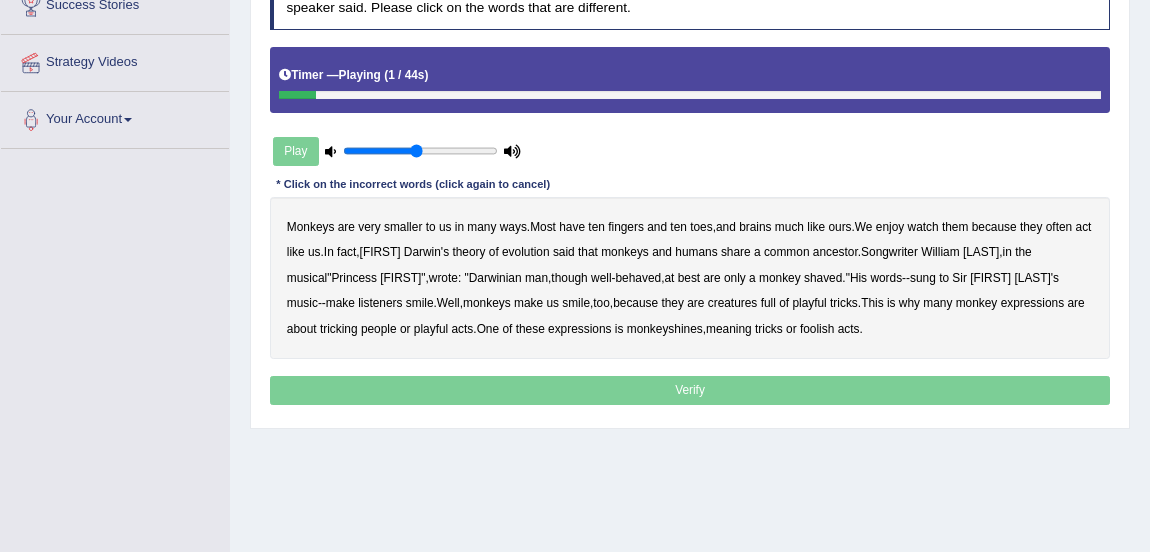 click on "smaller" at bounding box center [403, 227] 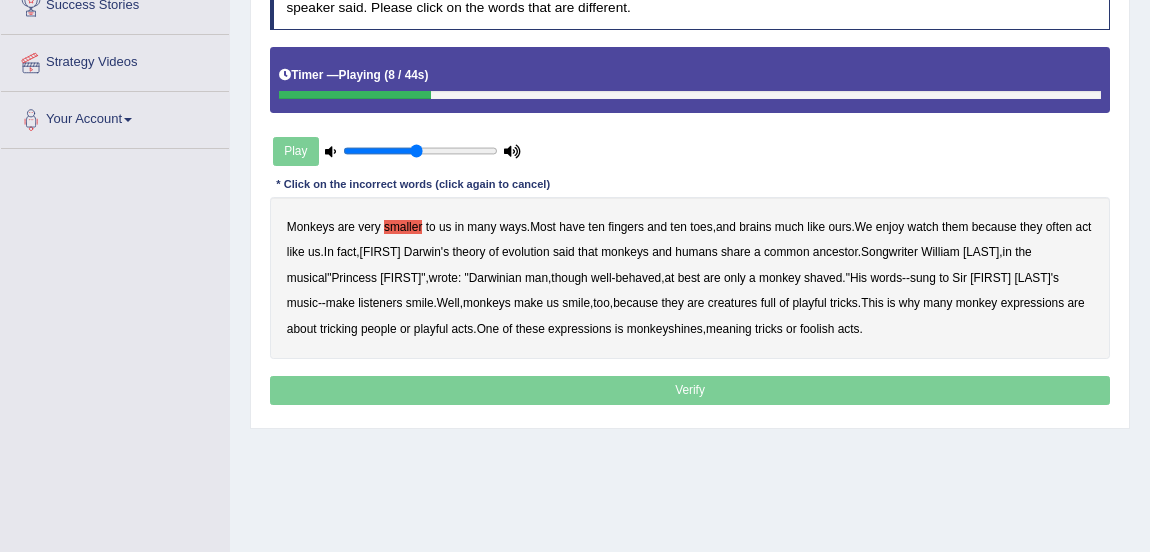 click on "watch" at bounding box center (923, 227) 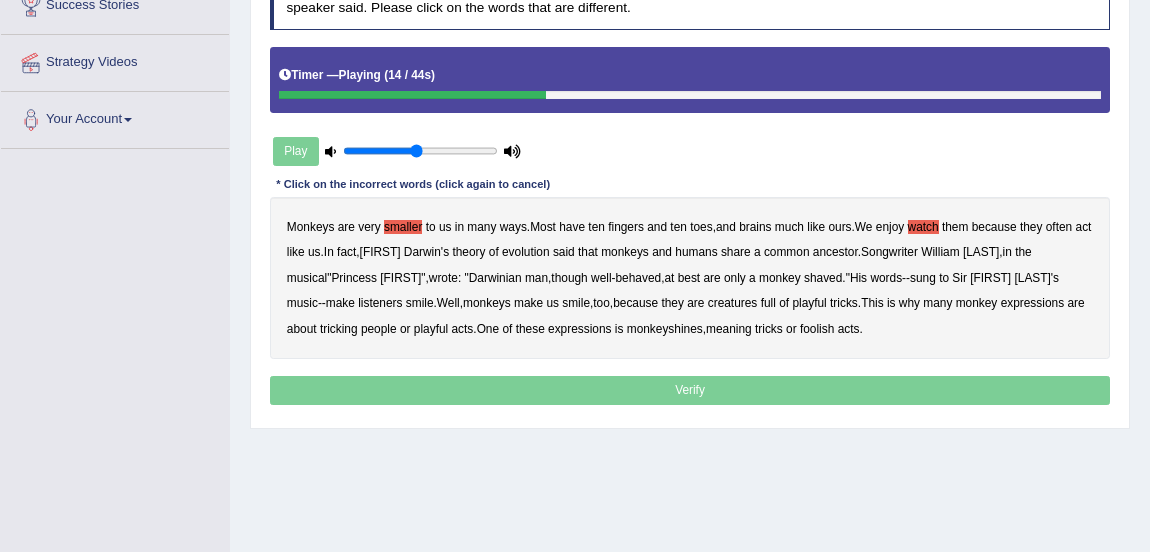 click on "said" at bounding box center [564, 252] 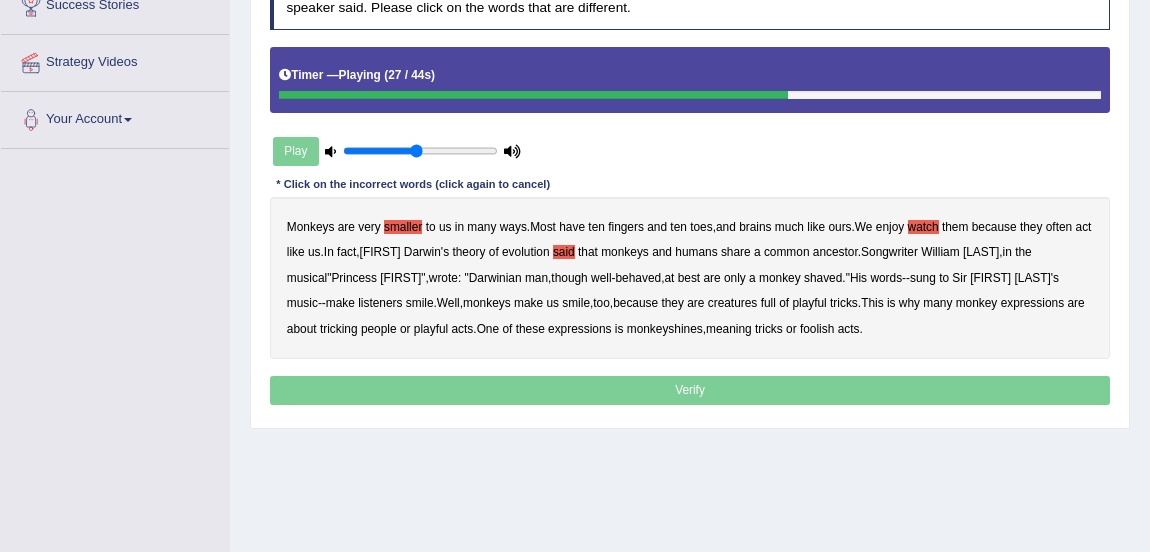 click on "shaved" at bounding box center [823, 278] 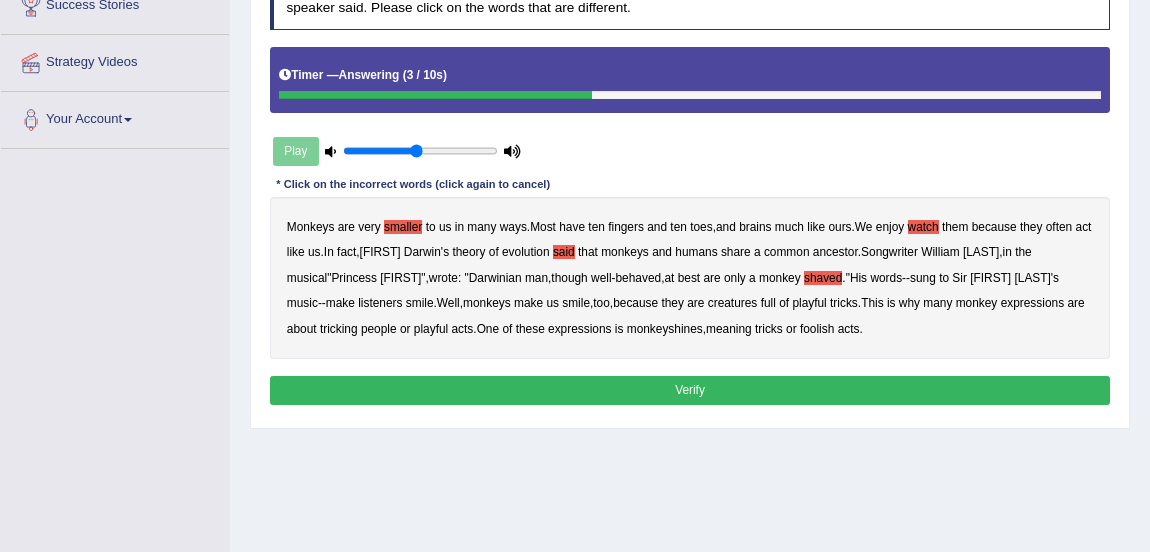 click on "Verify" at bounding box center [690, 390] 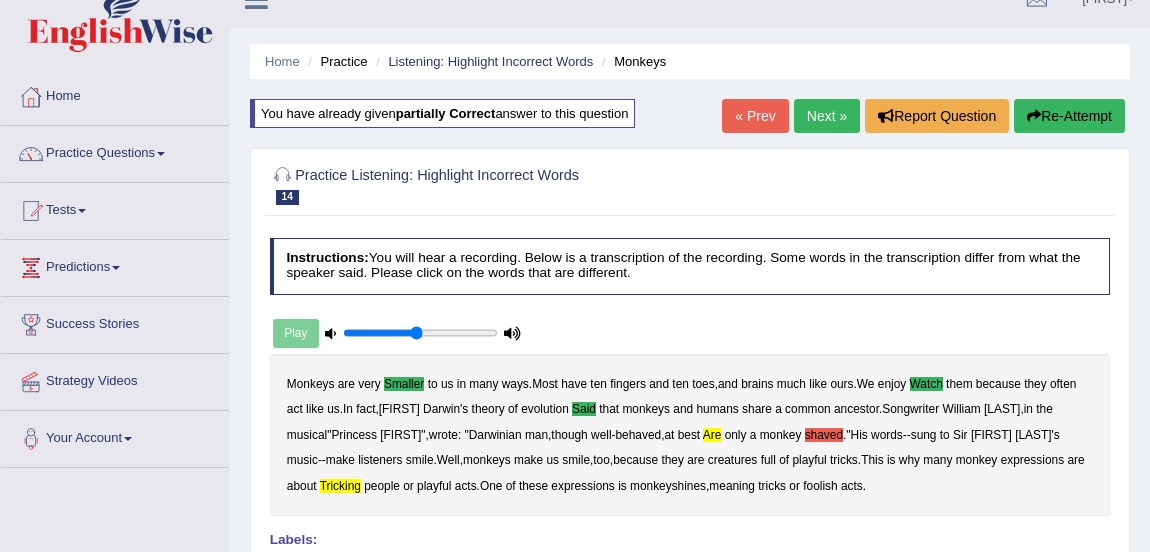 scroll, scrollTop: 0, scrollLeft: 0, axis: both 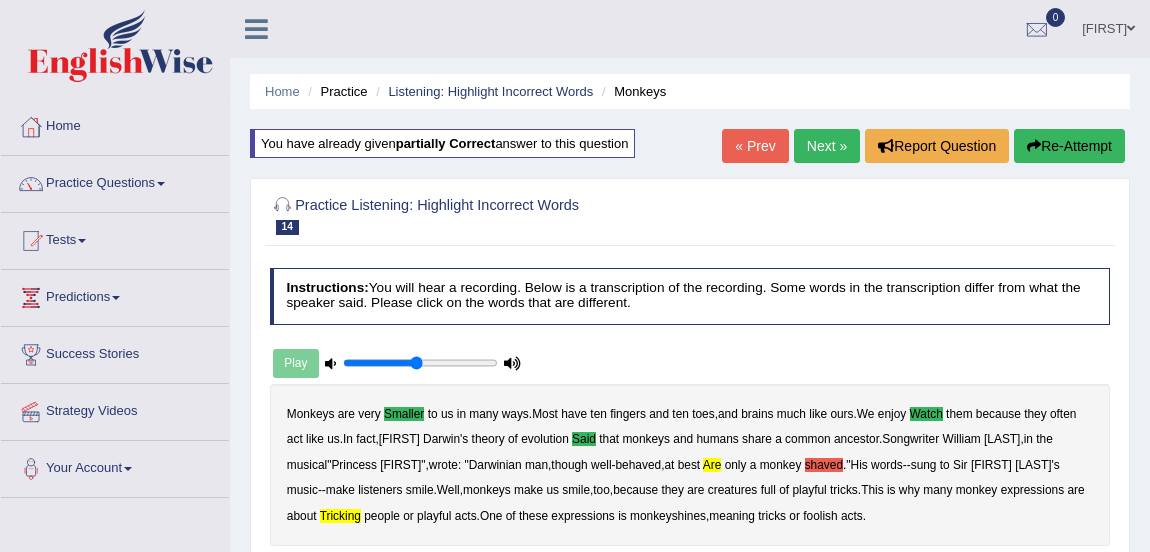 click on "Next »" at bounding box center (827, 146) 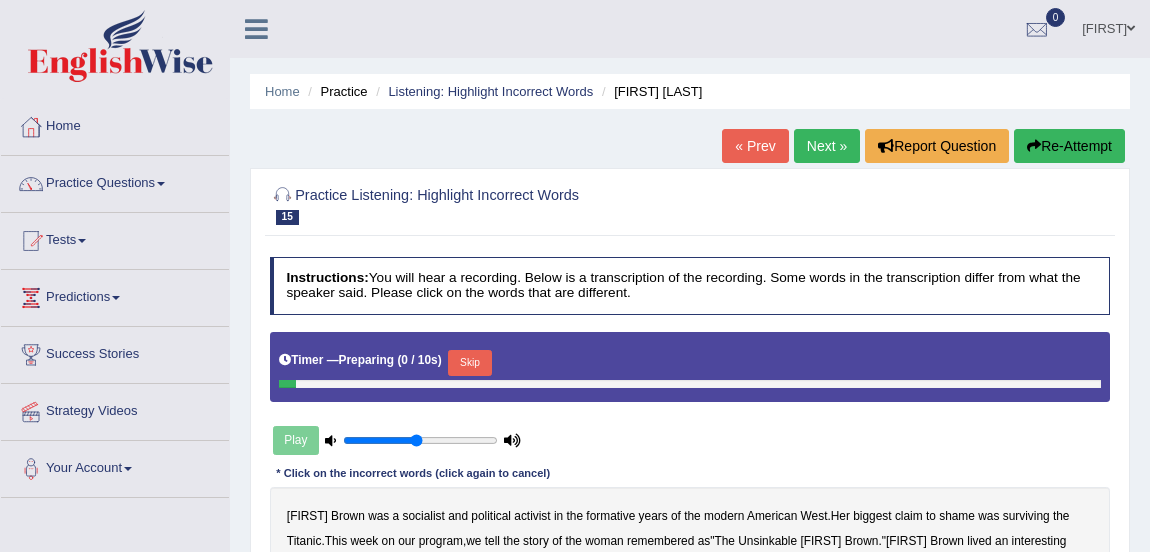 scroll, scrollTop: 0, scrollLeft: 0, axis: both 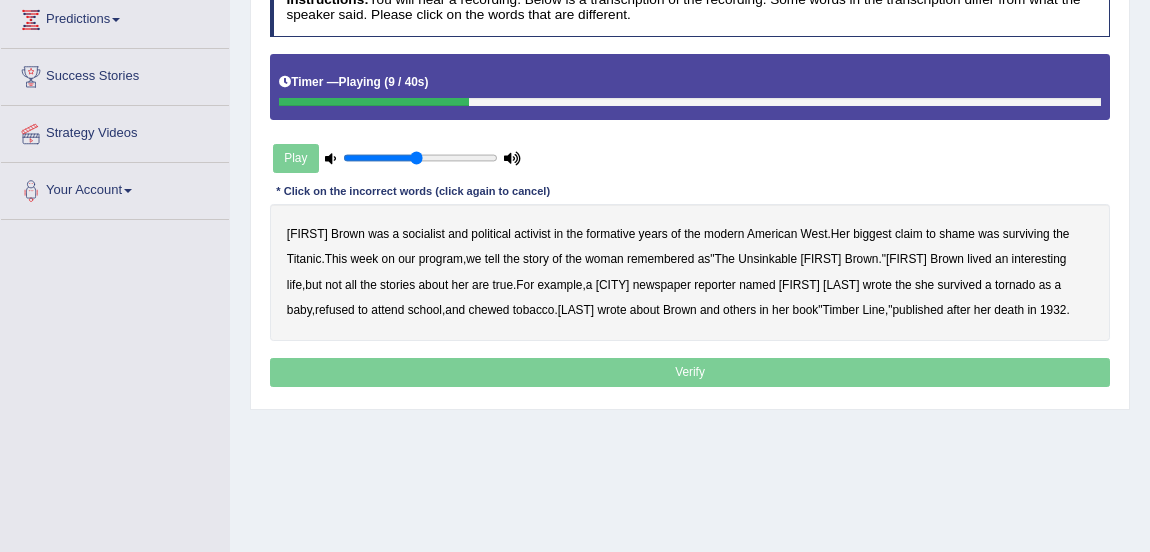 click on "shame" at bounding box center (957, 234) 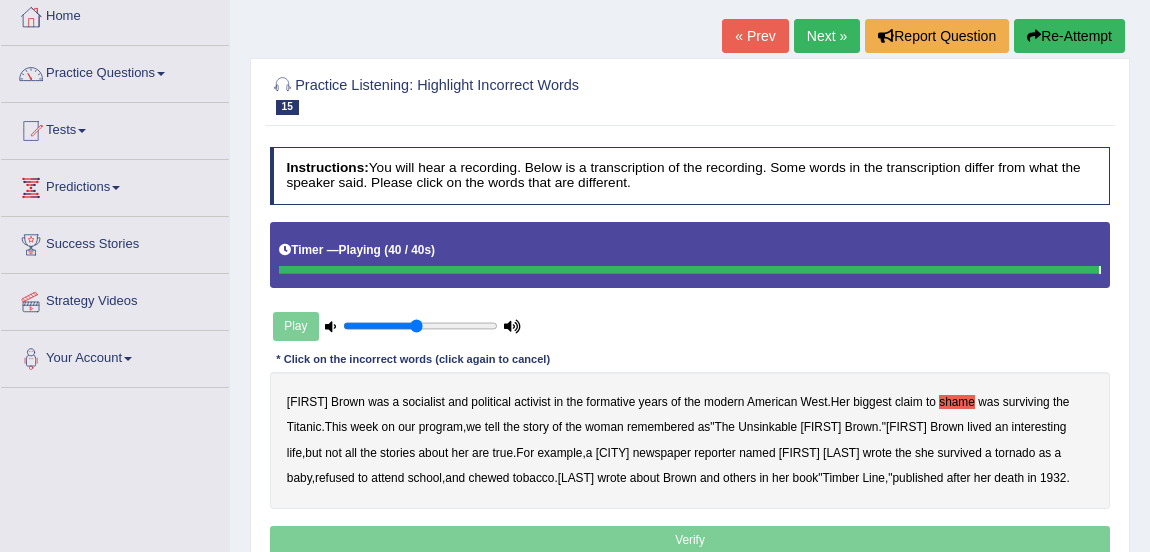 scroll, scrollTop: 107, scrollLeft: 0, axis: vertical 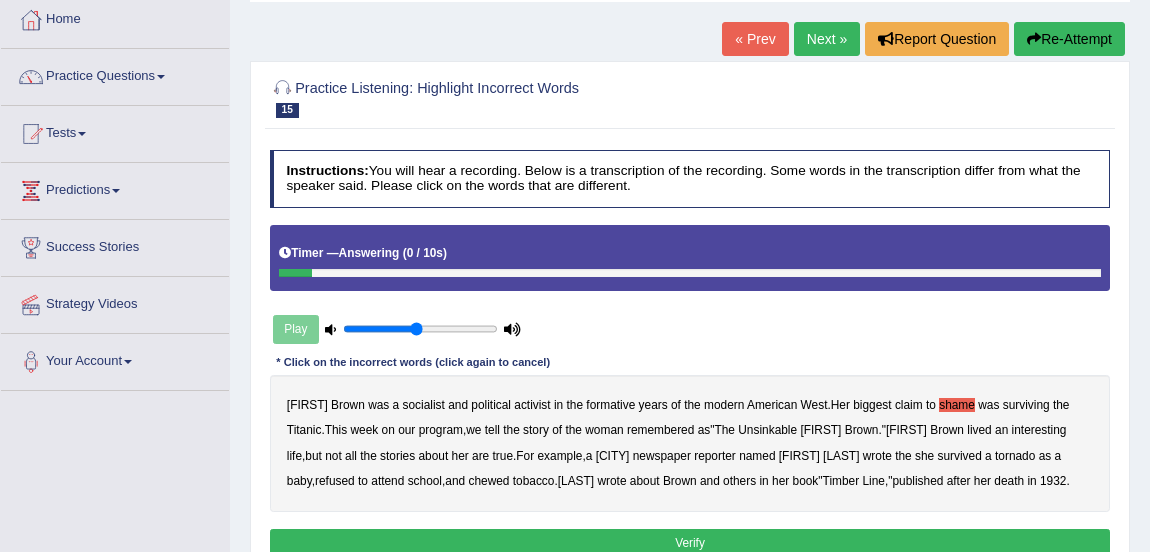 click at bounding box center (1034, 39) 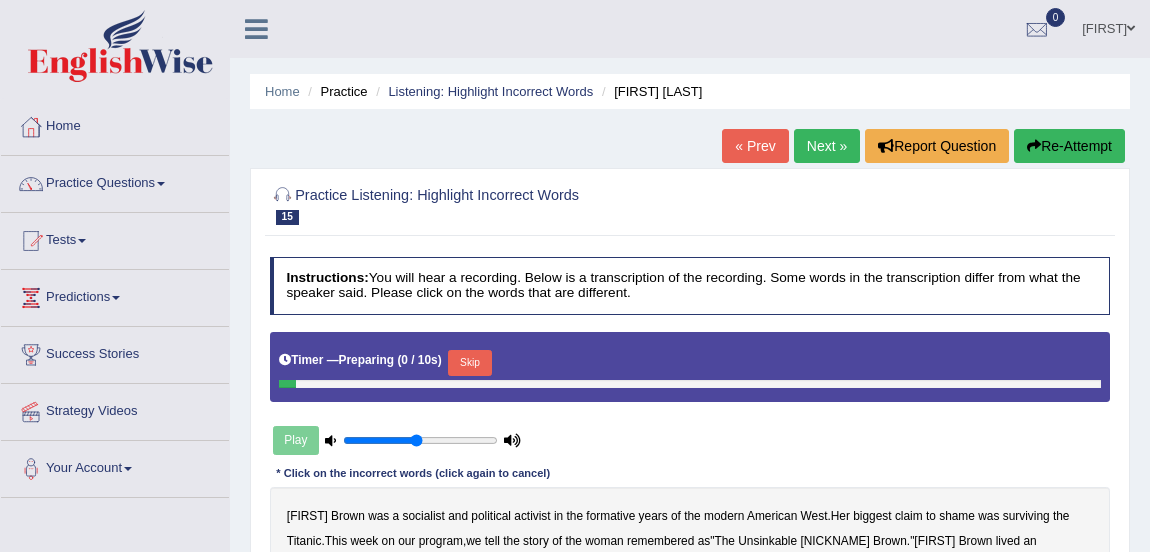 scroll, scrollTop: 107, scrollLeft: 0, axis: vertical 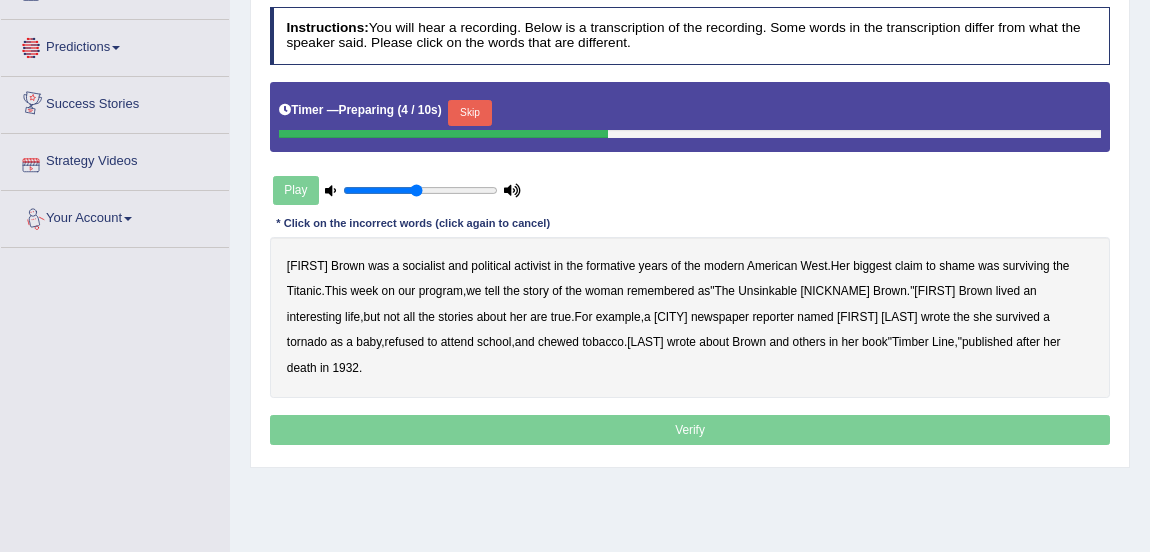 click on "Skip" at bounding box center (469, 113) 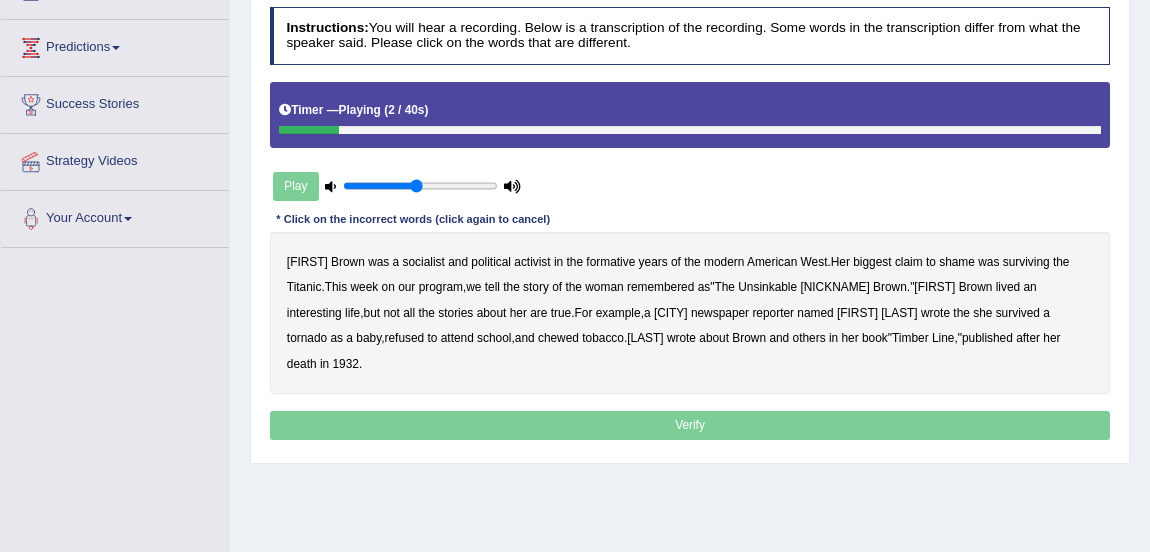 click on "socialist" at bounding box center [424, 262] 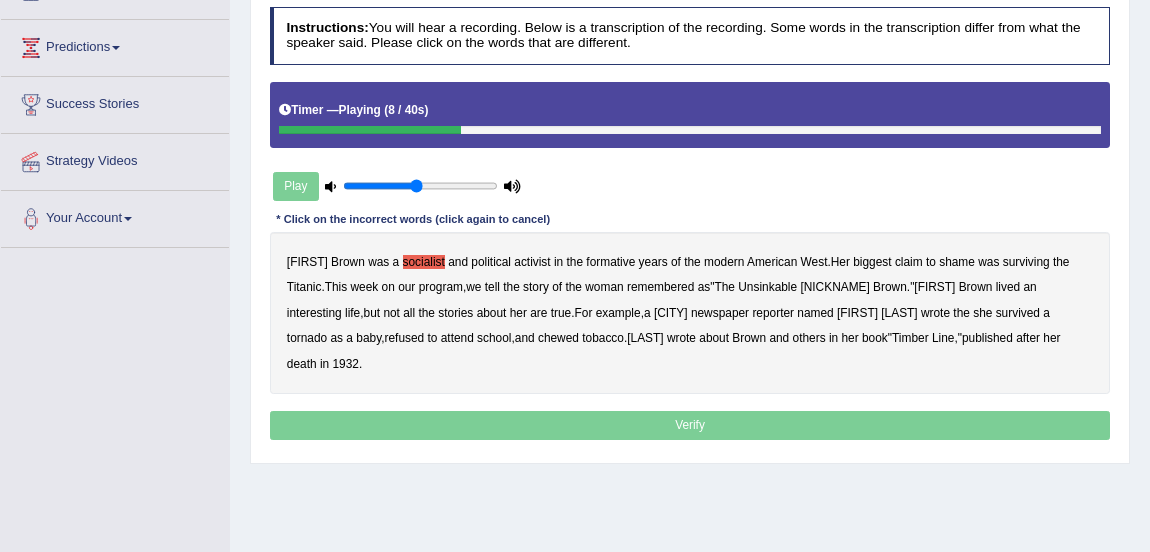 click on "shame" at bounding box center [957, 262] 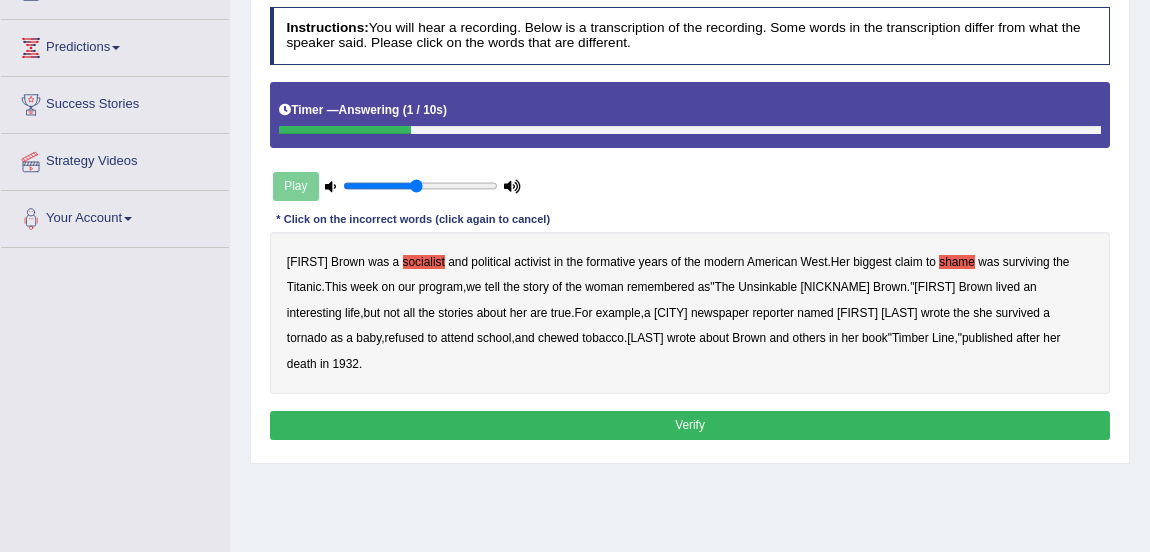 click on "Verify" at bounding box center (690, 425) 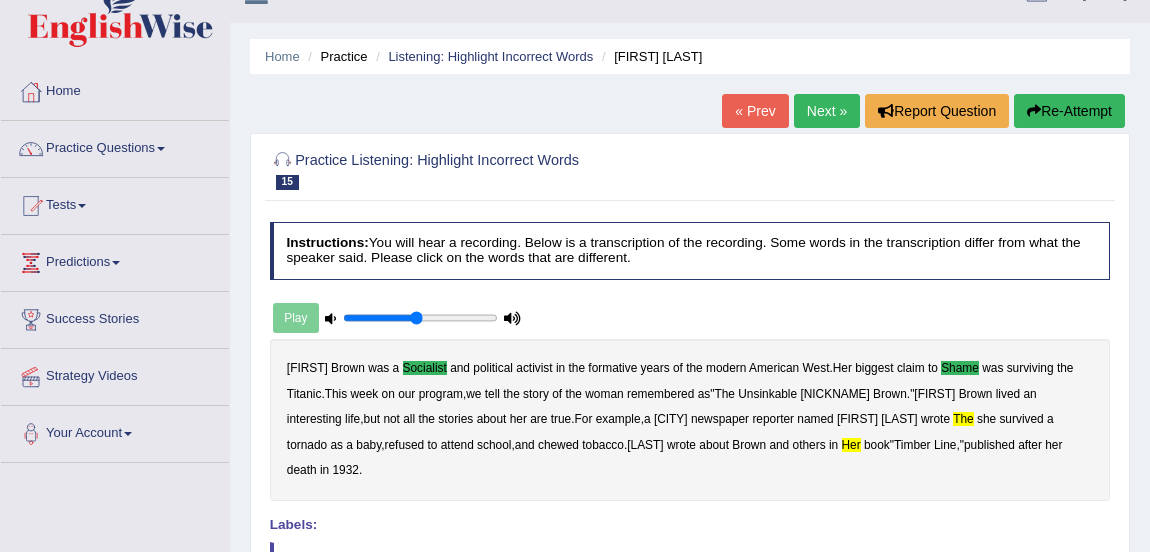 scroll, scrollTop: 0, scrollLeft: 0, axis: both 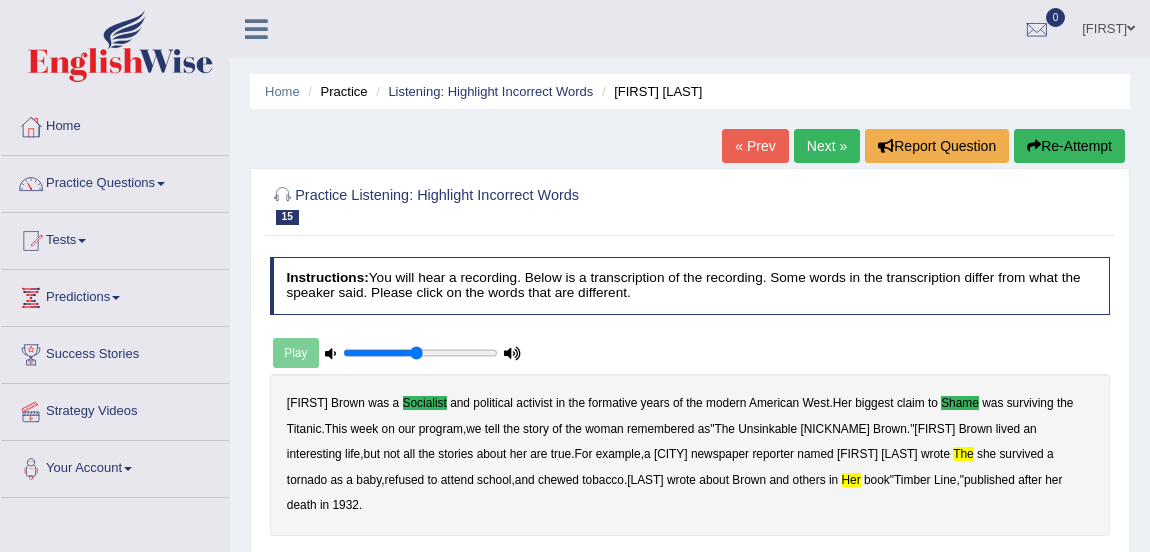click on "Next »" at bounding box center [827, 146] 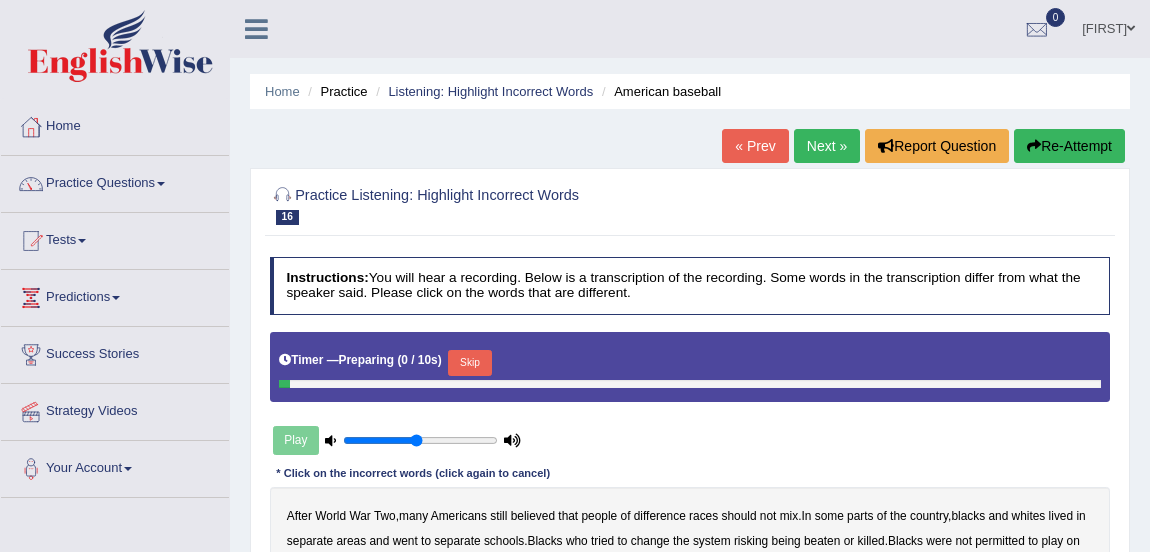 scroll, scrollTop: 0, scrollLeft: 0, axis: both 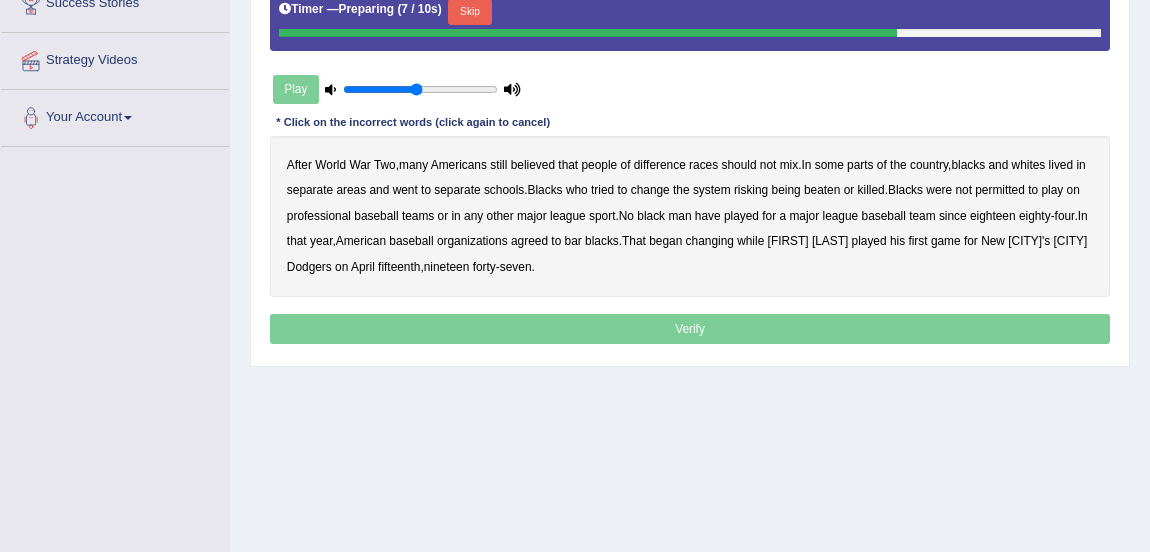 click on "Skip" at bounding box center [469, 12] 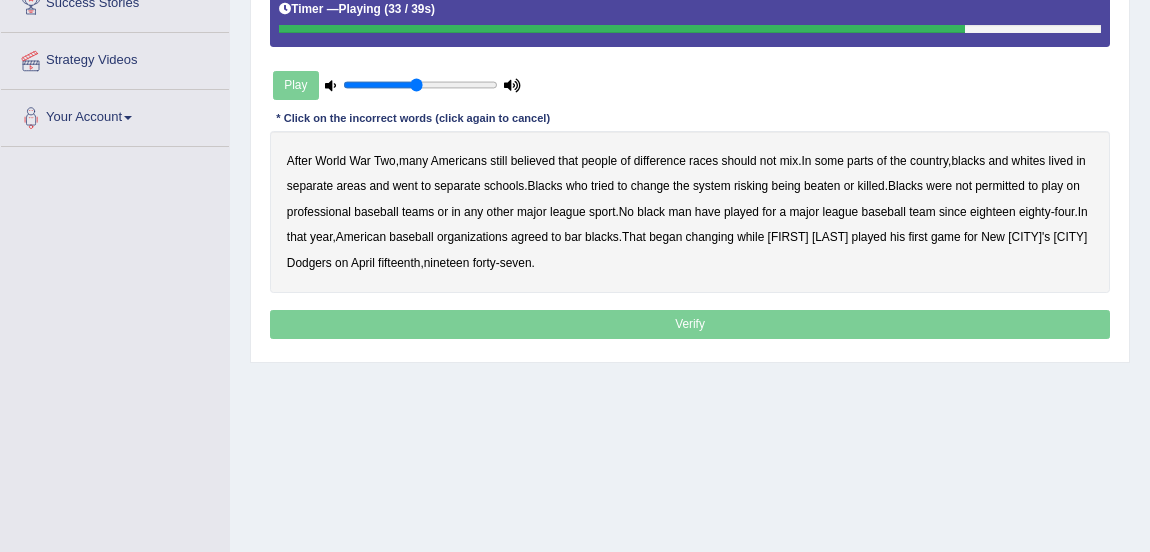 click on "began" at bounding box center [665, 237] 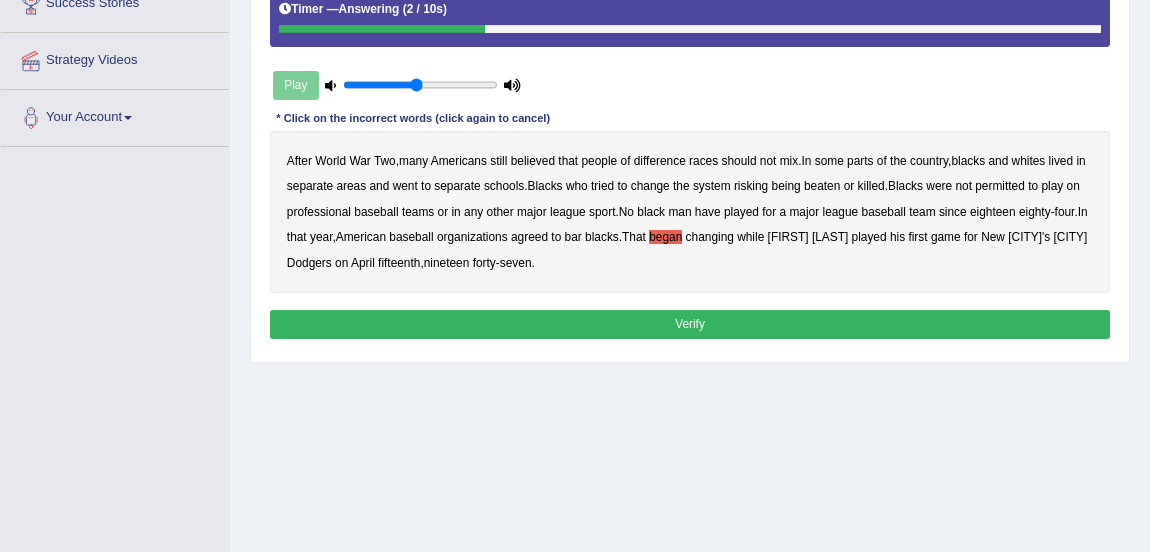 click on "Verify" at bounding box center [690, 324] 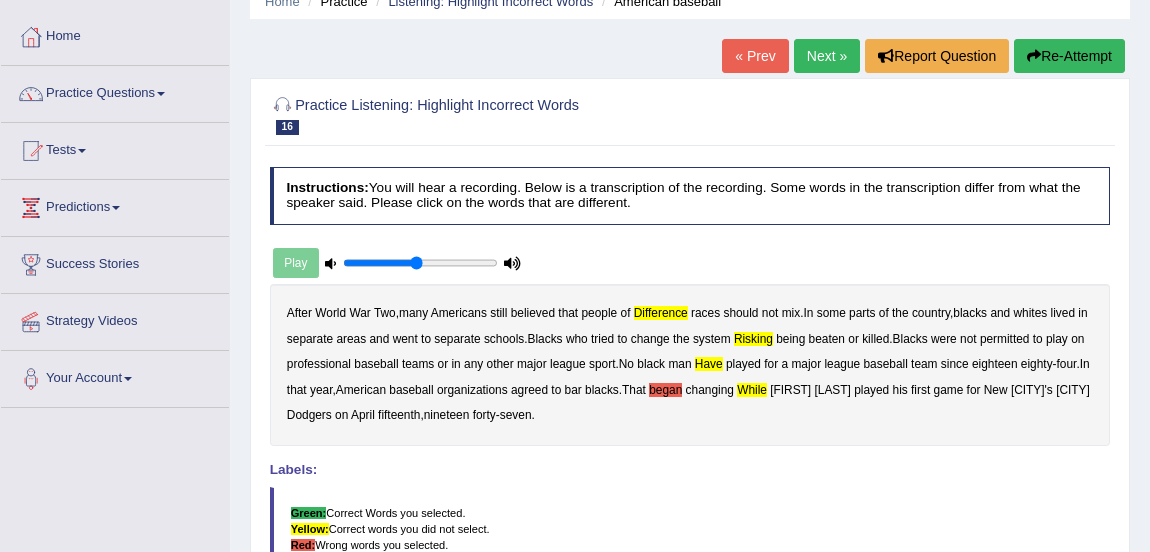 scroll, scrollTop: 0, scrollLeft: 0, axis: both 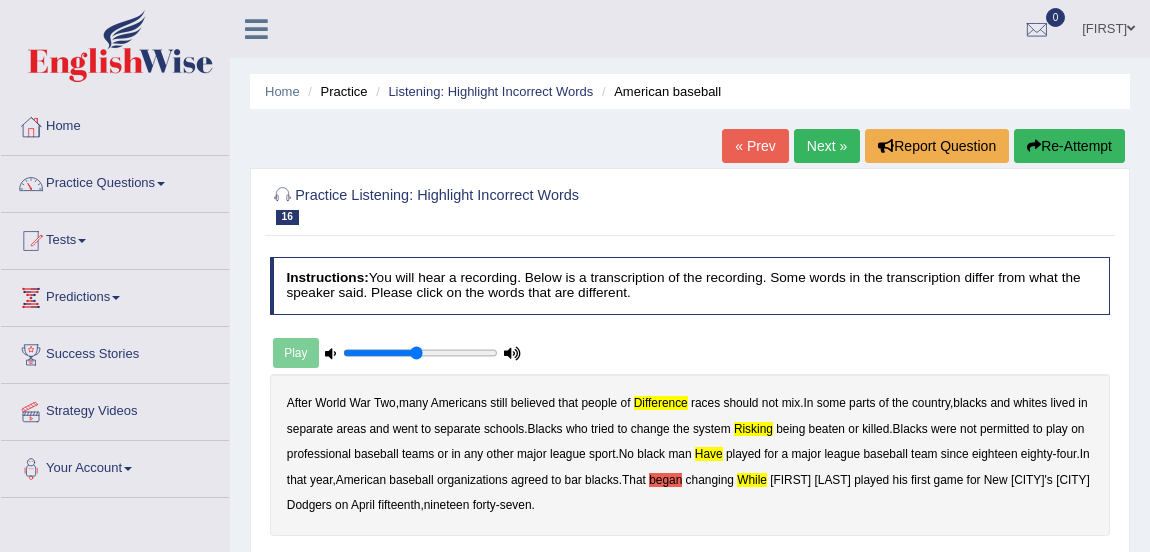 click on "Re-Attempt" at bounding box center [1069, 146] 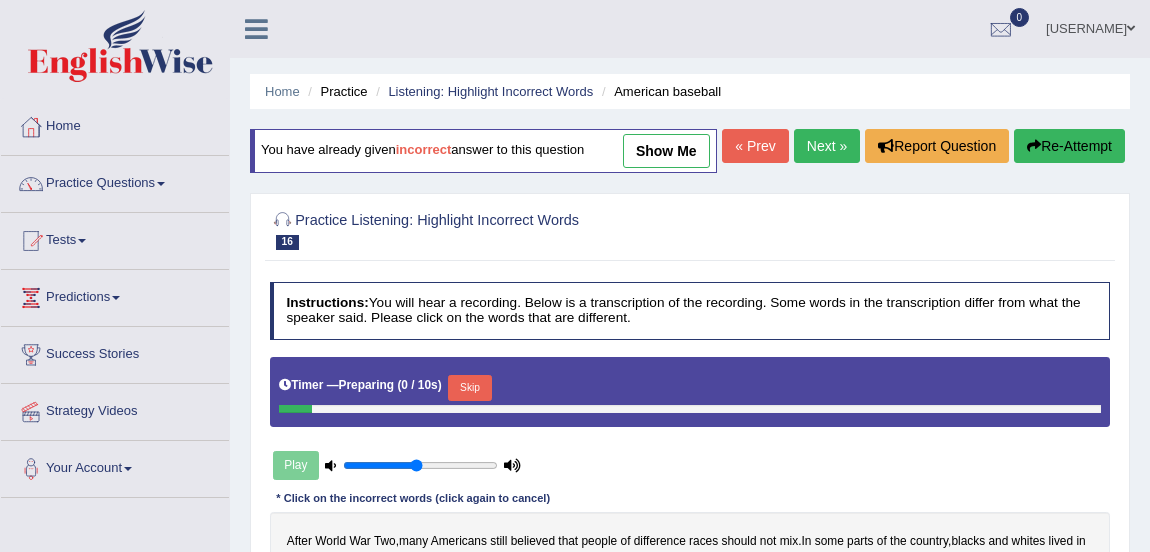 scroll, scrollTop: 0, scrollLeft: 0, axis: both 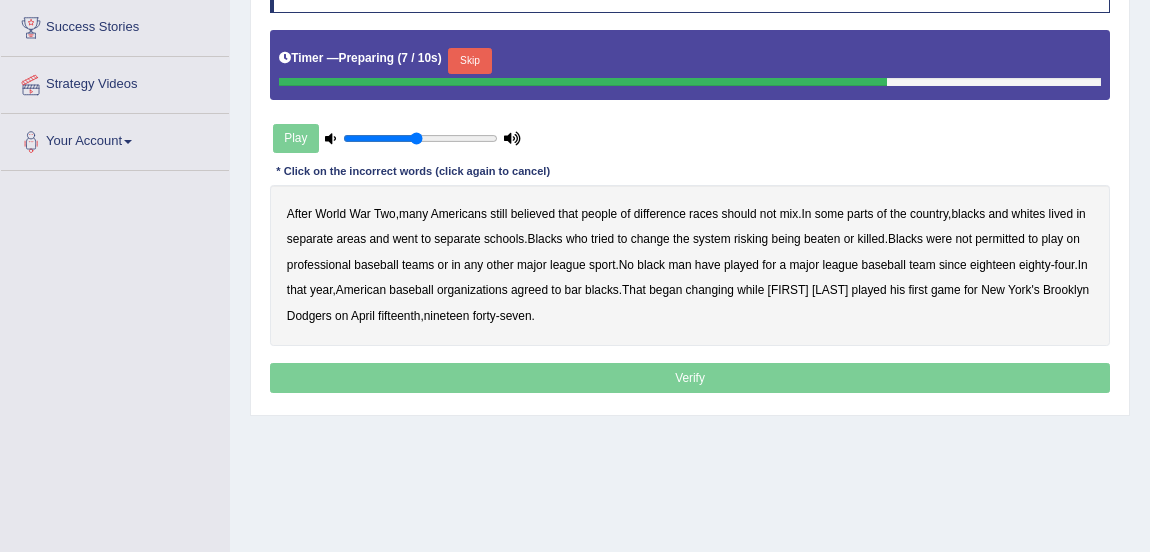 click on "Skip" at bounding box center (469, 61) 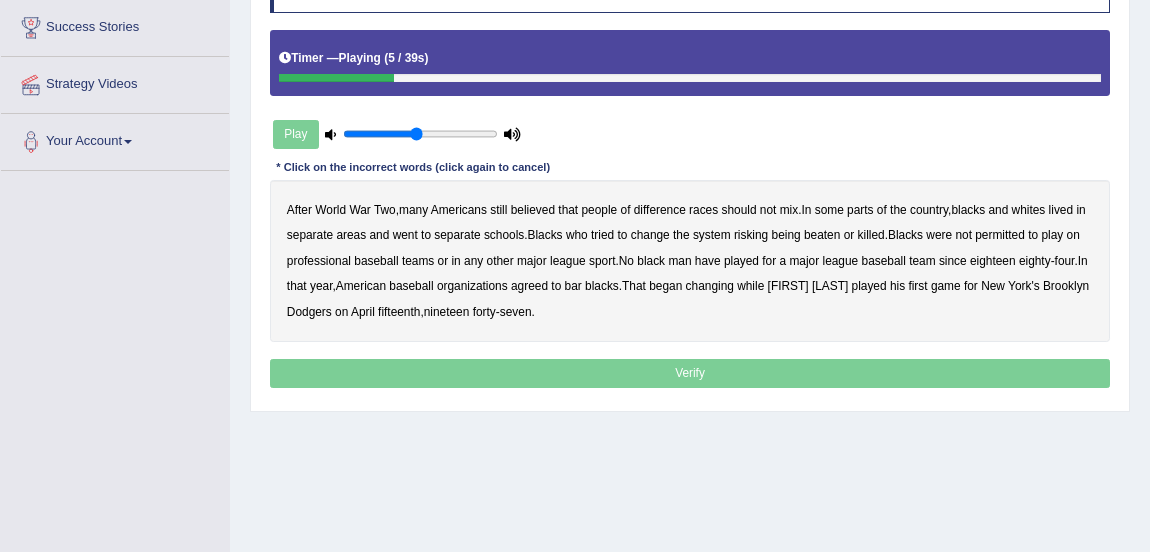 click on "difference" at bounding box center [660, 210] 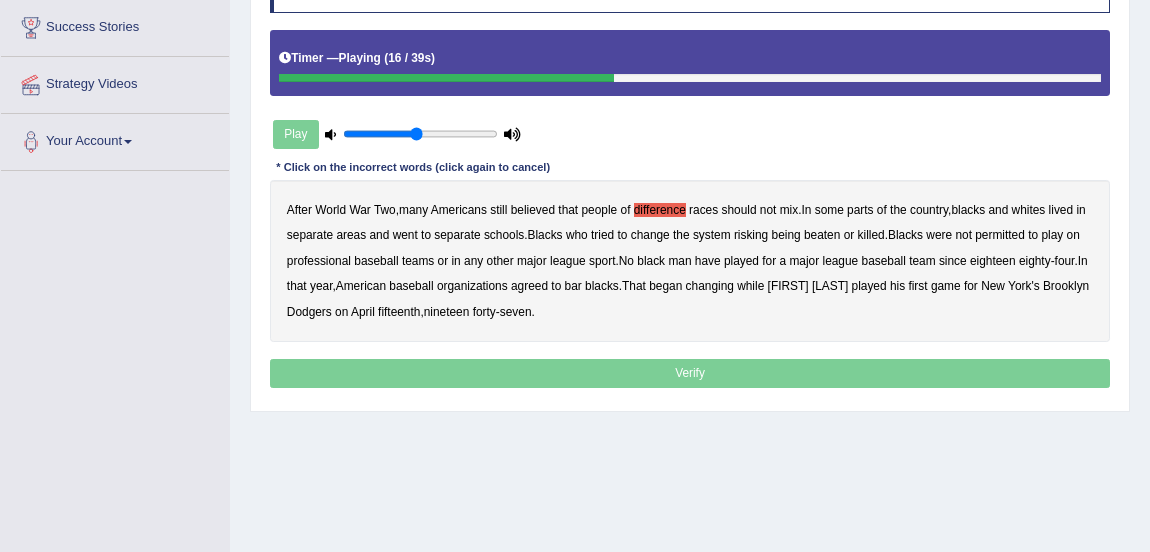 click on "risking" at bounding box center (751, 235) 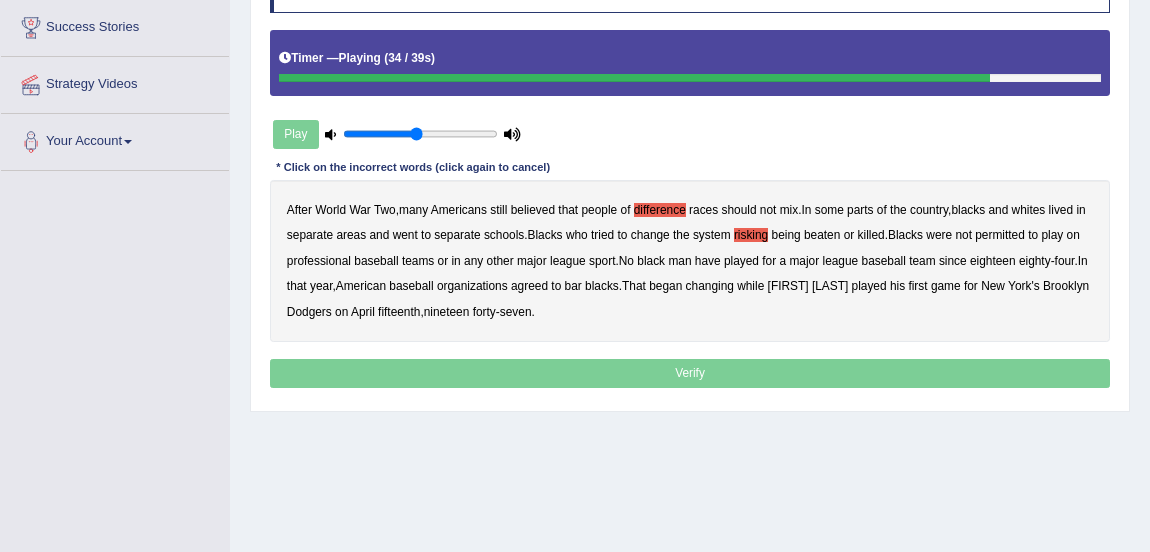 click on "while" at bounding box center (750, 286) 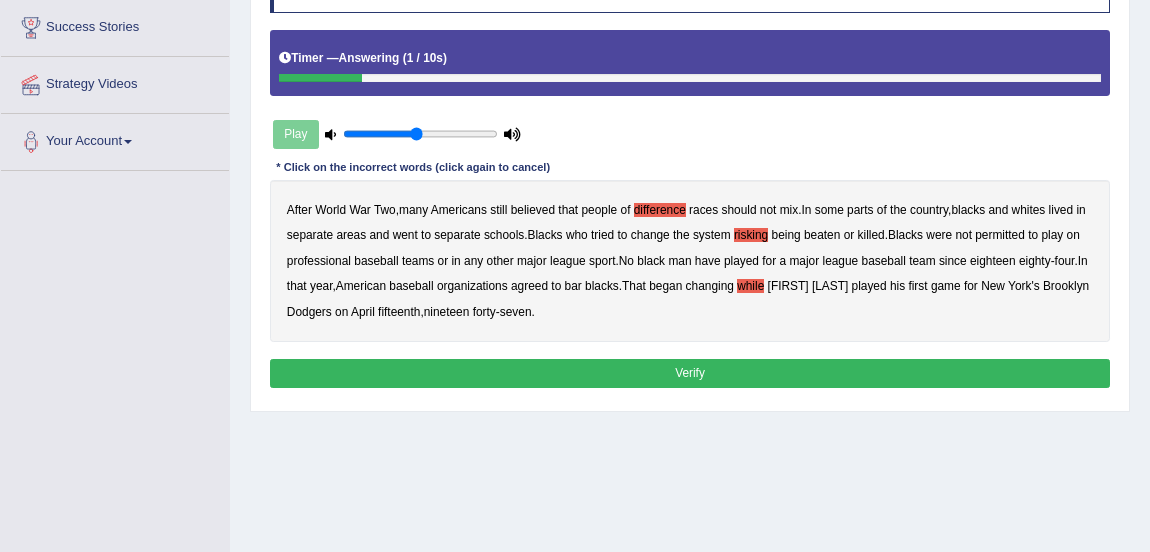 click on "Verify" at bounding box center (690, 373) 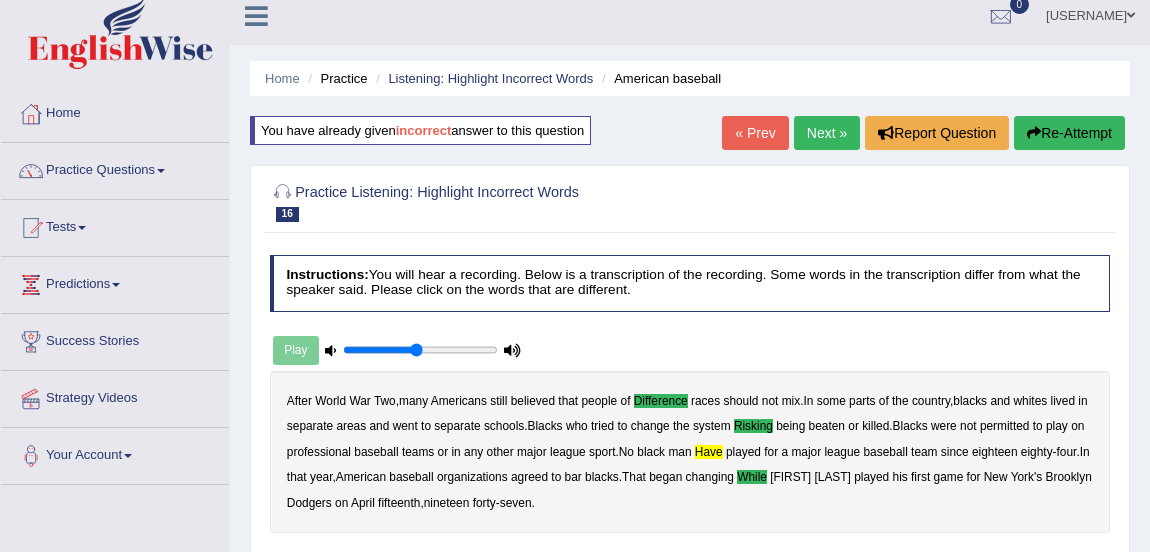 scroll, scrollTop: 0, scrollLeft: 0, axis: both 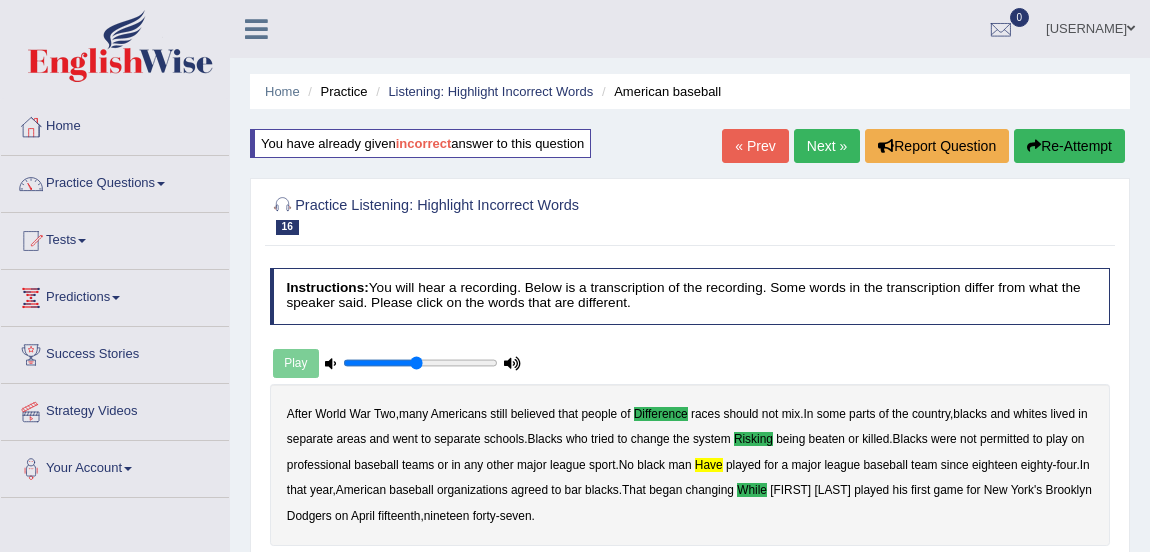 click on "Next »" at bounding box center (827, 146) 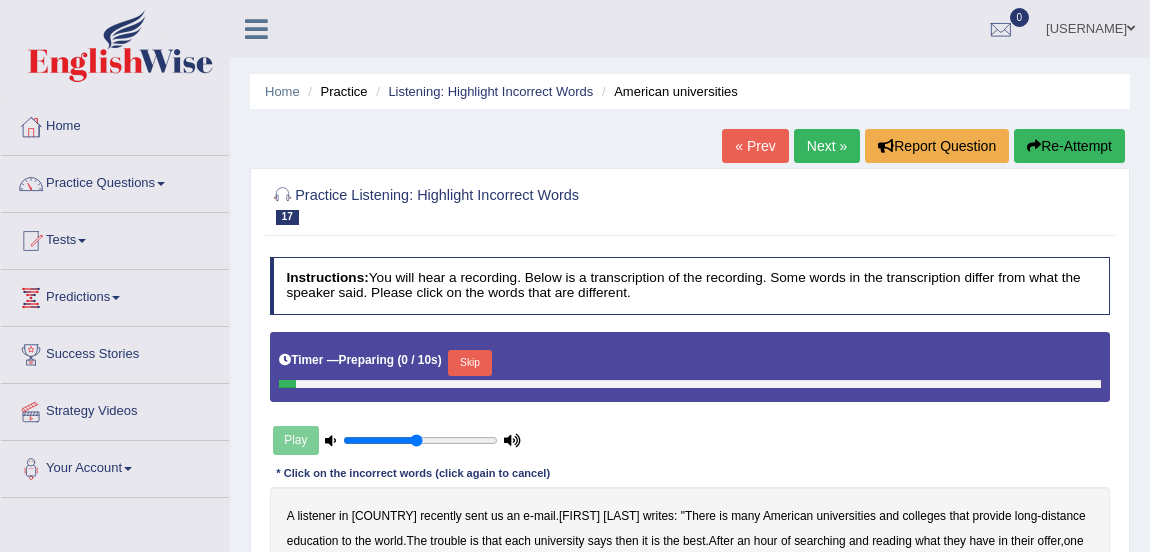 scroll, scrollTop: 110, scrollLeft: 0, axis: vertical 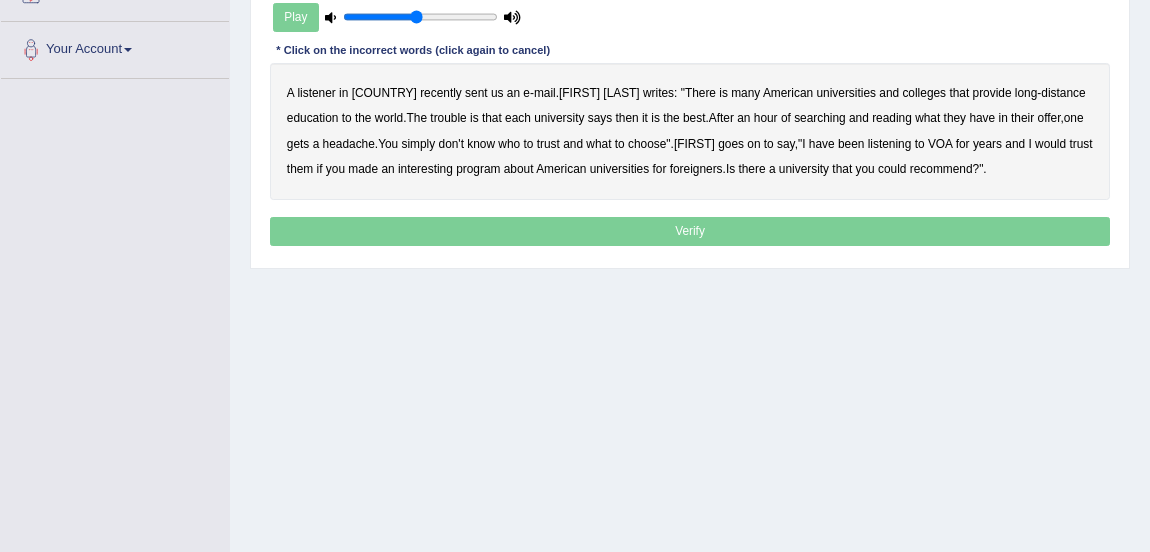 click on "then" at bounding box center (627, 118) 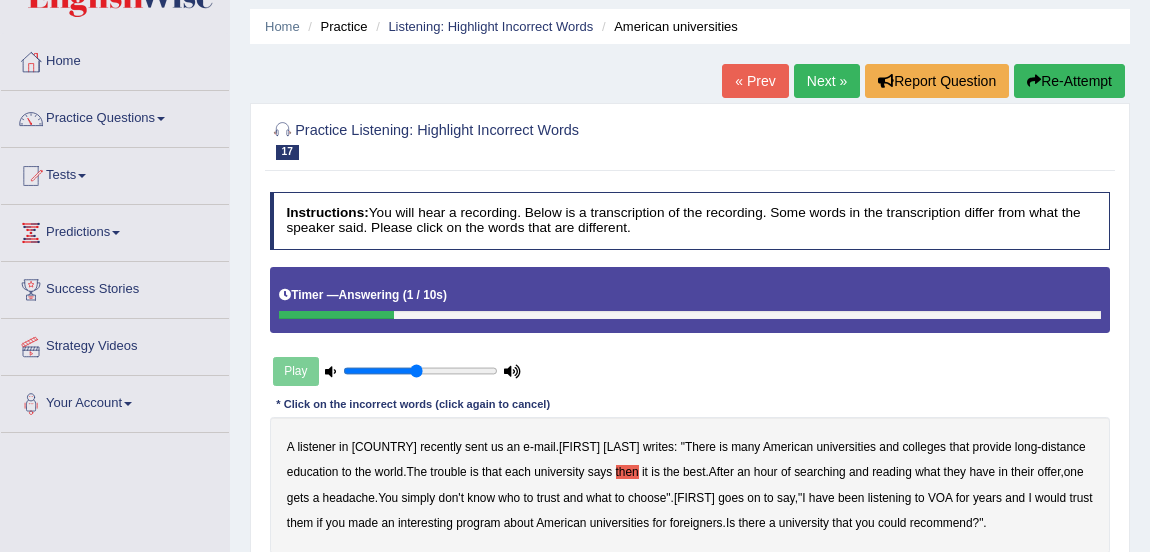 scroll, scrollTop: 0, scrollLeft: 0, axis: both 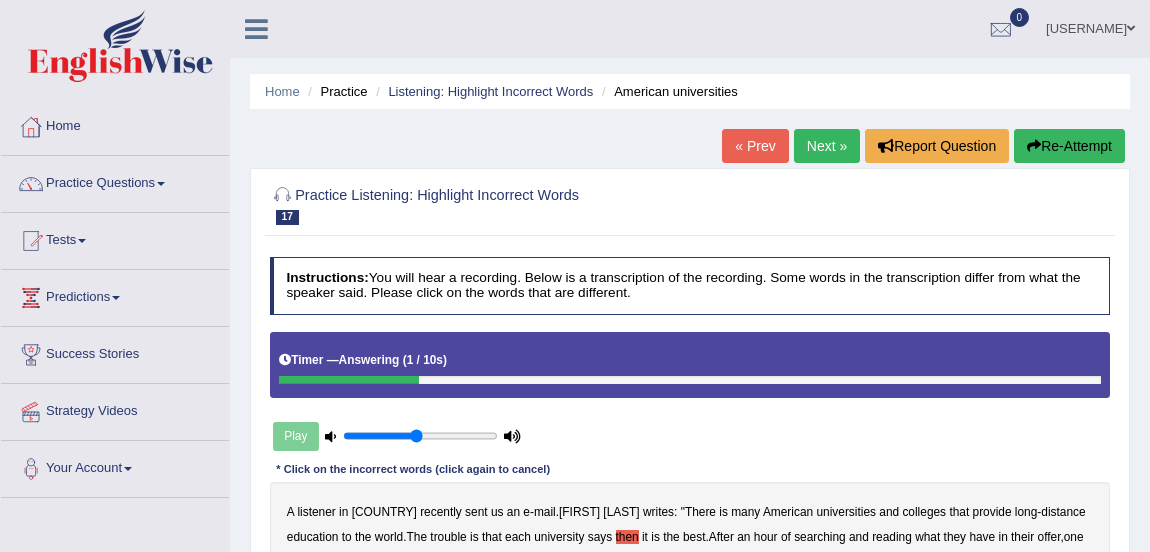 click on "Re-Attempt" at bounding box center (1069, 146) 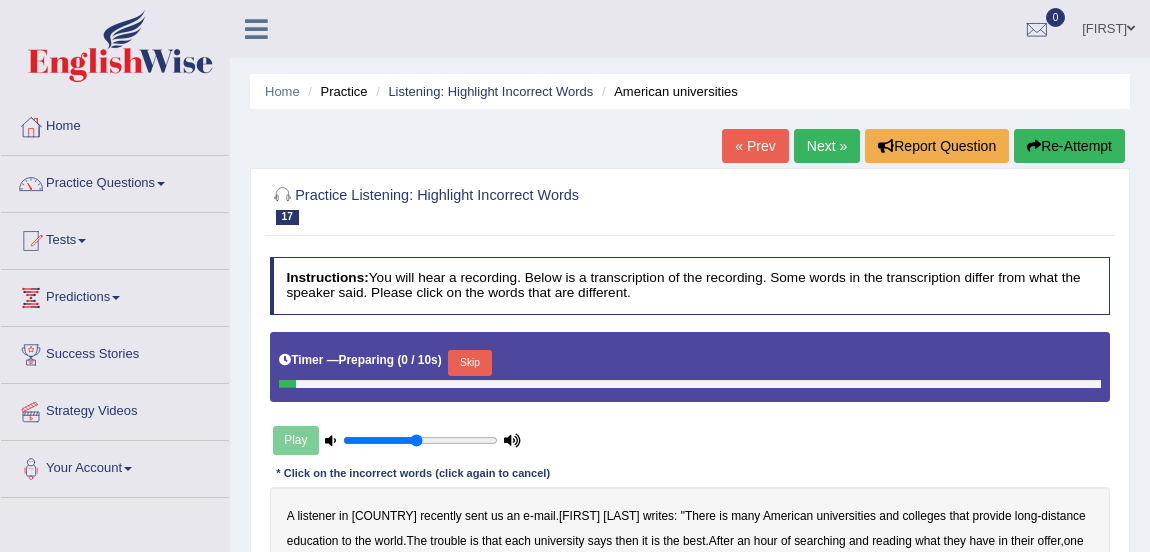 scroll, scrollTop: 0, scrollLeft: 0, axis: both 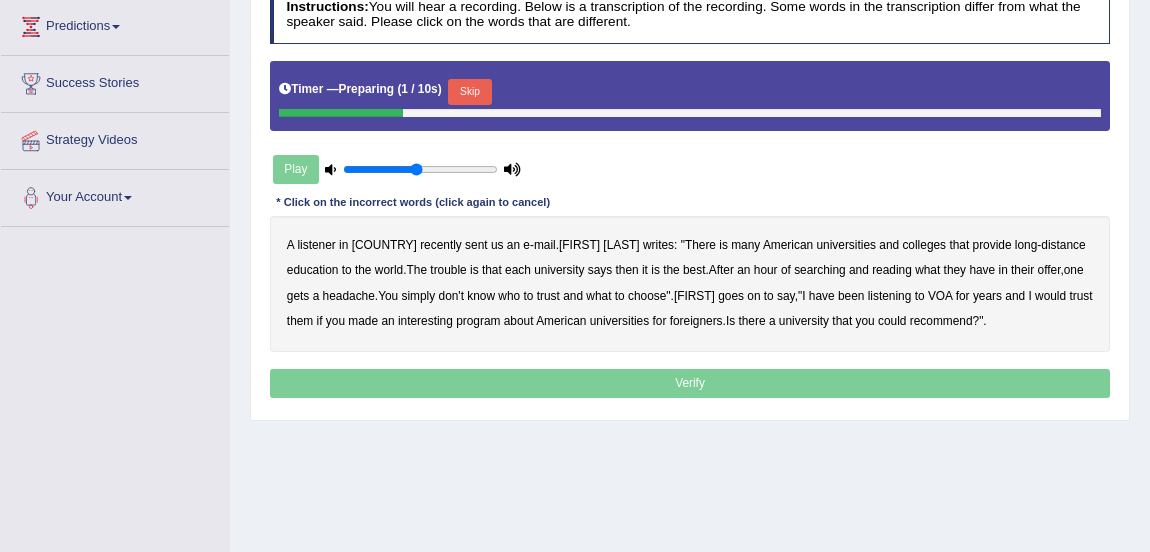 click on "Skip" at bounding box center [469, 92] 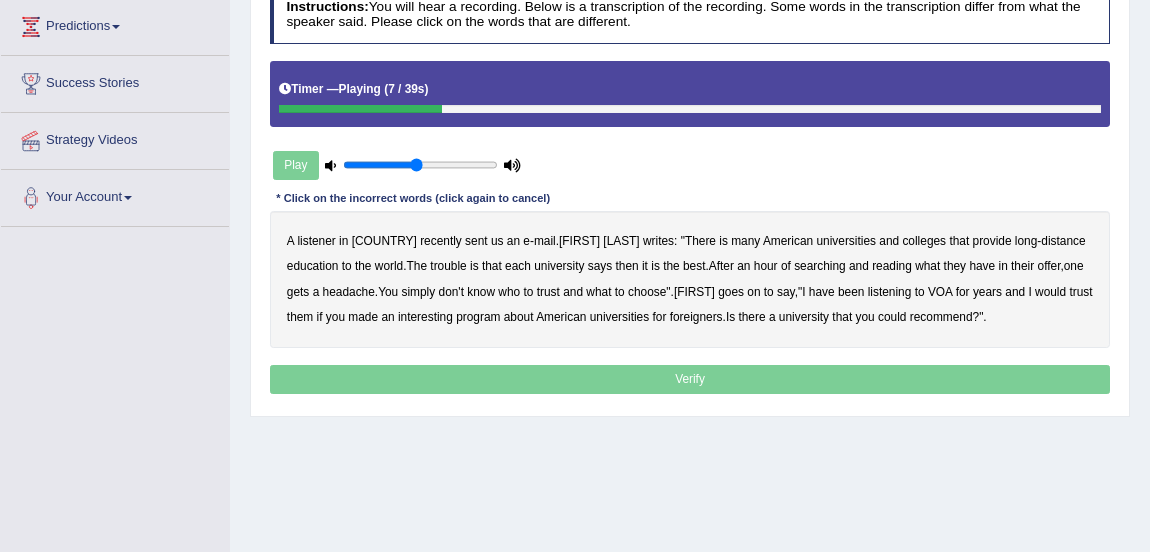 click on "is" at bounding box center [723, 241] 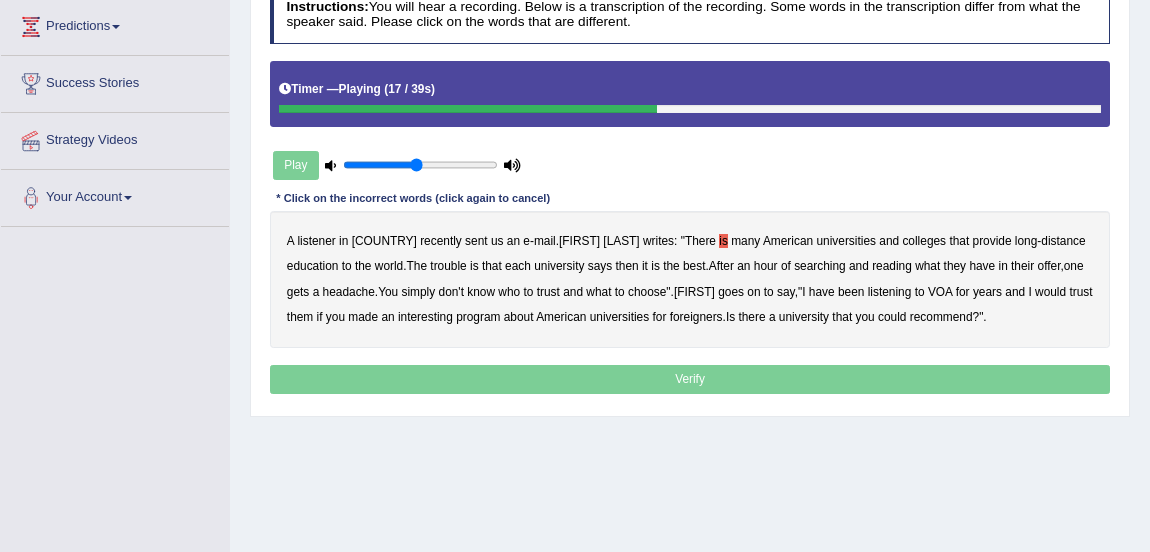 click on "then" at bounding box center (627, 266) 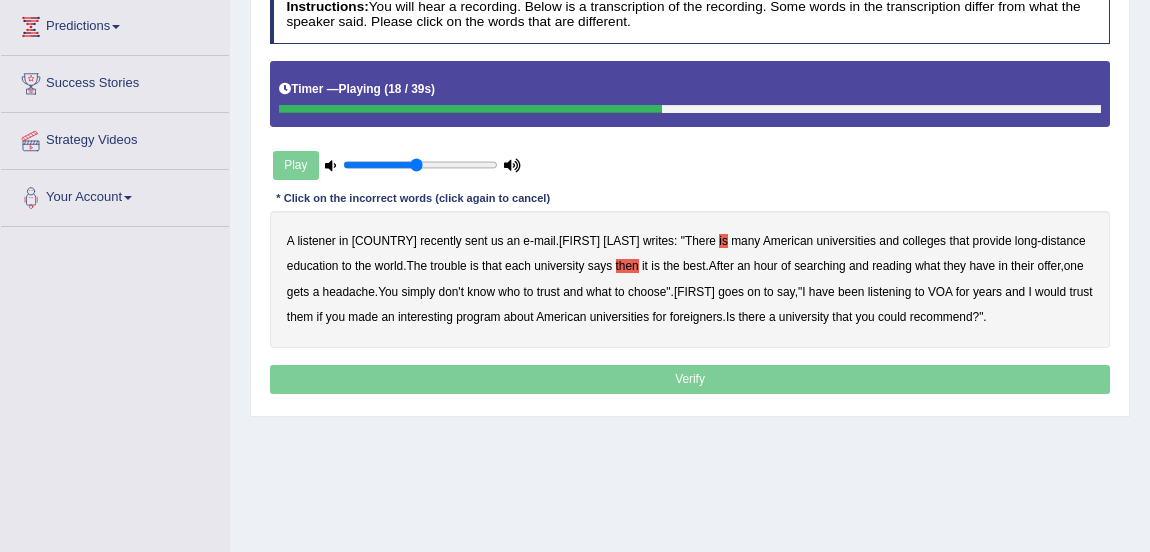click on "then" at bounding box center [627, 266] 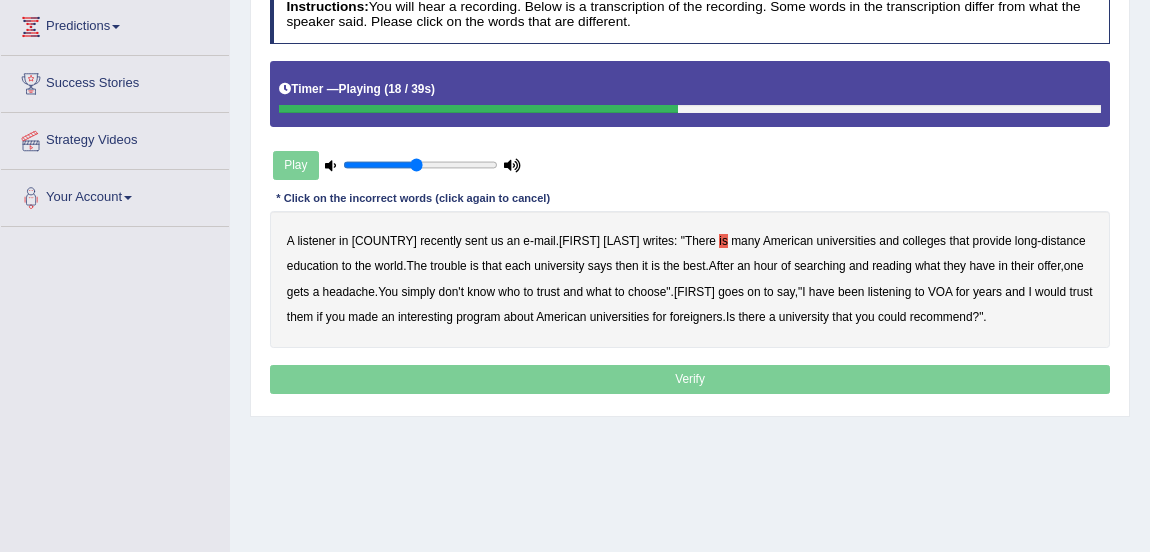 click on "then" at bounding box center (627, 266) 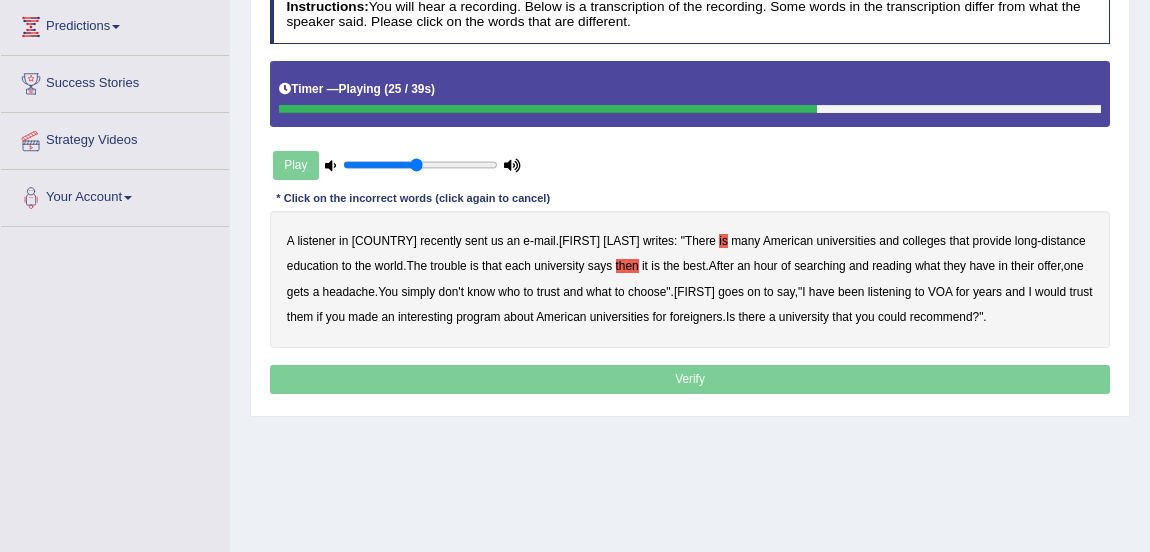 click on "who" at bounding box center [509, 292] 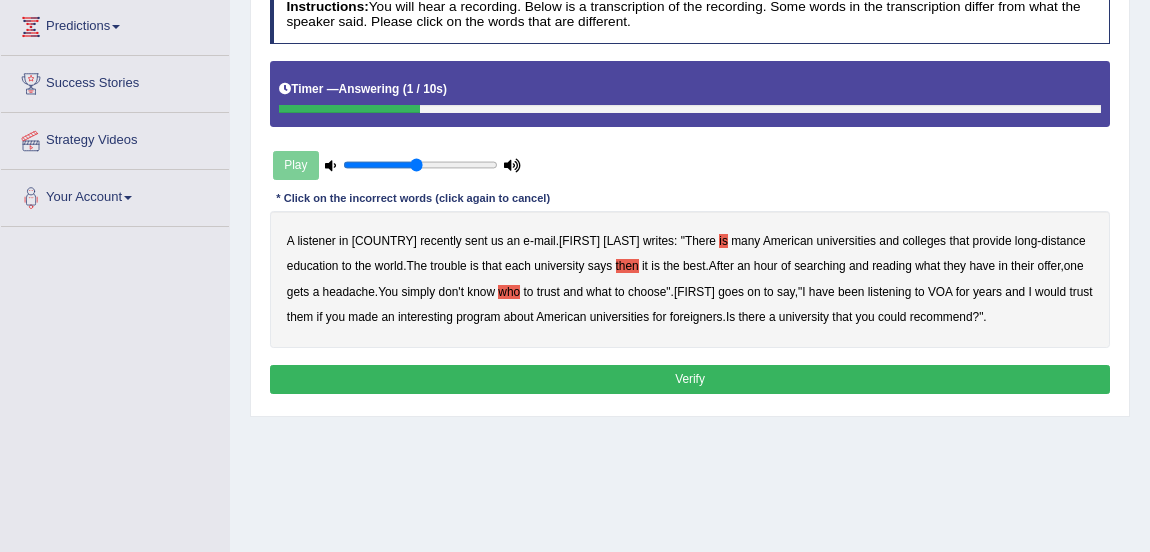 click on "Verify" at bounding box center (690, 379) 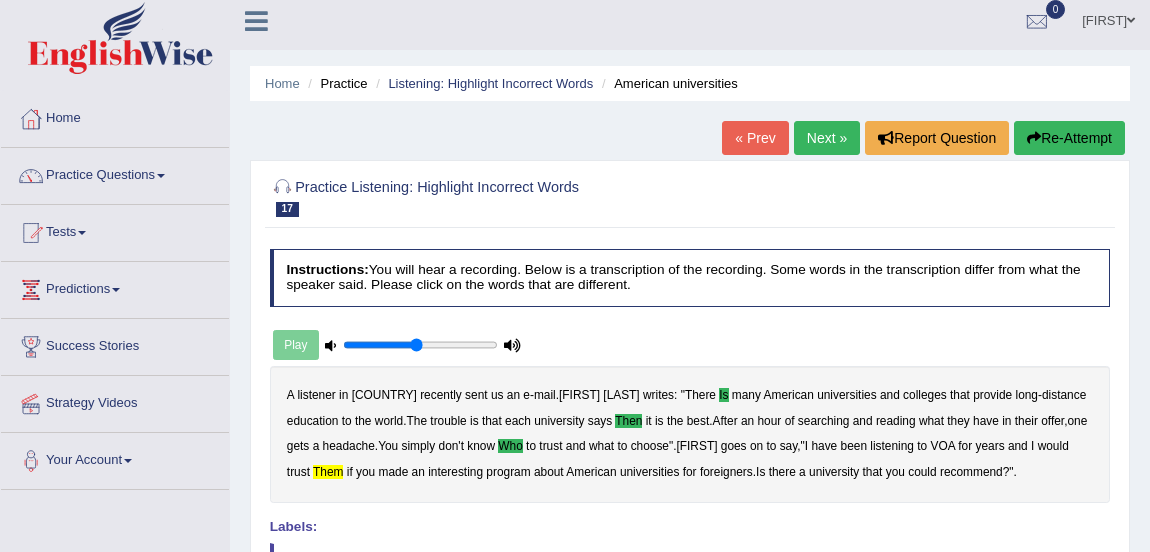 scroll, scrollTop: 0, scrollLeft: 0, axis: both 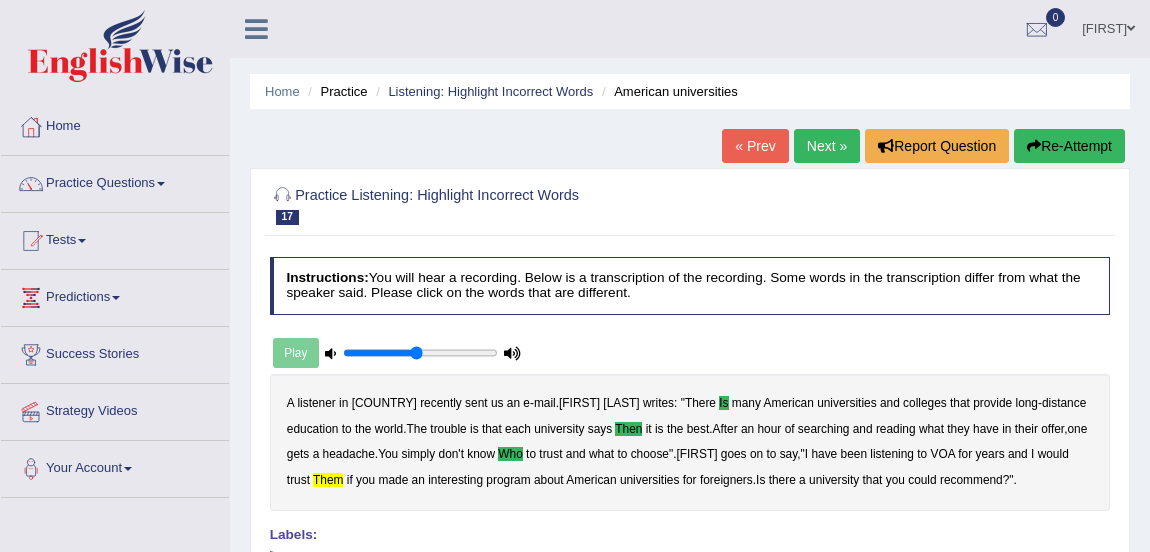 click on "Practice Questions" at bounding box center (115, 181) 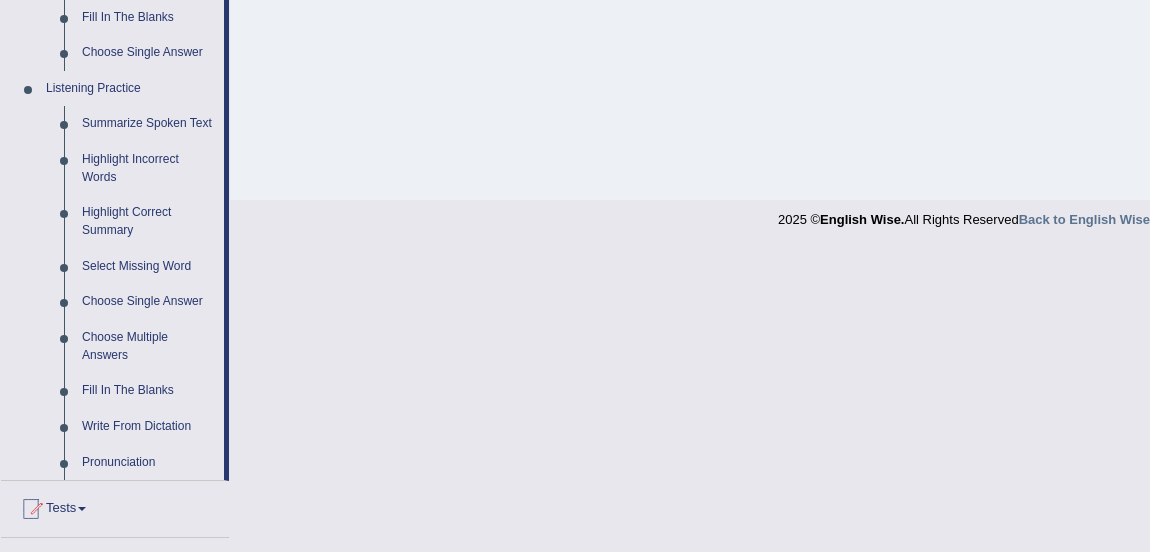 scroll, scrollTop: 804, scrollLeft: 0, axis: vertical 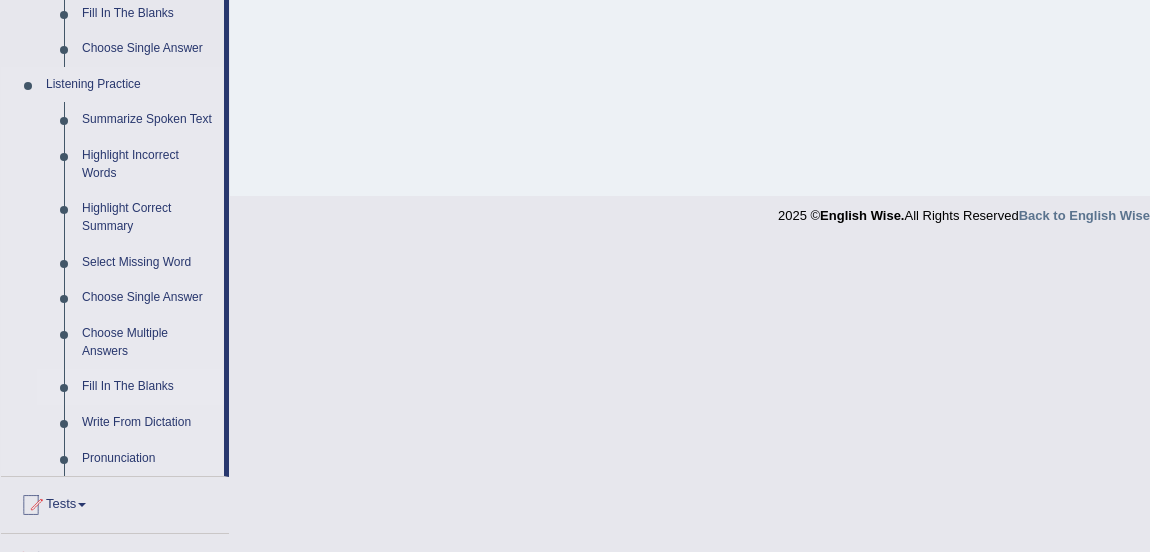 click on "Fill In The Blanks" at bounding box center [148, 387] 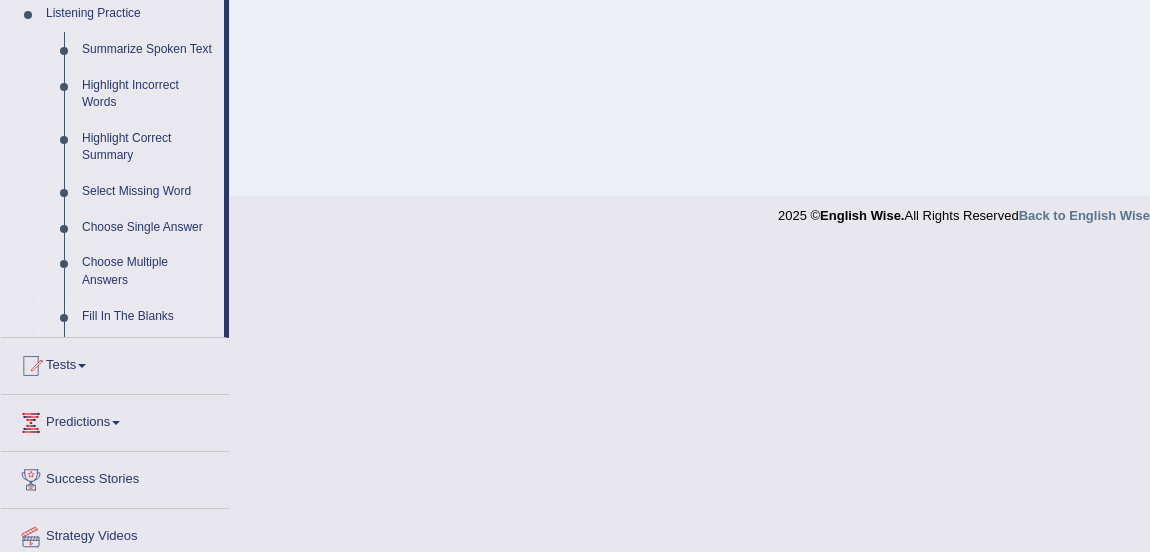 scroll, scrollTop: 498, scrollLeft: 0, axis: vertical 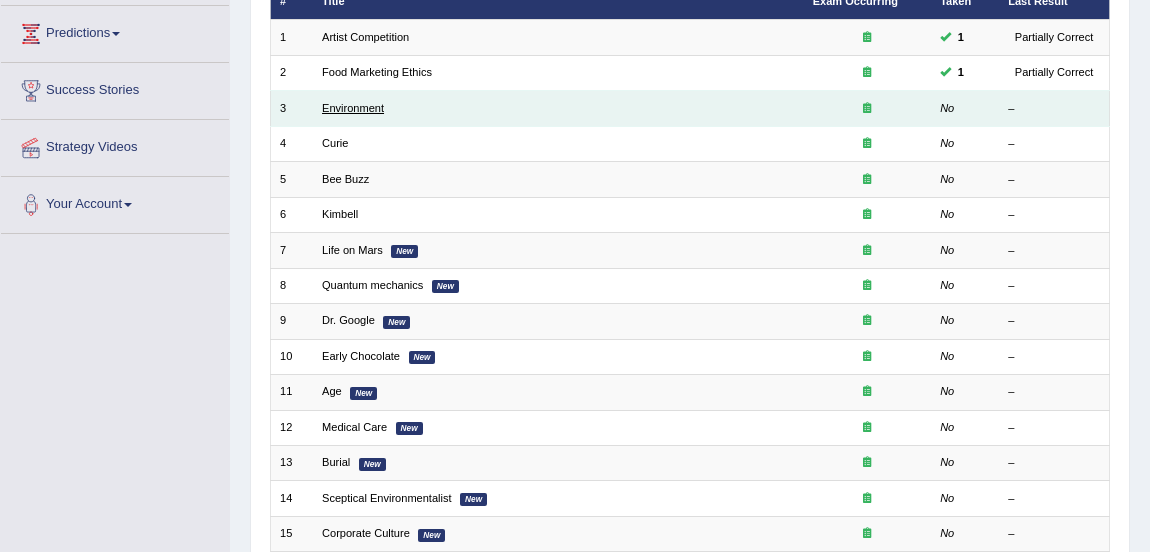 click on "Environment" at bounding box center (353, 108) 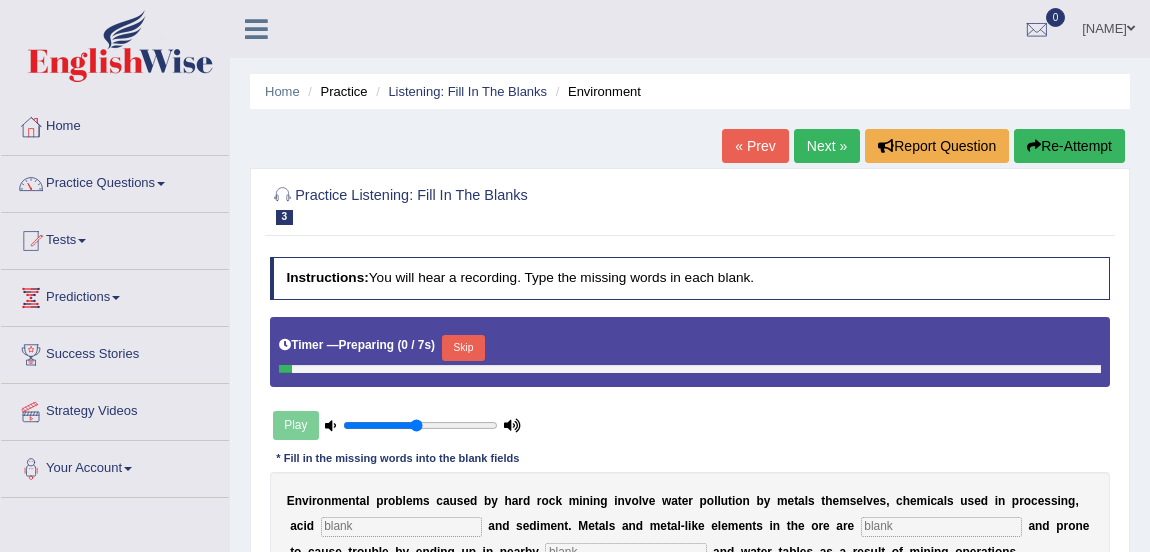 scroll, scrollTop: 0, scrollLeft: 0, axis: both 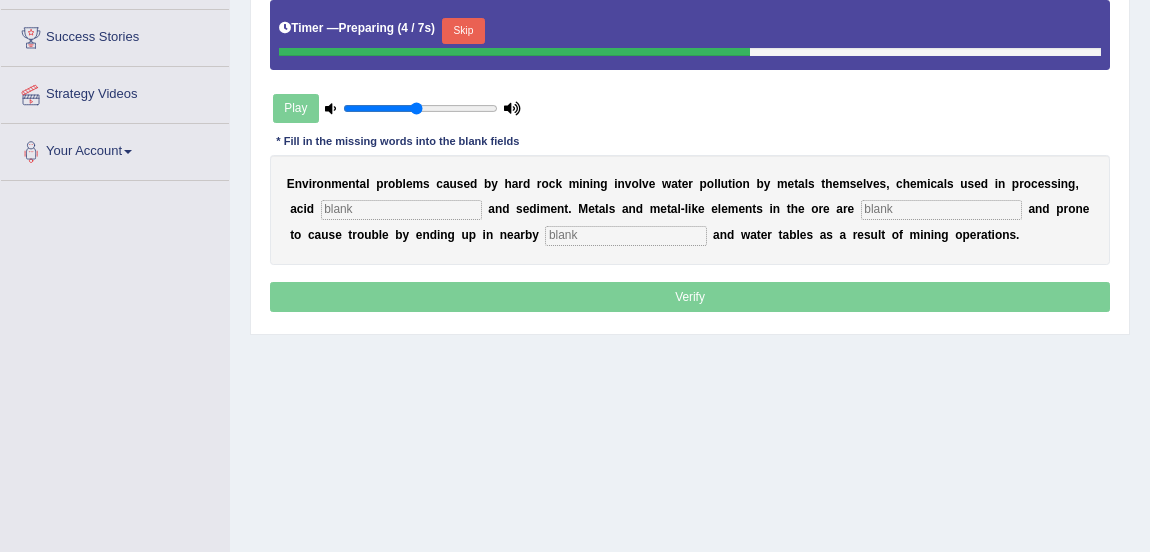 click at bounding box center (401, 210) 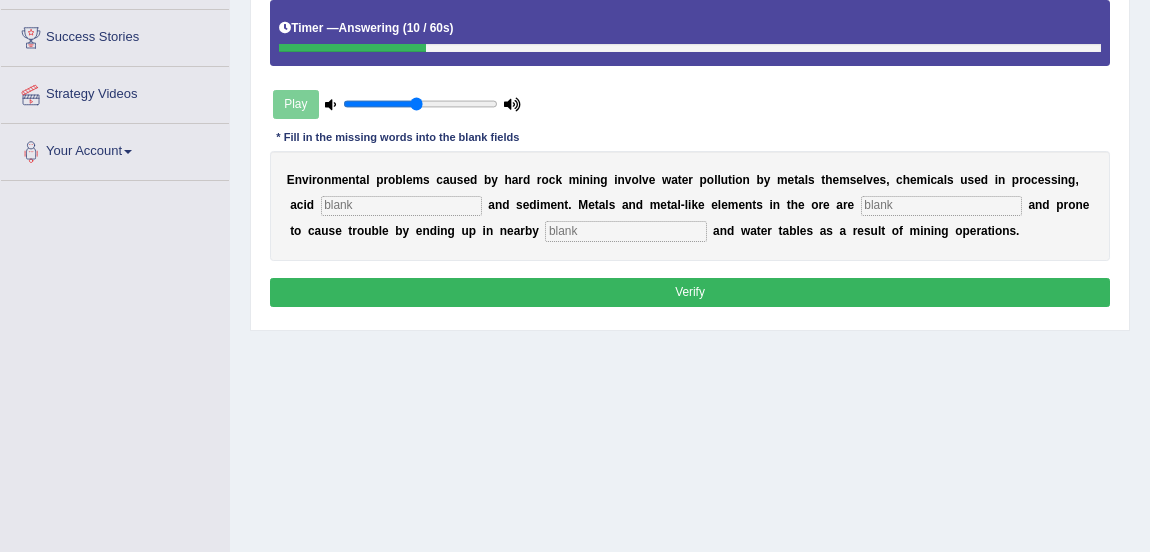 click at bounding box center (401, 206) 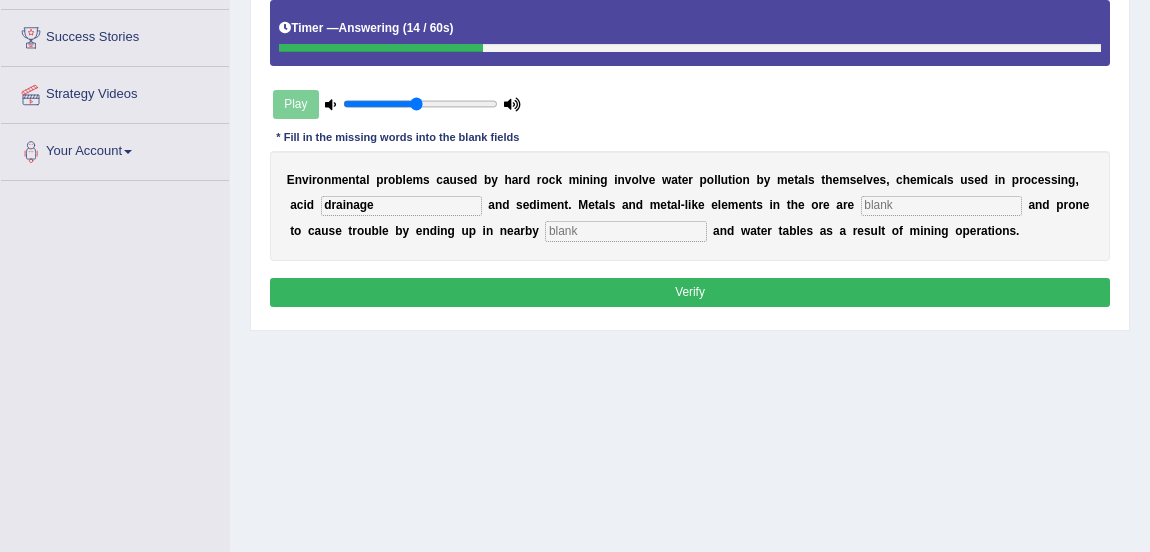 type on "drainage" 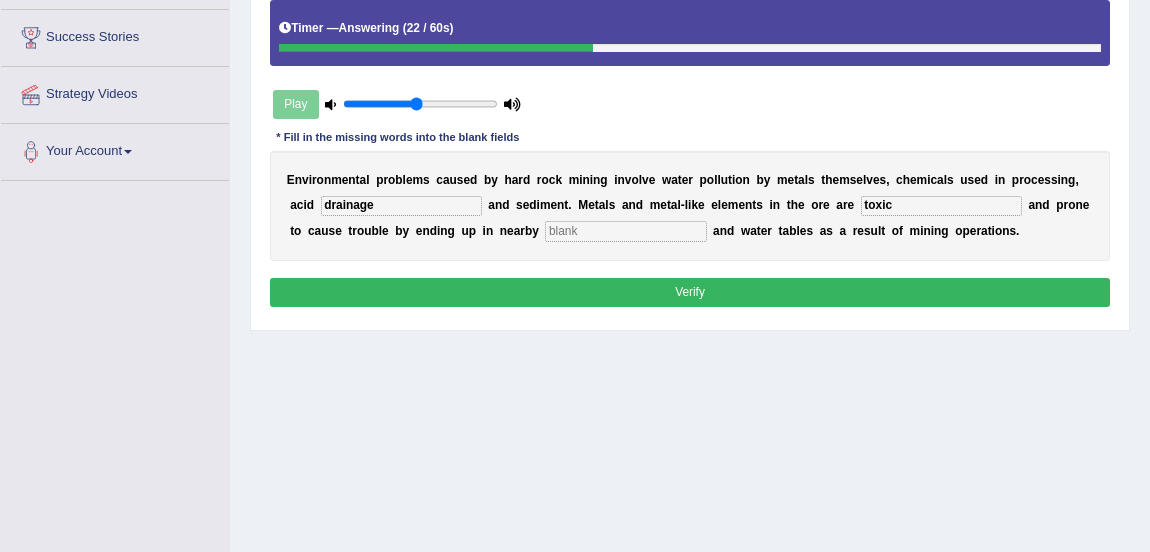 type on "toxic" 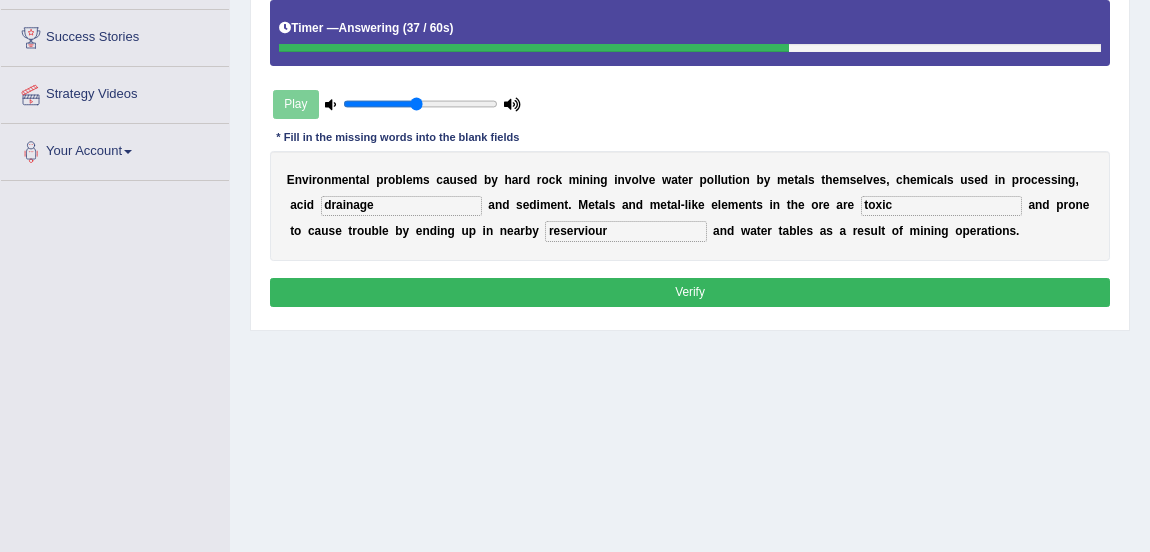 type on "reserviour" 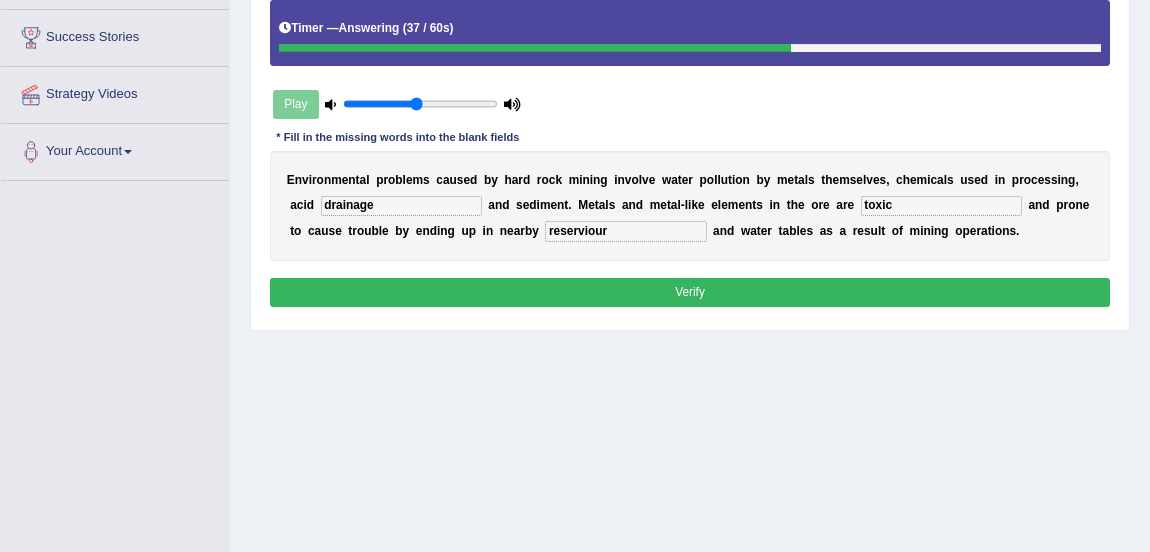 click on "Verify" at bounding box center (690, 292) 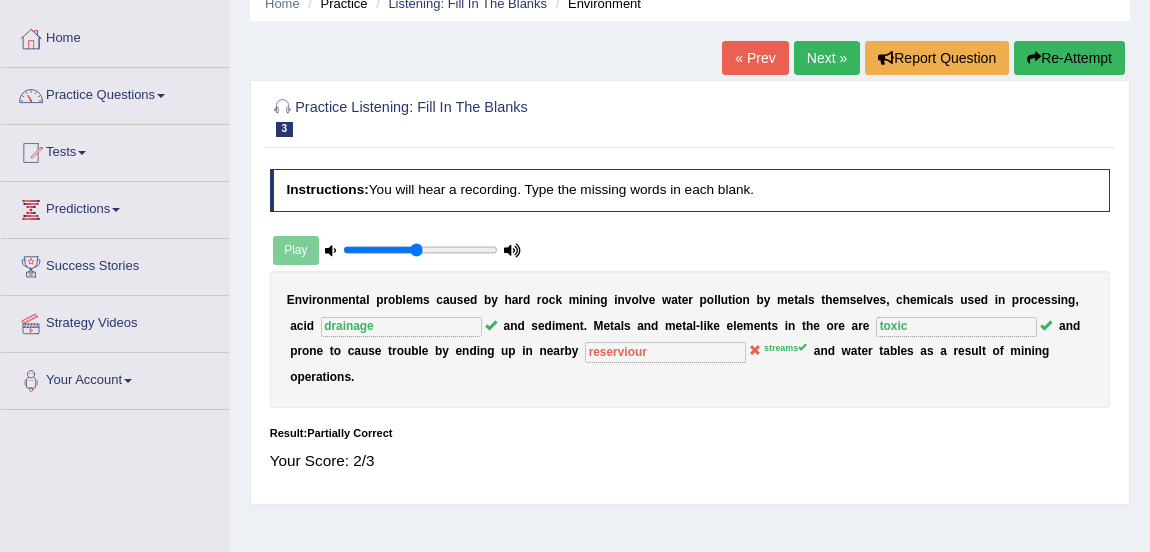 scroll, scrollTop: 73, scrollLeft: 0, axis: vertical 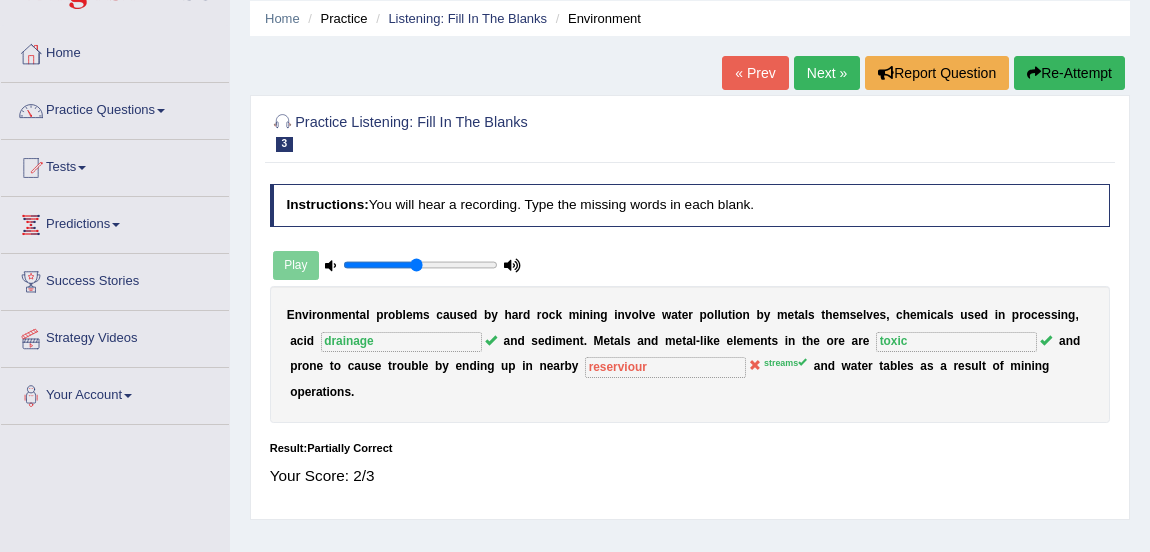 click on "Next »" at bounding box center [827, 73] 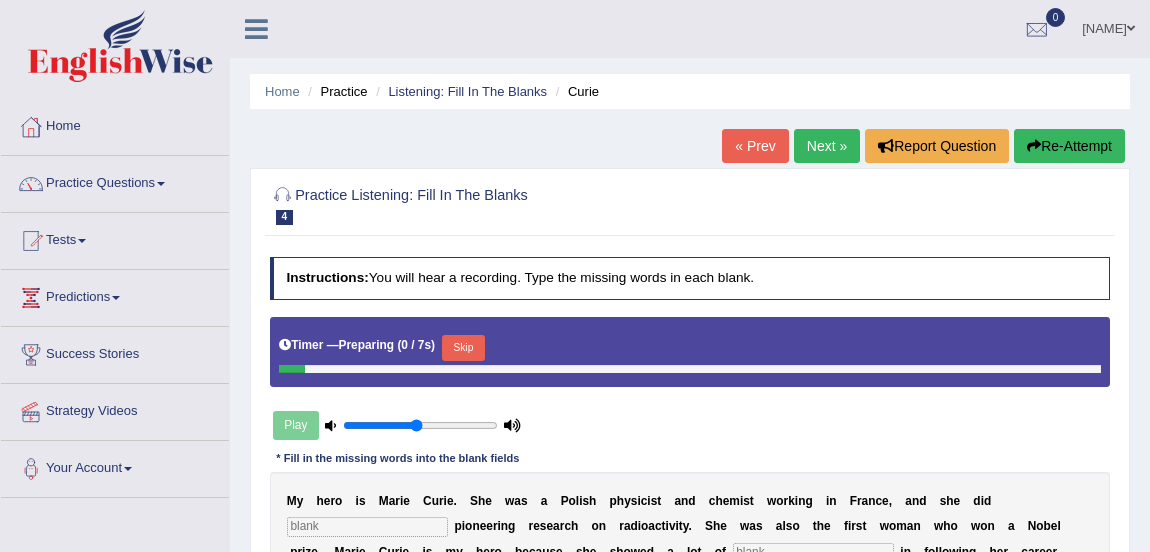 scroll, scrollTop: 0, scrollLeft: 0, axis: both 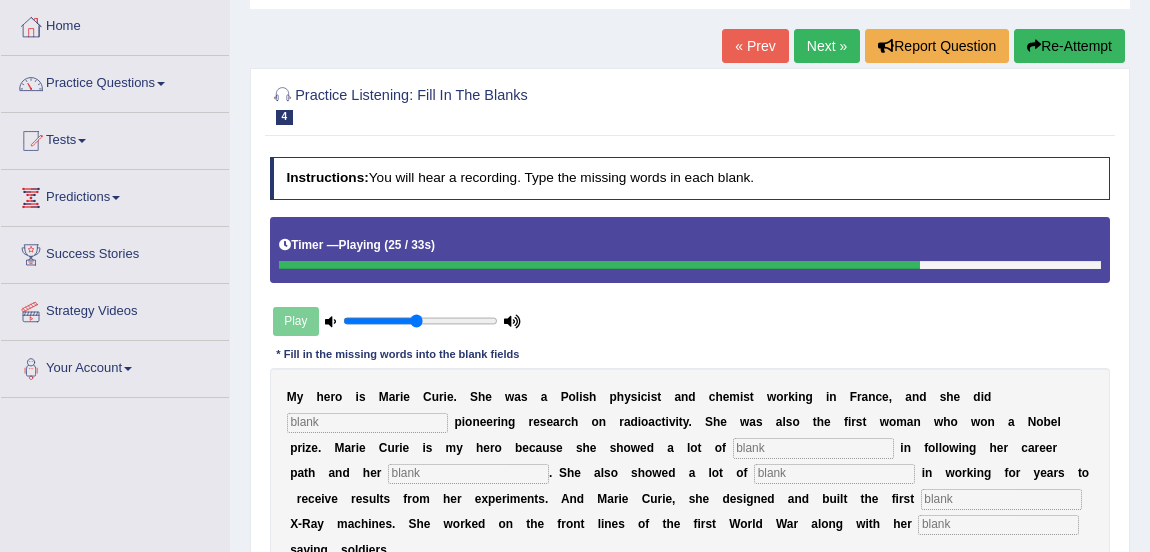 click on "Re-Attempt" at bounding box center (1069, 46) 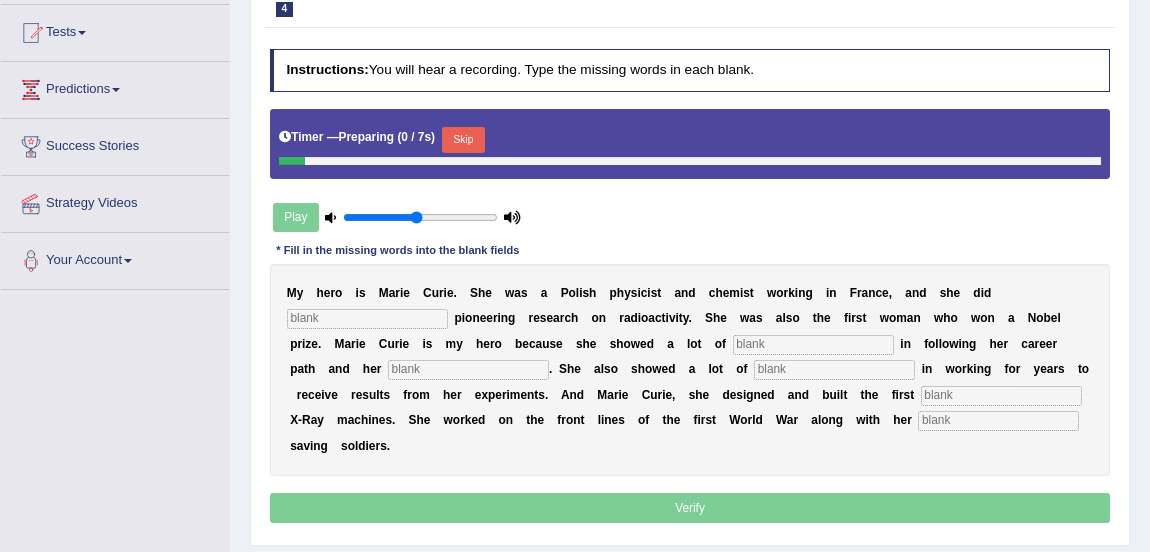 scroll, scrollTop: 0, scrollLeft: 0, axis: both 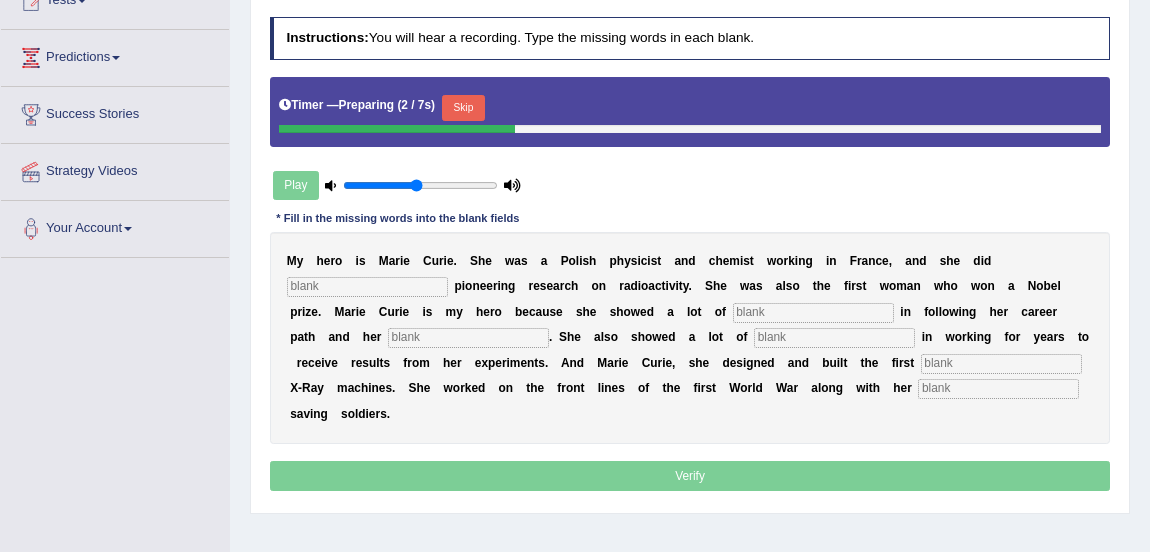 click on "Skip" at bounding box center [463, 108] 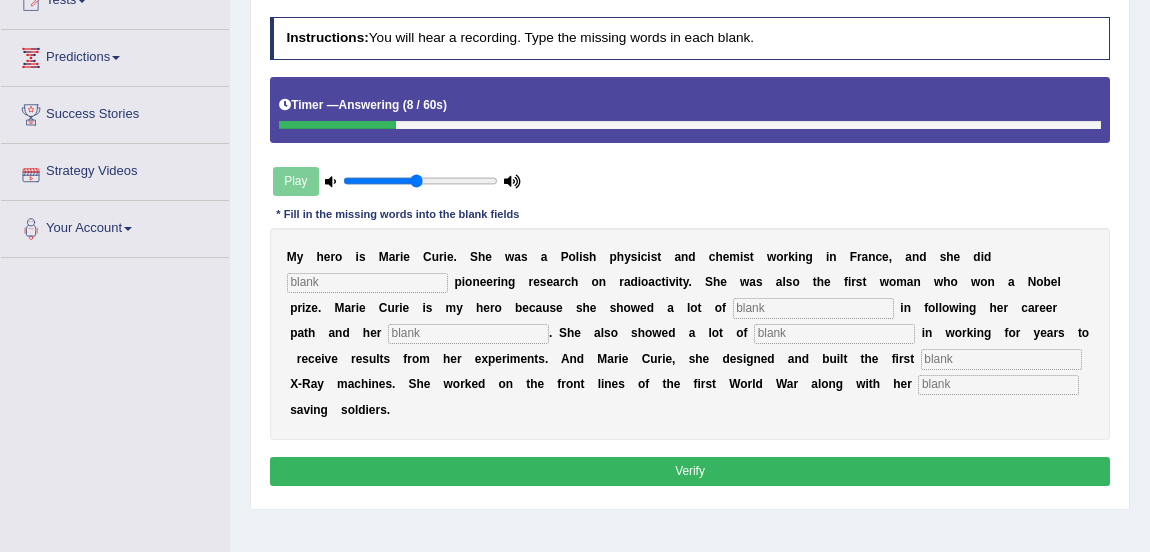 click at bounding box center [367, 283] 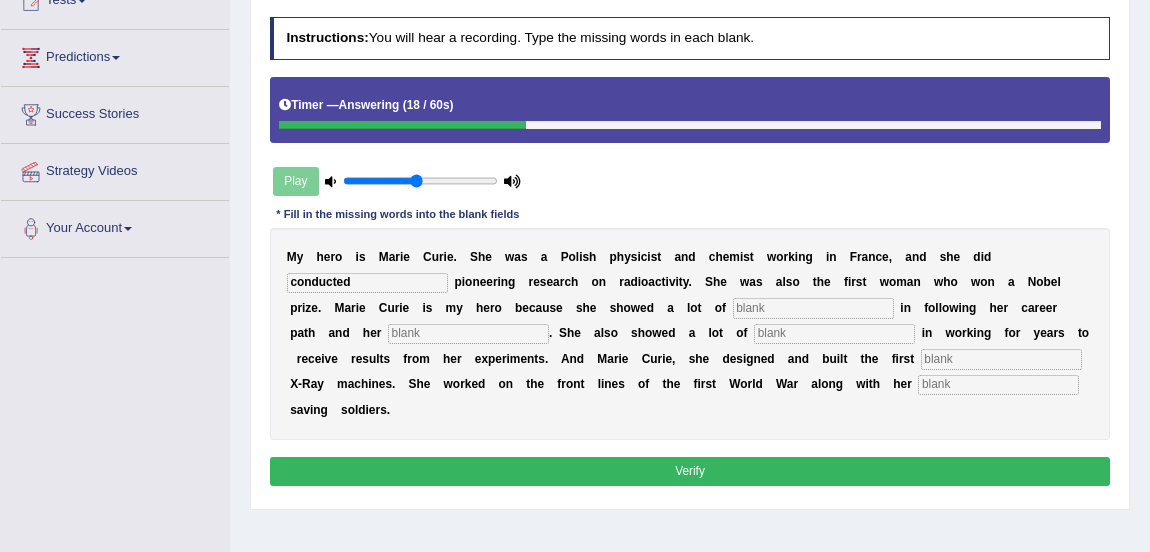 type on "conducted" 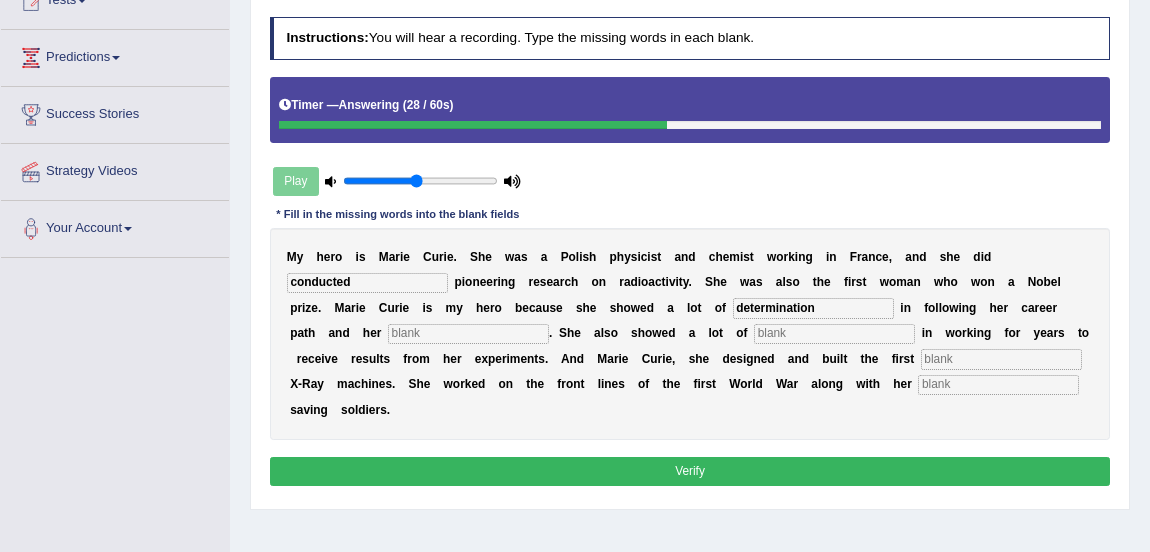 type on "determination" 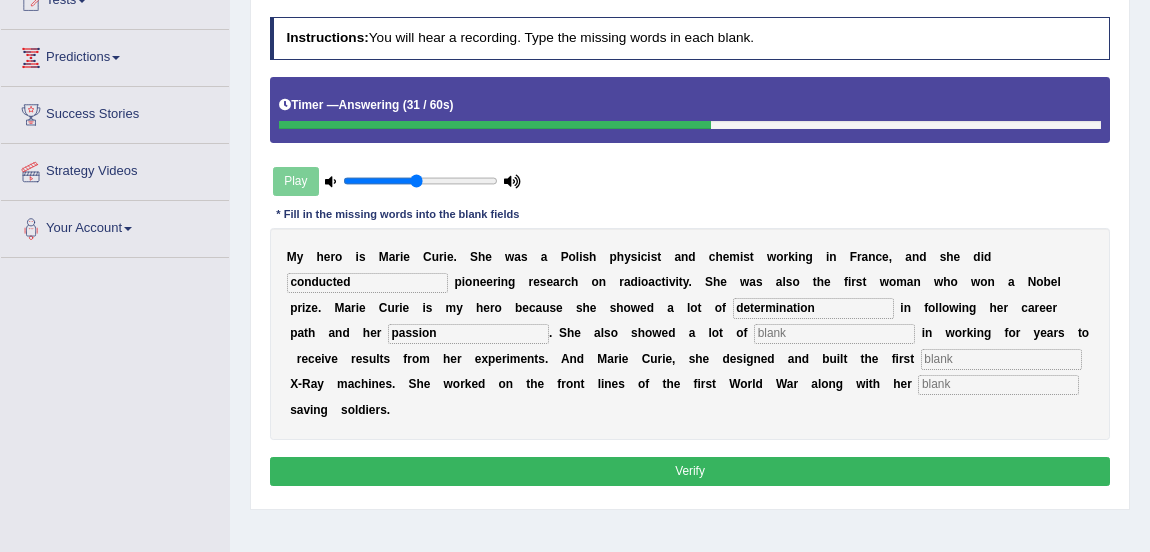 type on "passion" 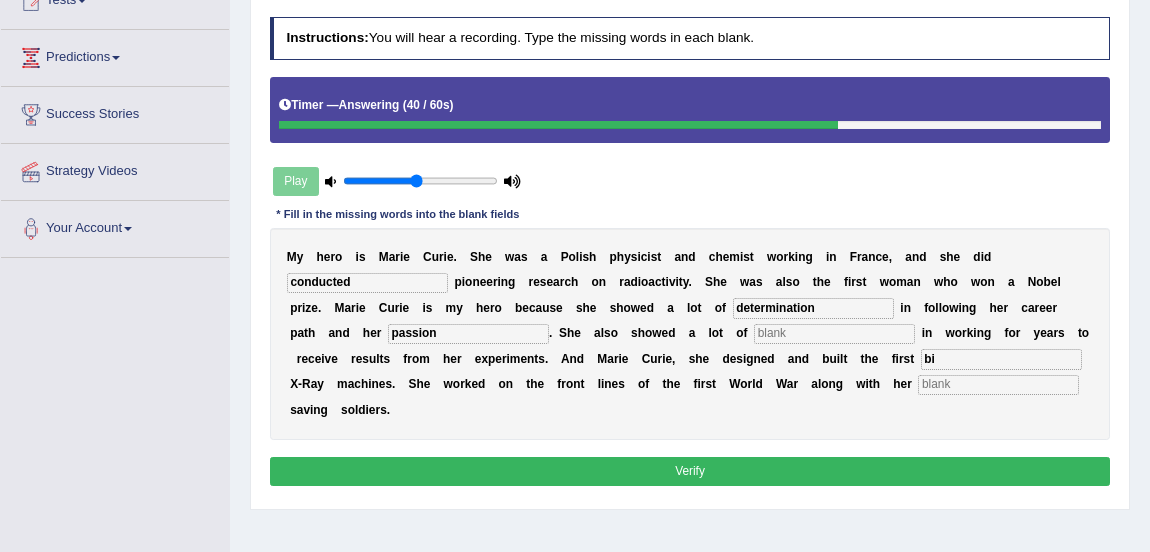 type on "b" 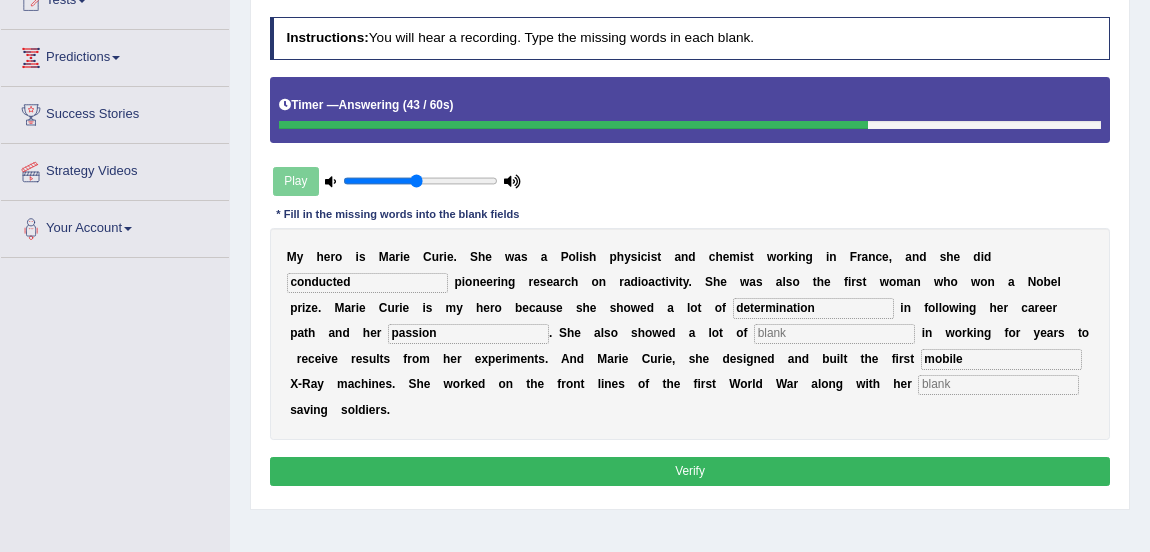 type on "mobile" 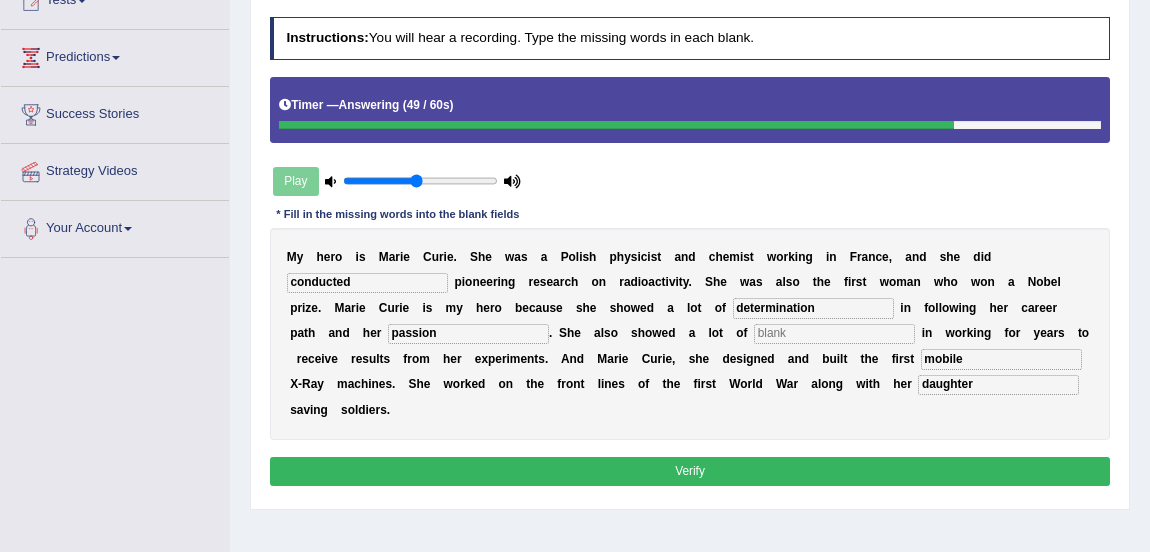 type on "daughter" 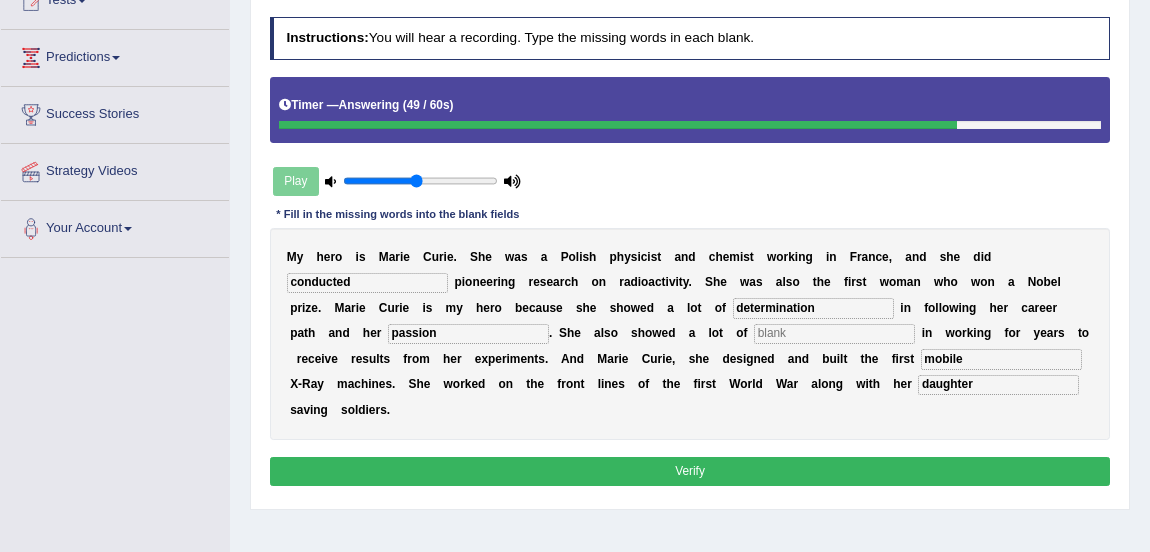 click at bounding box center (834, 334) 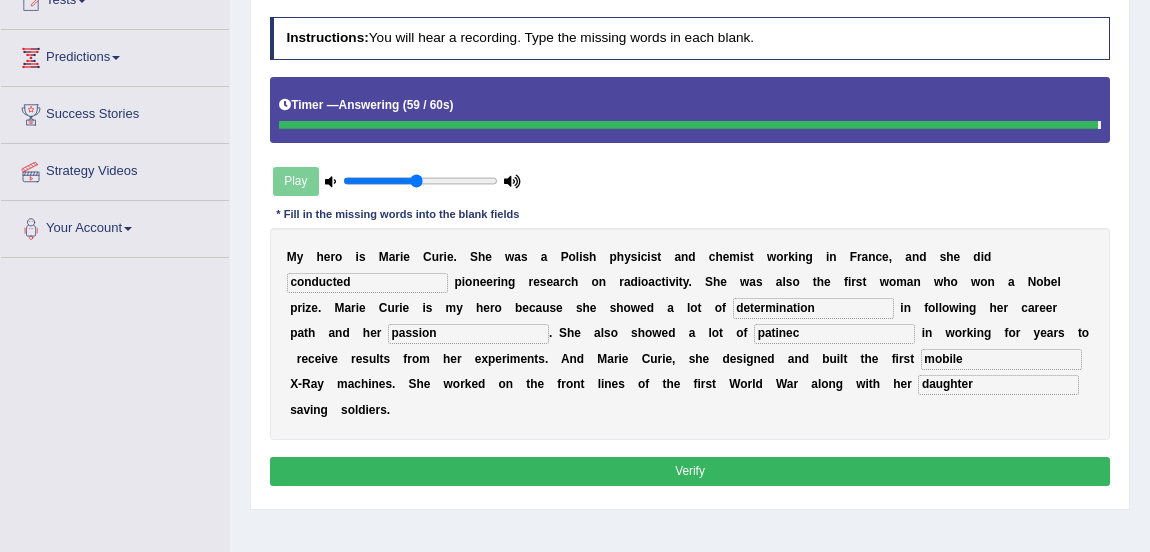 type on "patinec" 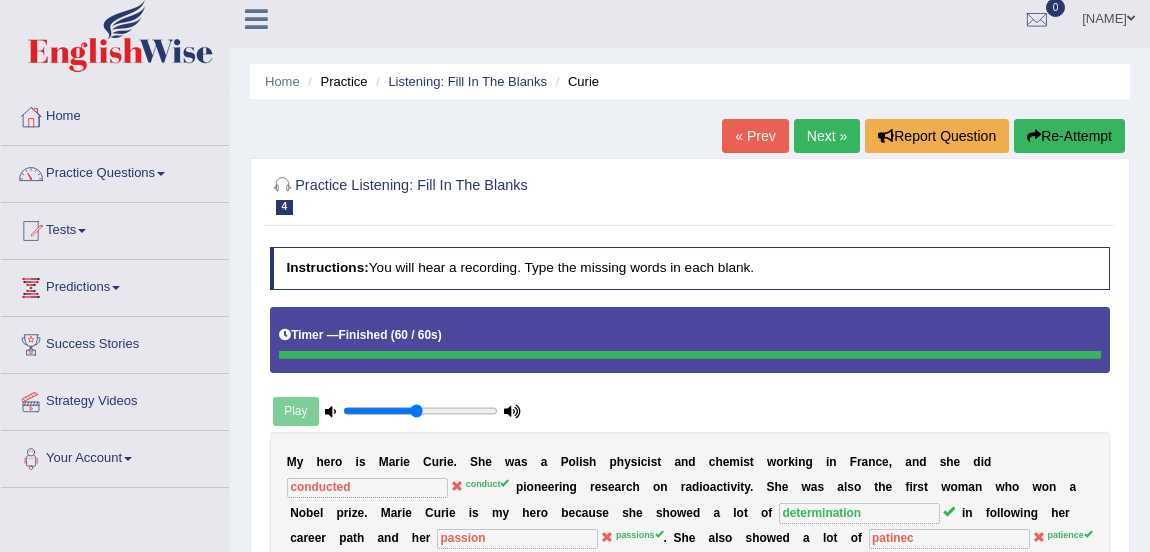 scroll, scrollTop: 3, scrollLeft: 0, axis: vertical 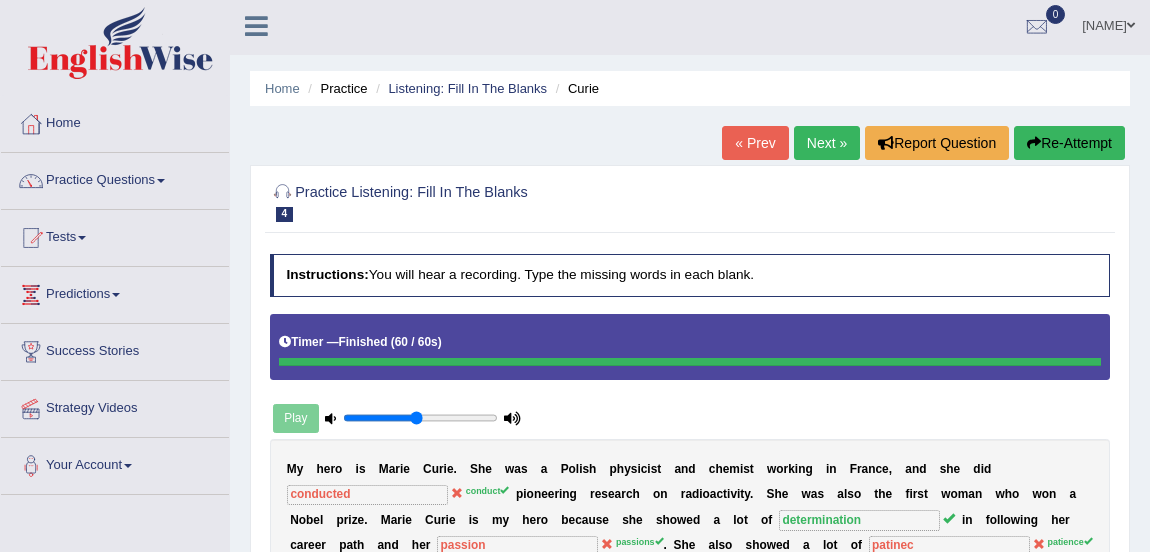 click on "Next »" at bounding box center (827, 143) 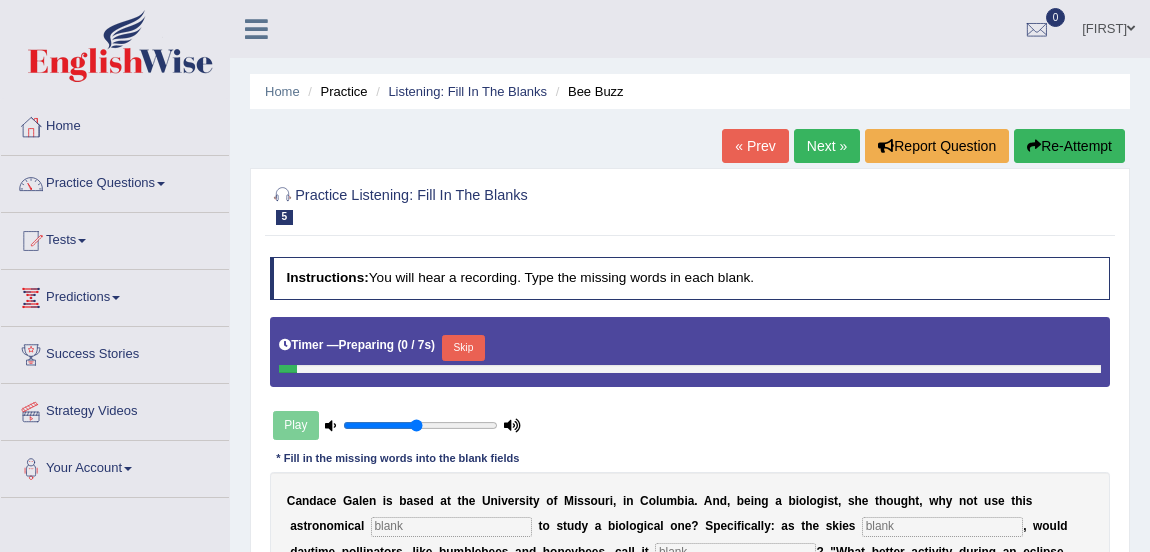 scroll, scrollTop: 0, scrollLeft: 0, axis: both 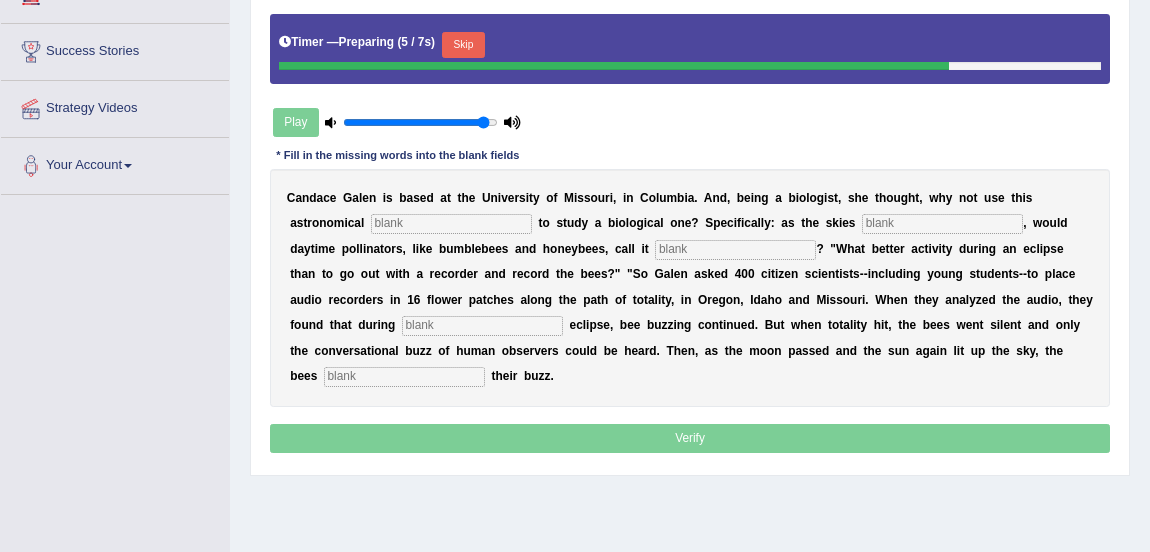 type on "0.95" 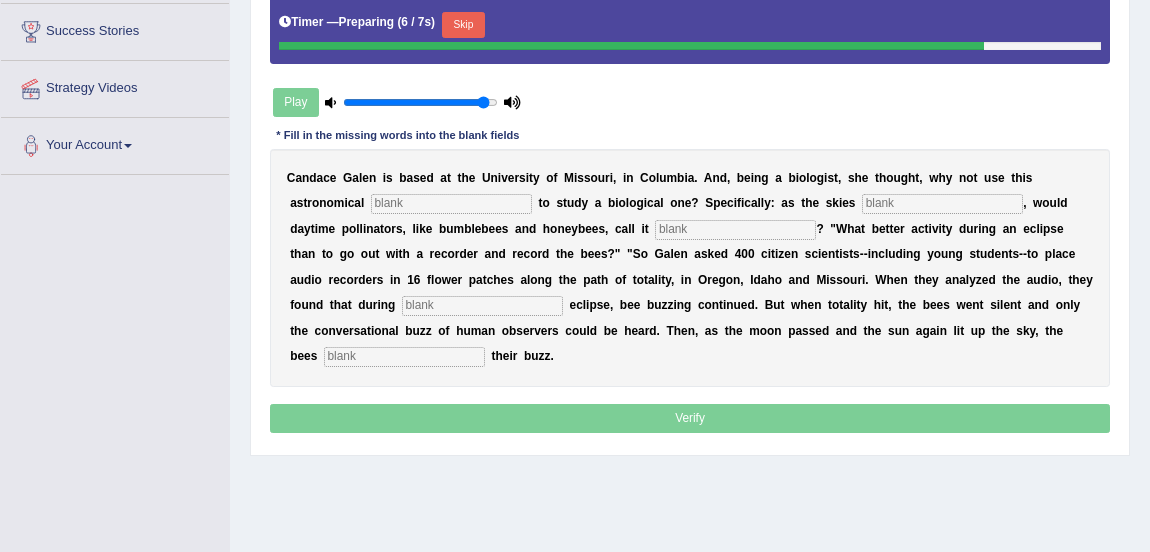 scroll, scrollTop: 325, scrollLeft: 0, axis: vertical 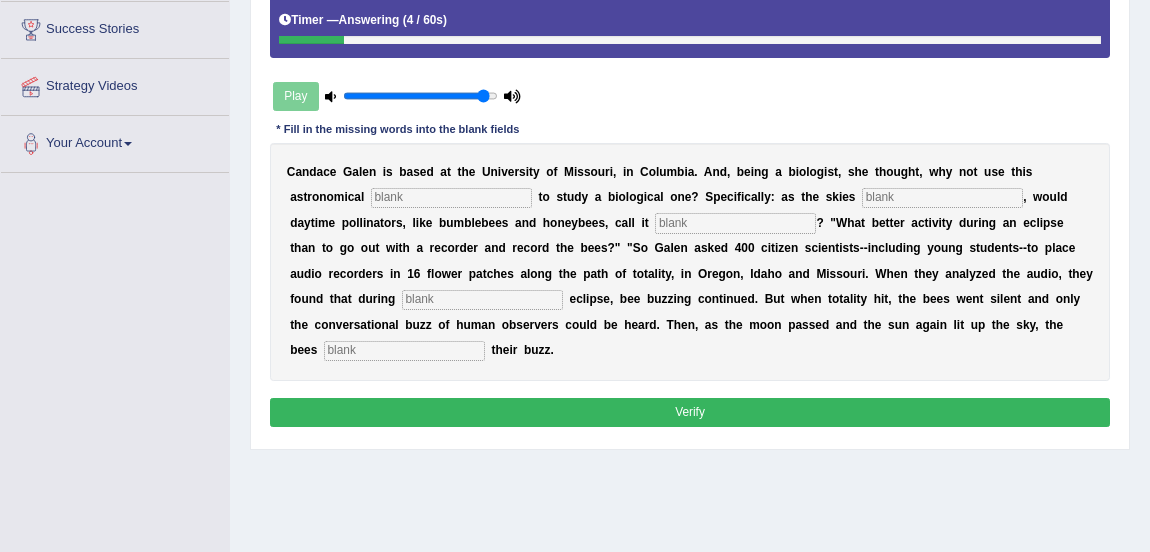 click at bounding box center (451, 198) 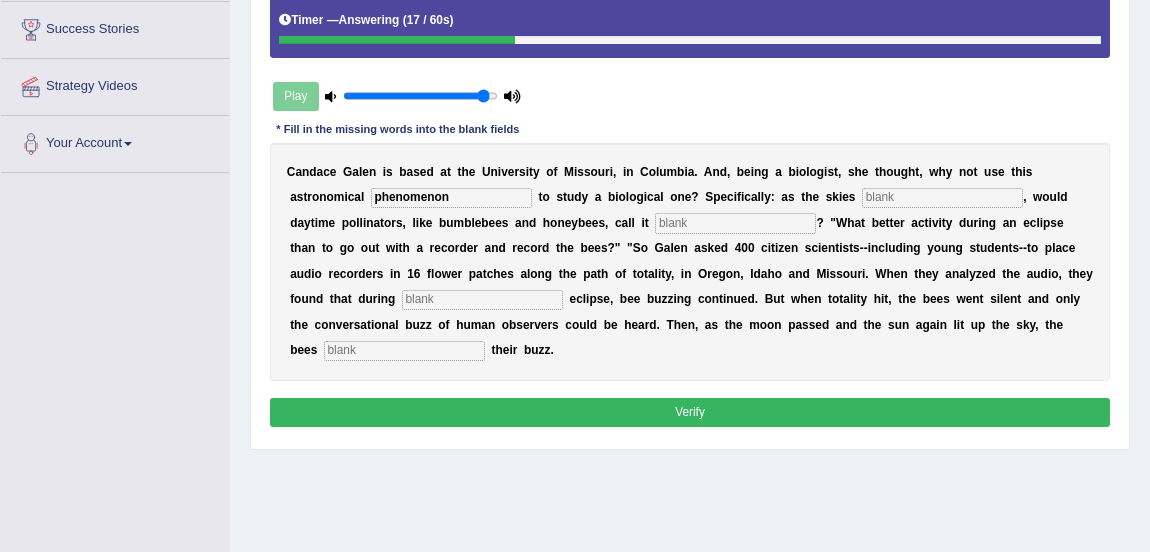 type on "phenomenon" 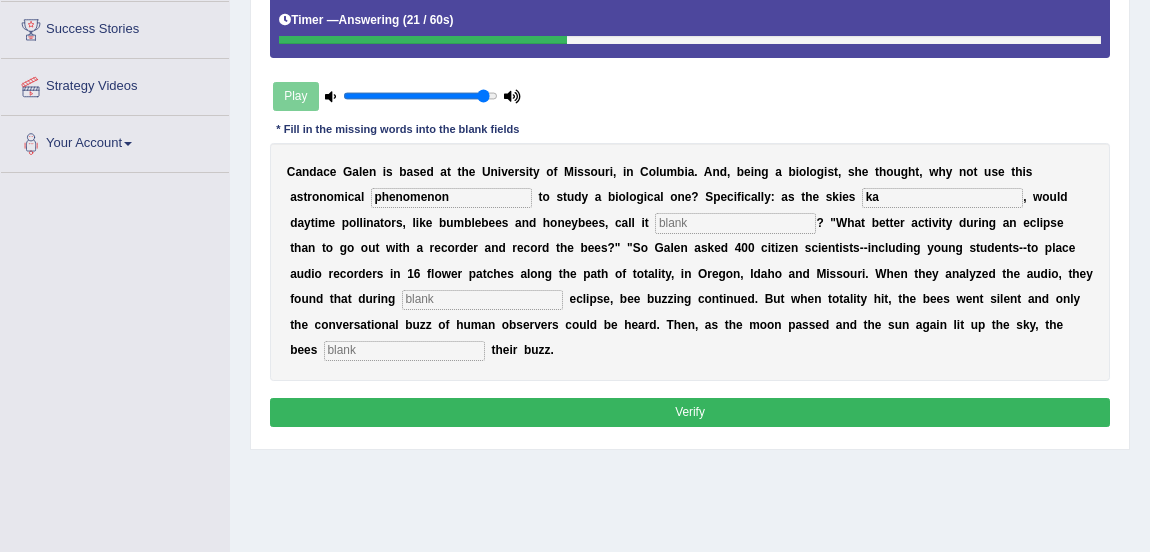 type on "k" 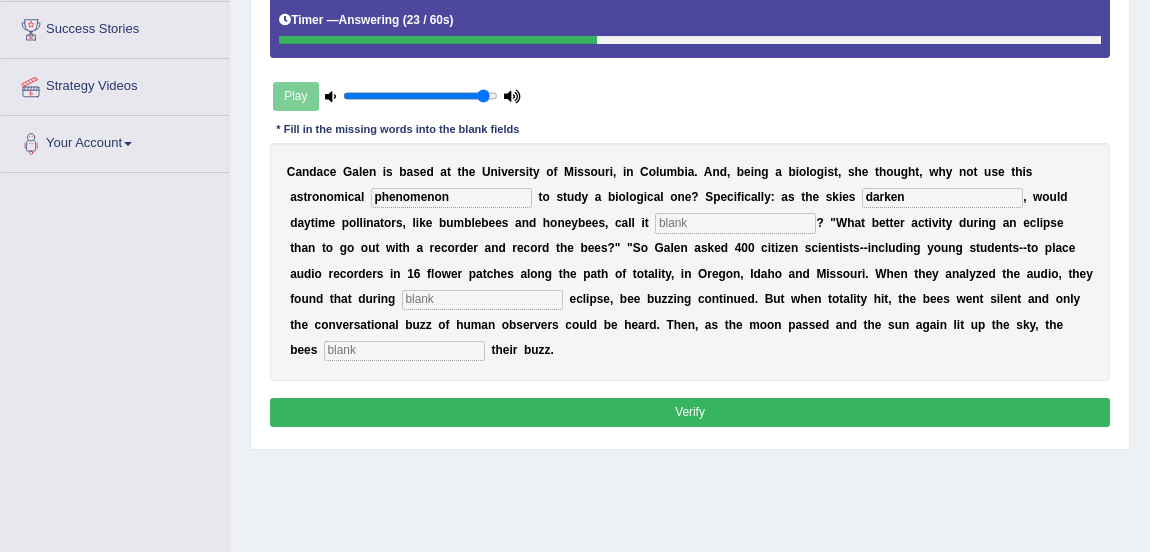 type on "darken" 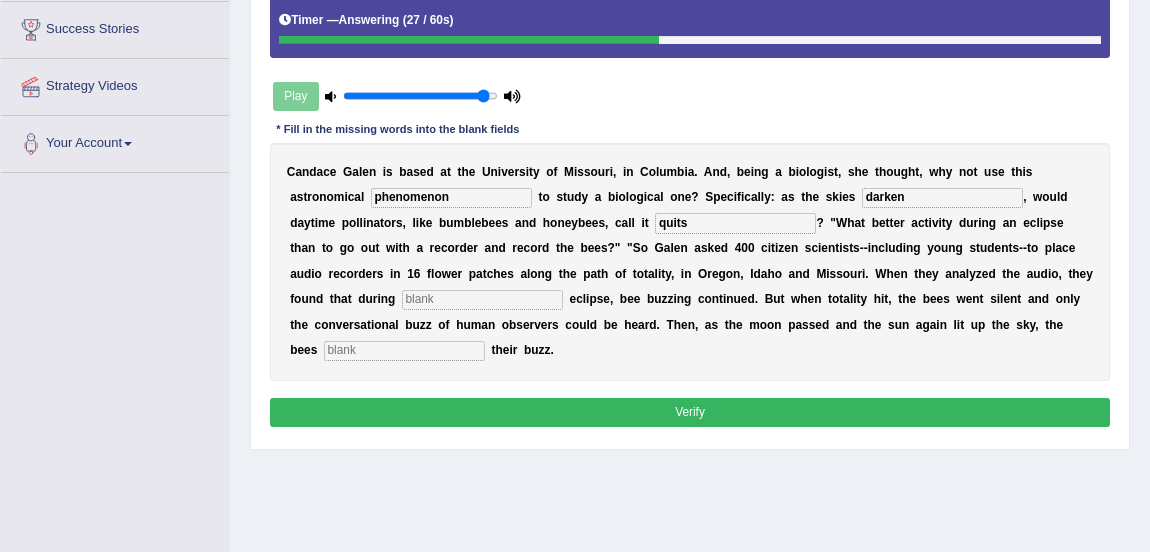 type on "quits" 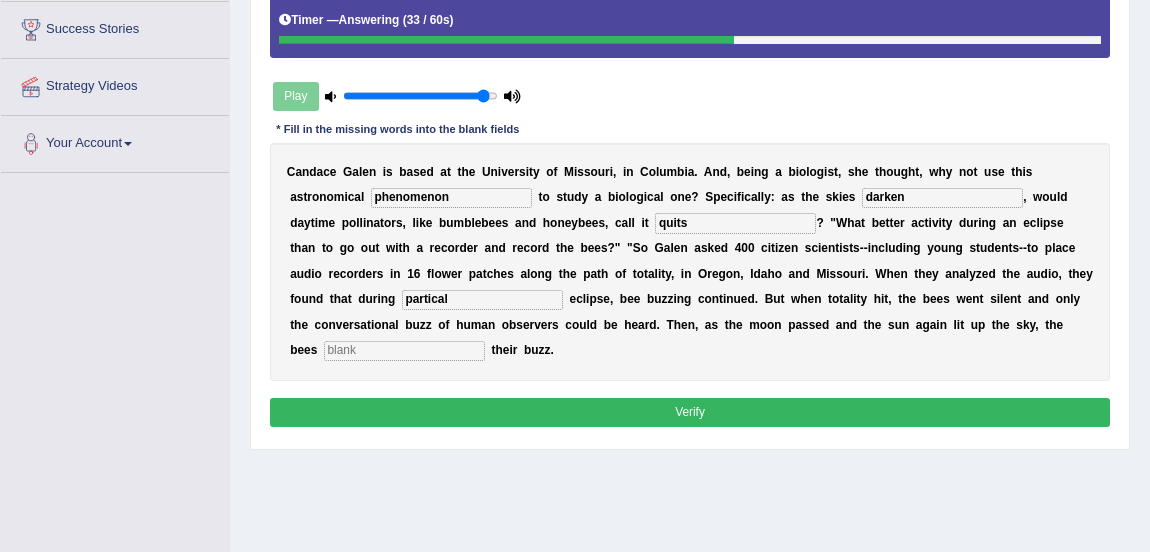 type on "partical" 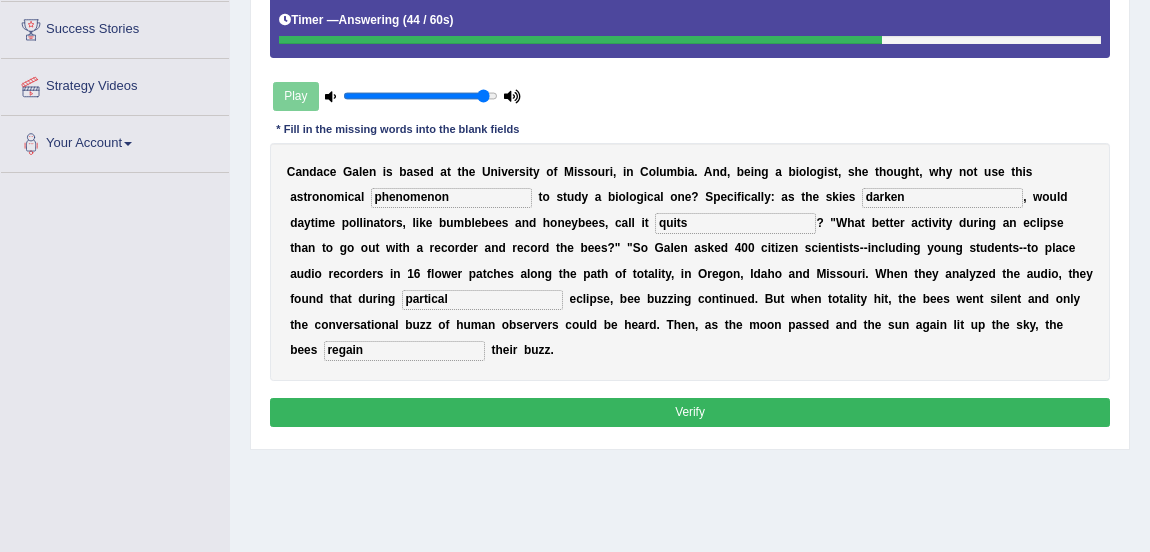 type on "regain" 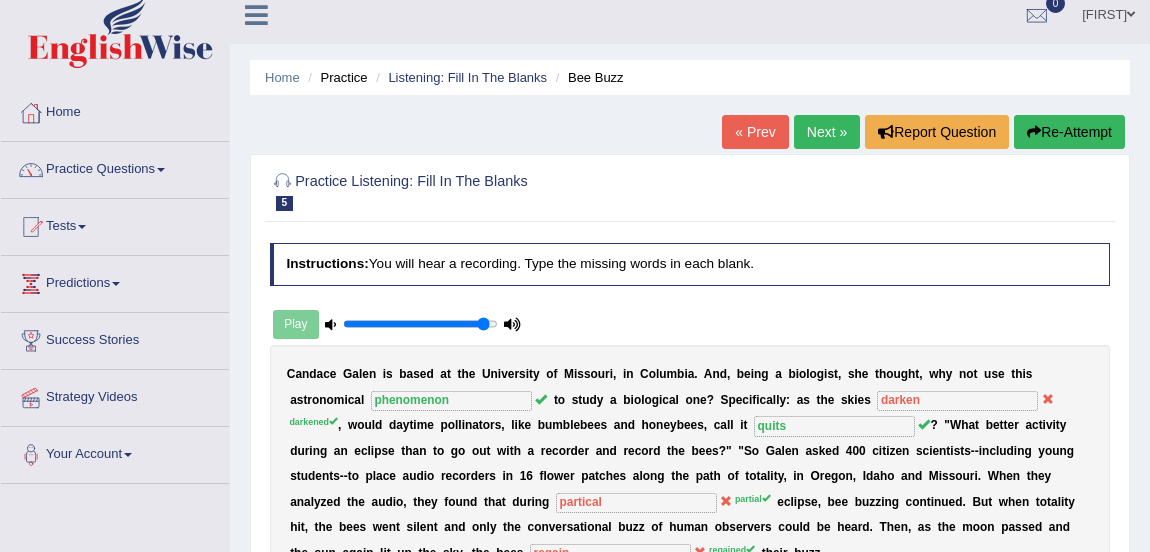 scroll, scrollTop: 0, scrollLeft: 0, axis: both 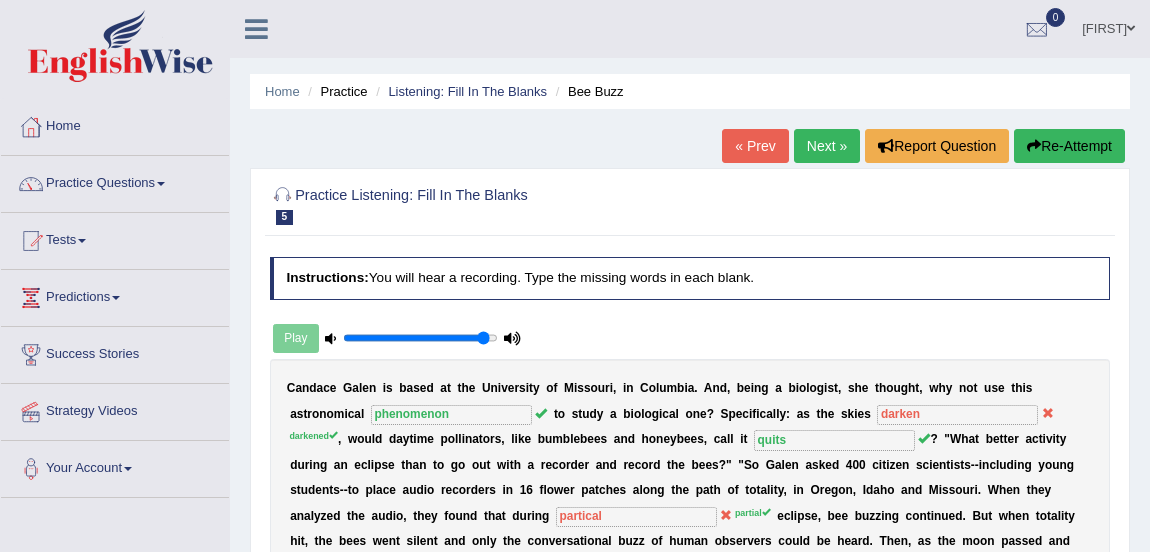 click on "Next »" at bounding box center (827, 146) 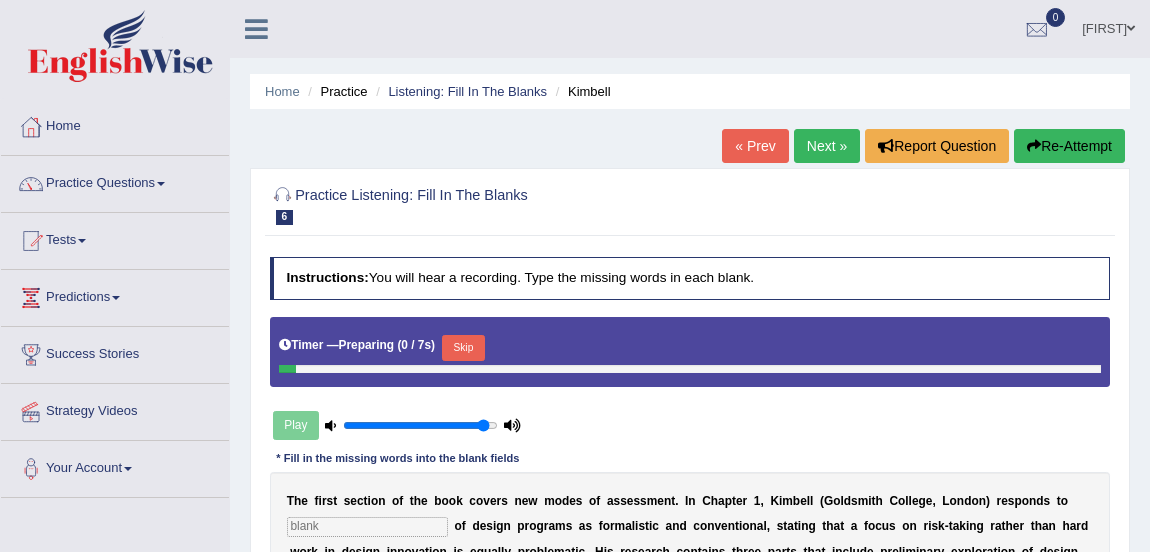 scroll, scrollTop: 0, scrollLeft: 0, axis: both 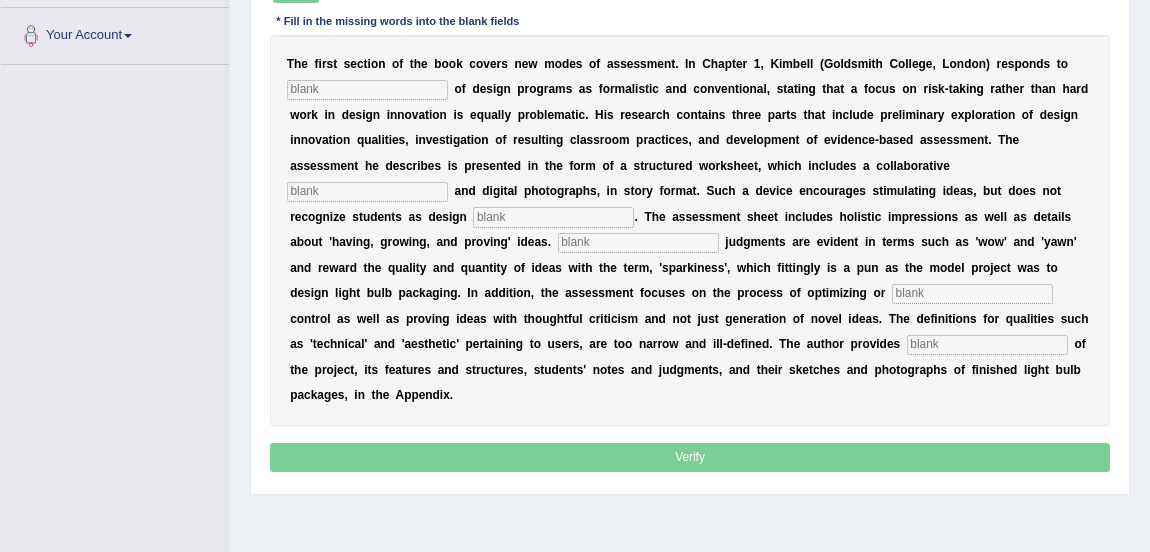 click at bounding box center [367, 90] 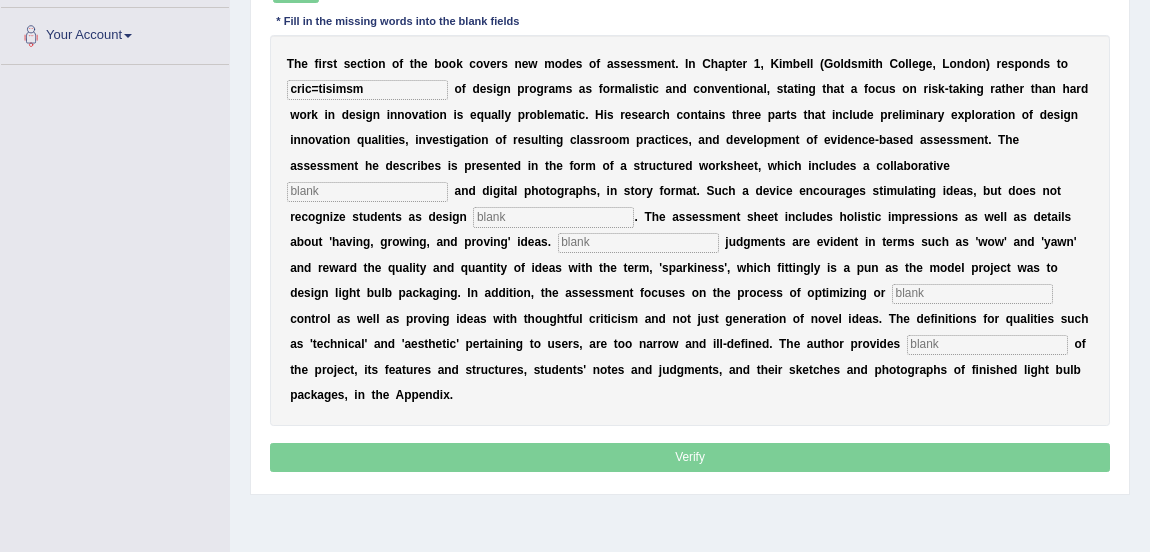 click at bounding box center [367, 192] 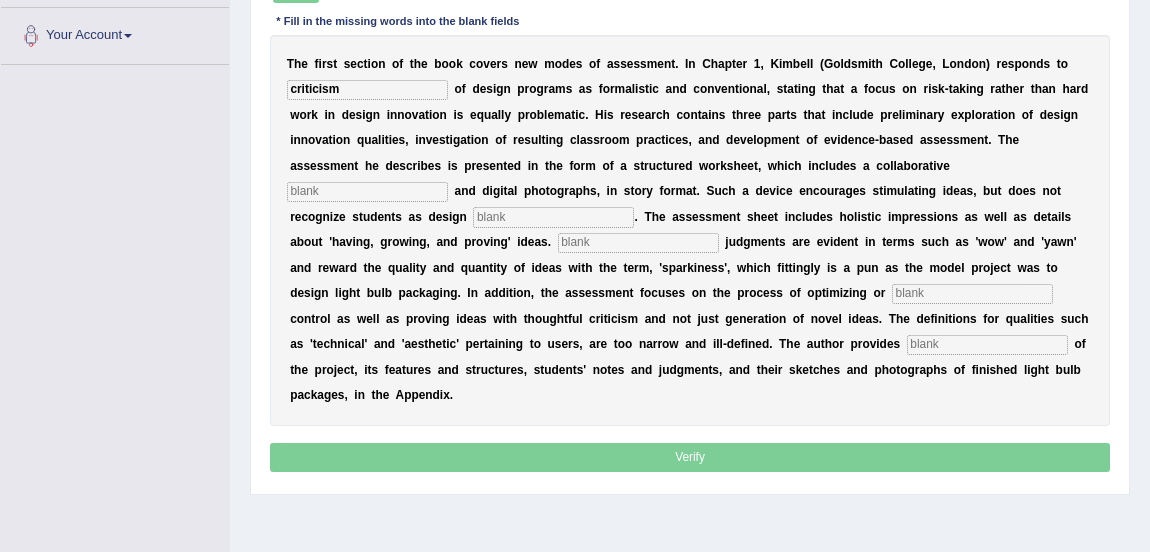 type on "criticism" 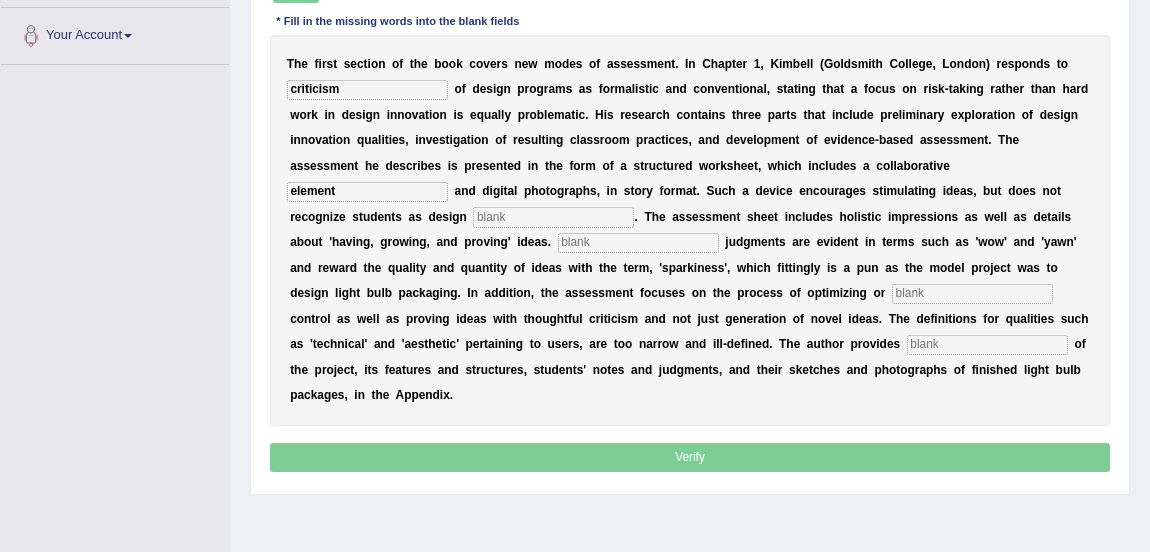 type on "element" 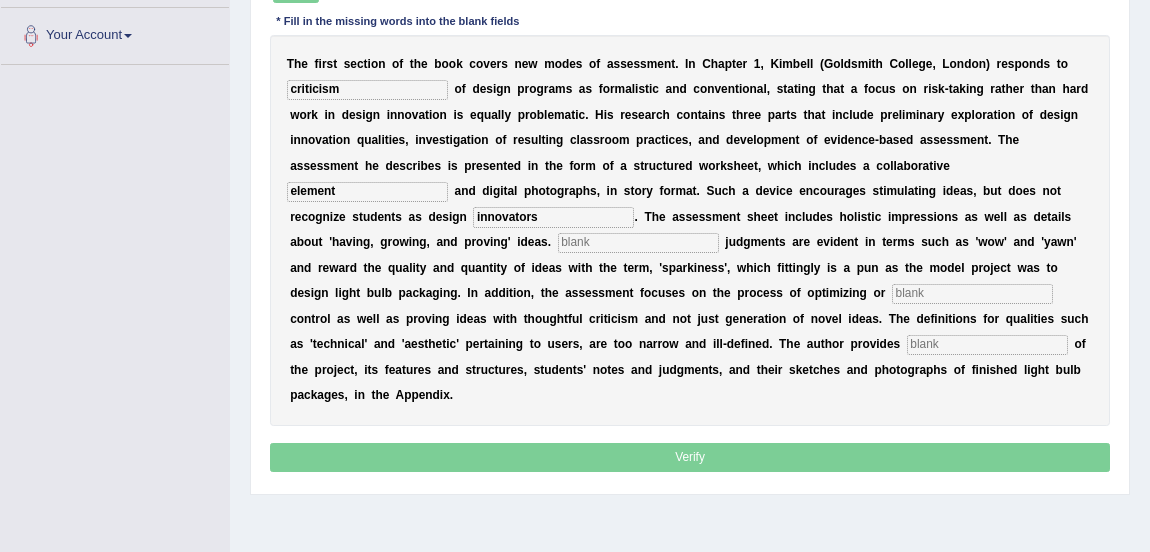 type on "innovators" 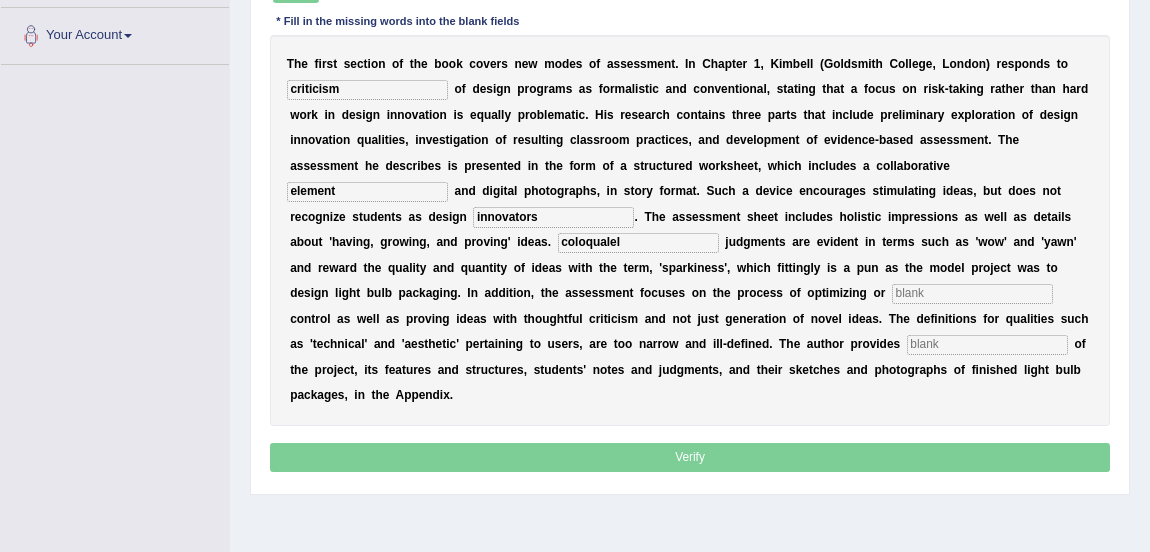 type on "coloqualel" 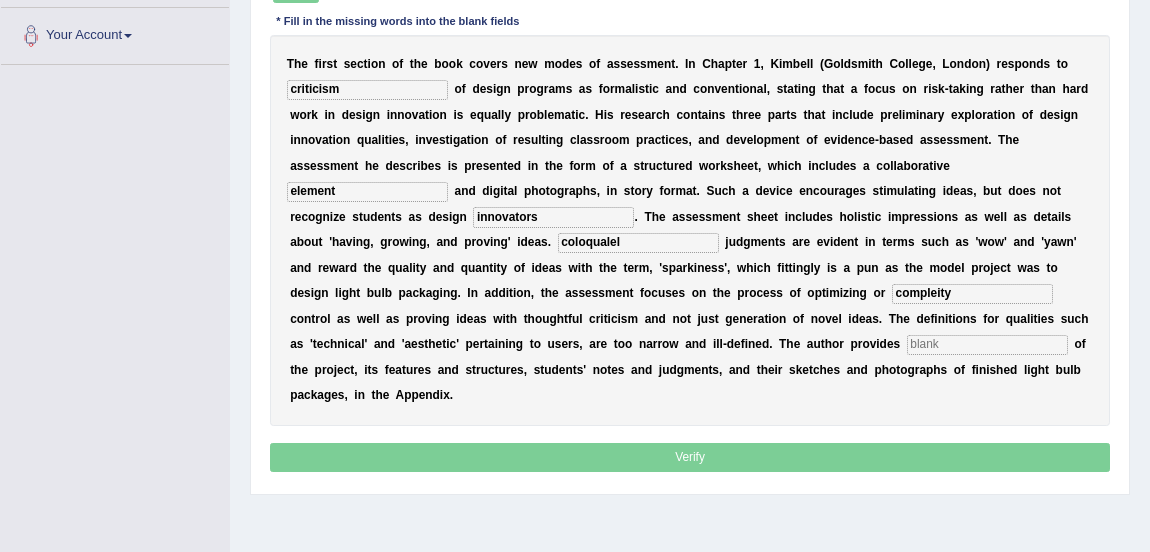 type on "compleity" 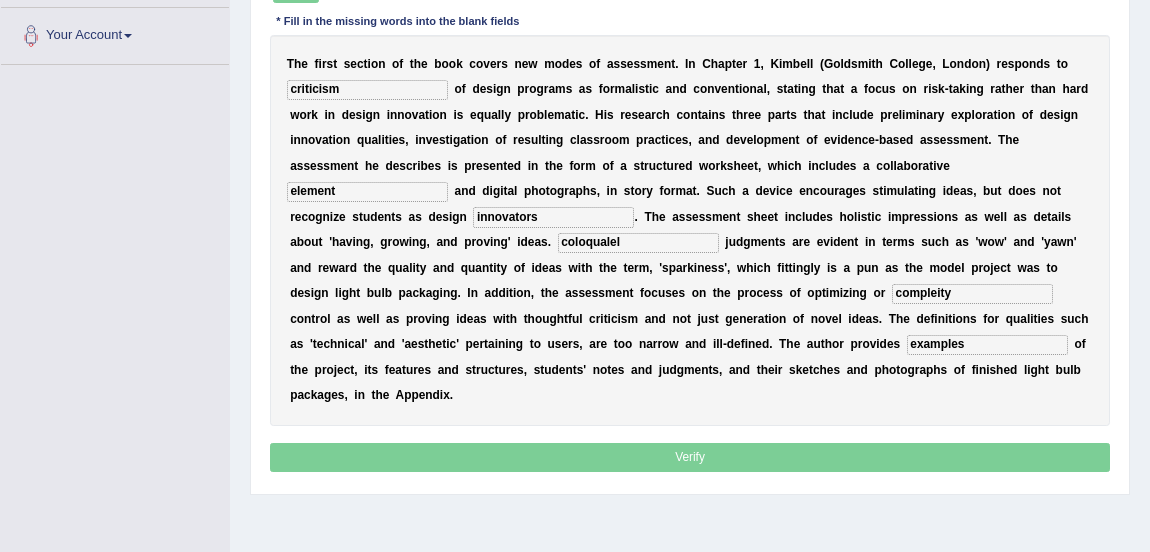 type on "examples" 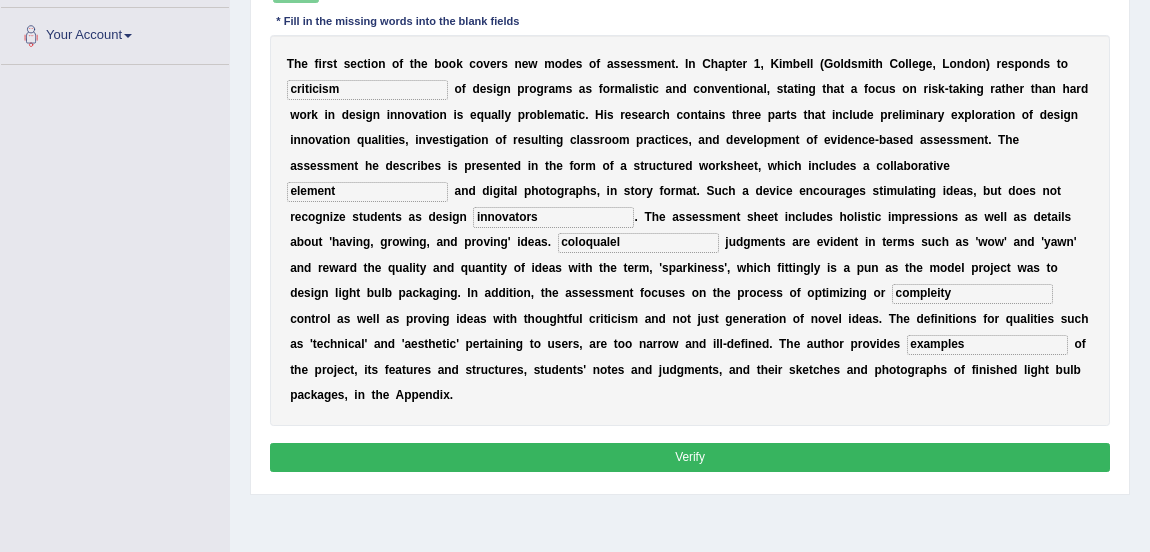 click on "innovators" at bounding box center [553, 217] 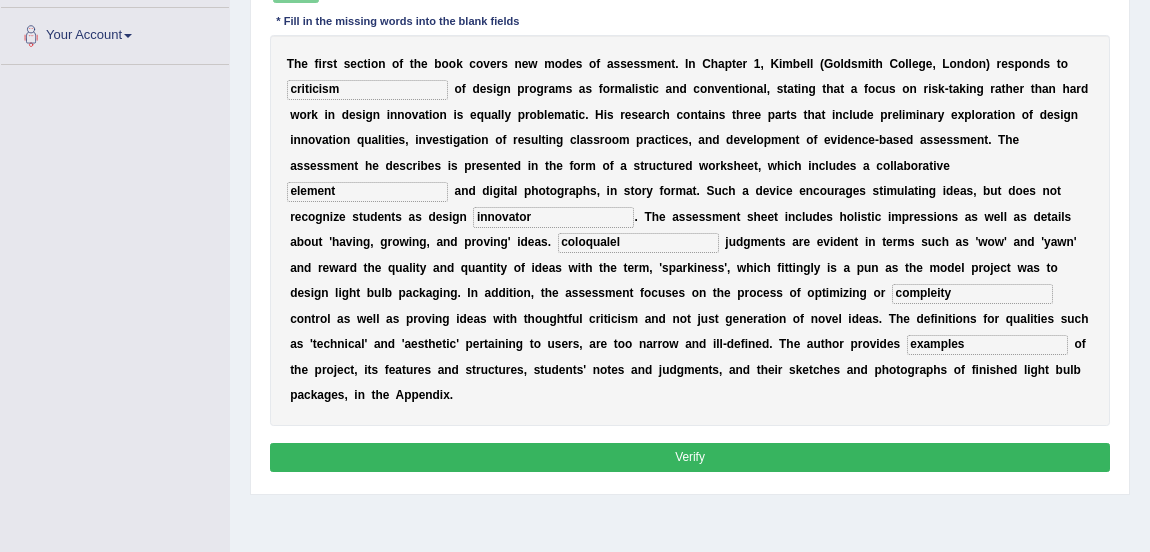 type on "innovators" 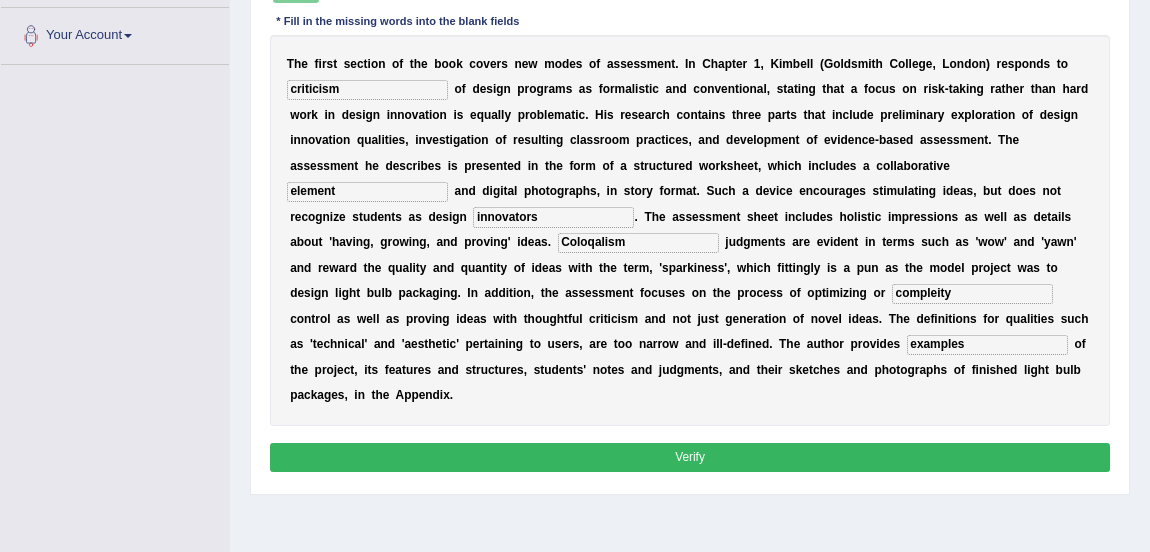 type on "Coloqalism" 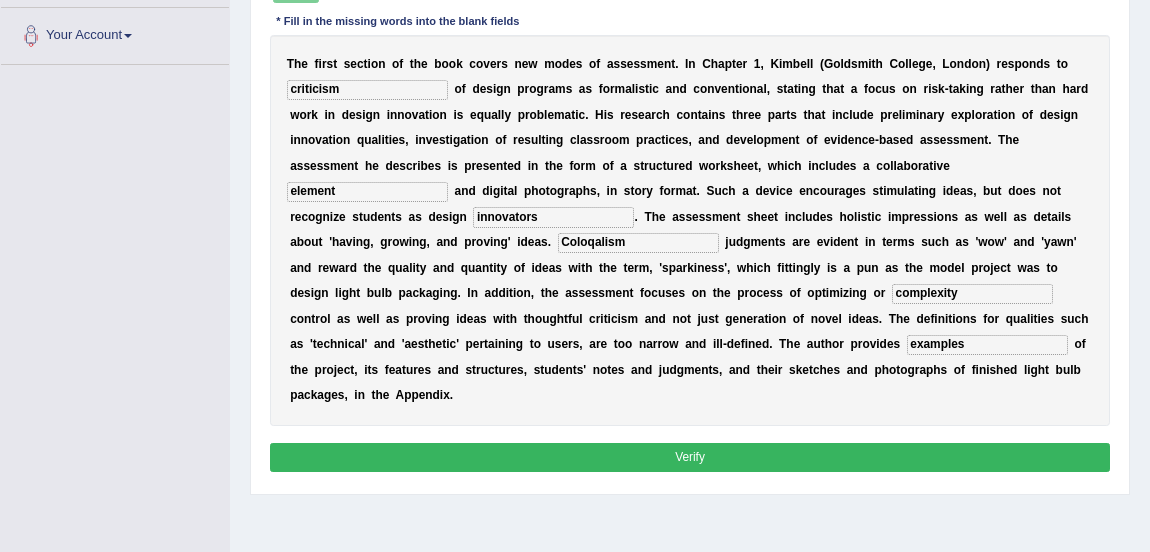 type on "complexity" 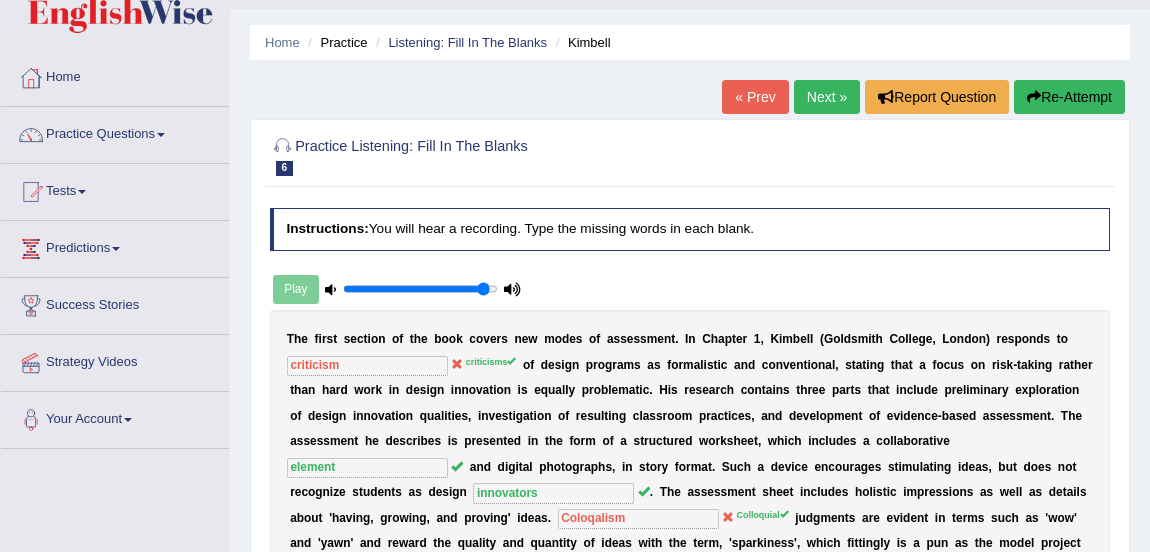 scroll, scrollTop: 44, scrollLeft: 0, axis: vertical 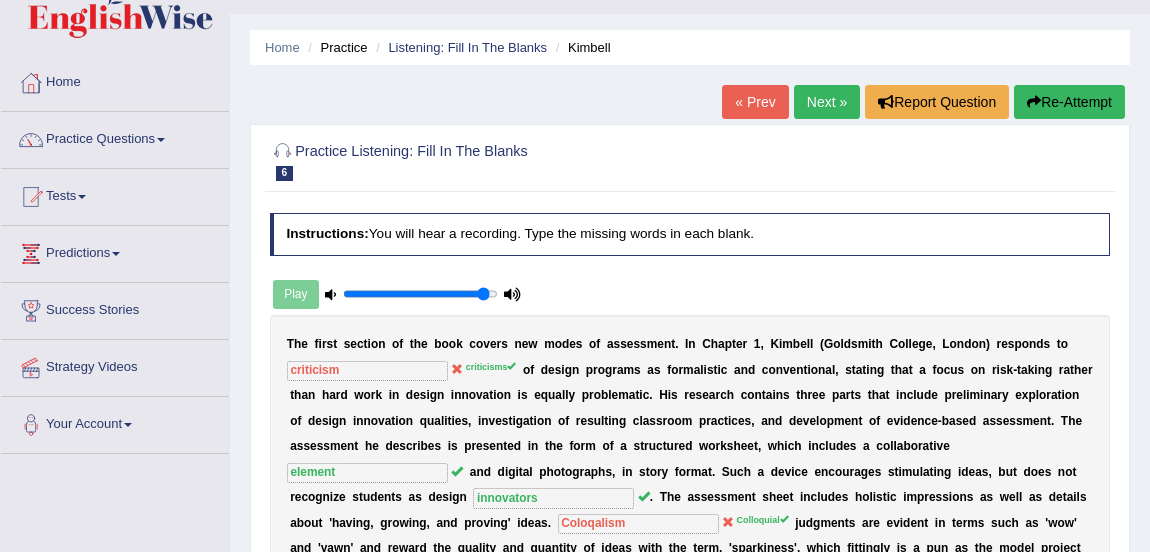 click on "Next »" at bounding box center (827, 102) 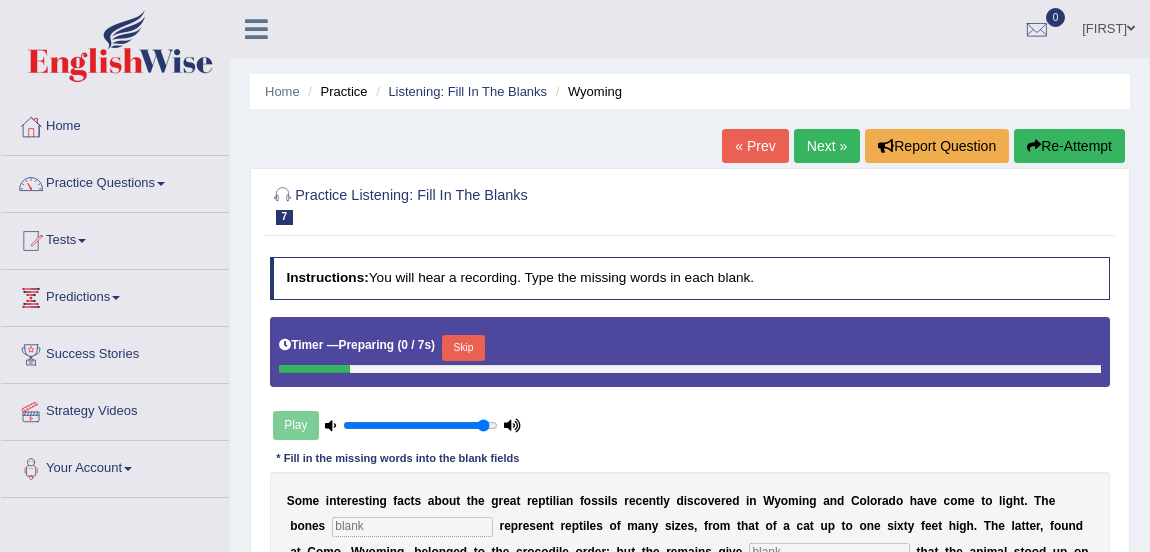 scroll, scrollTop: 0, scrollLeft: 0, axis: both 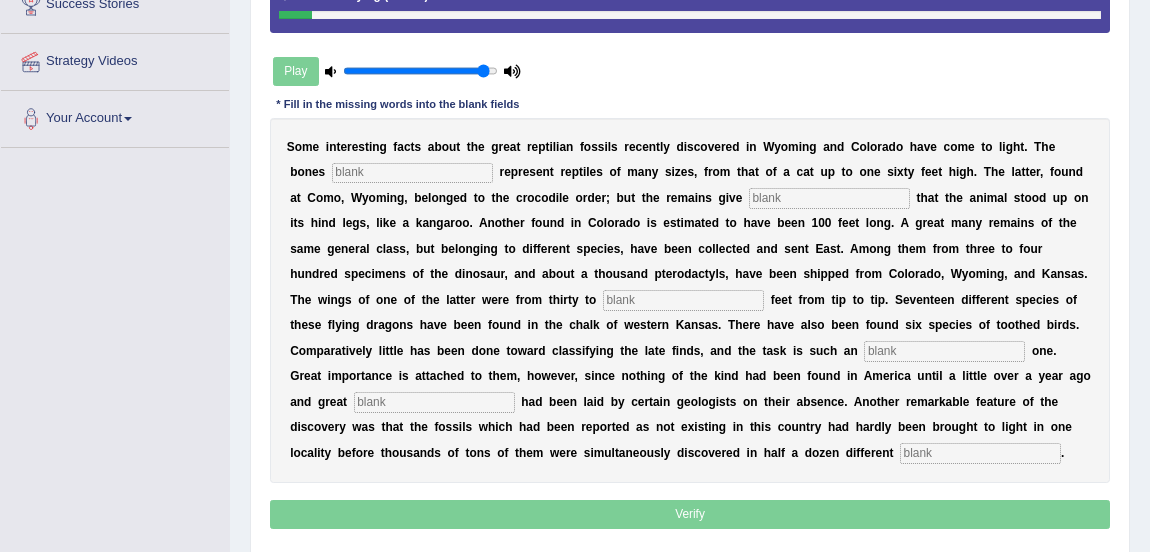 click at bounding box center [412, 173] 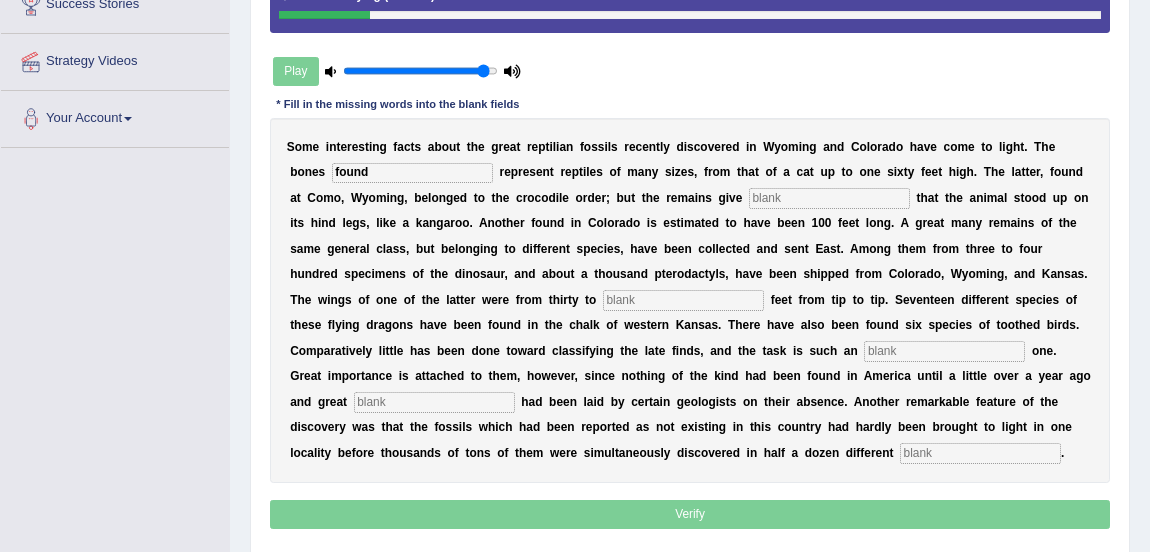 type on "found" 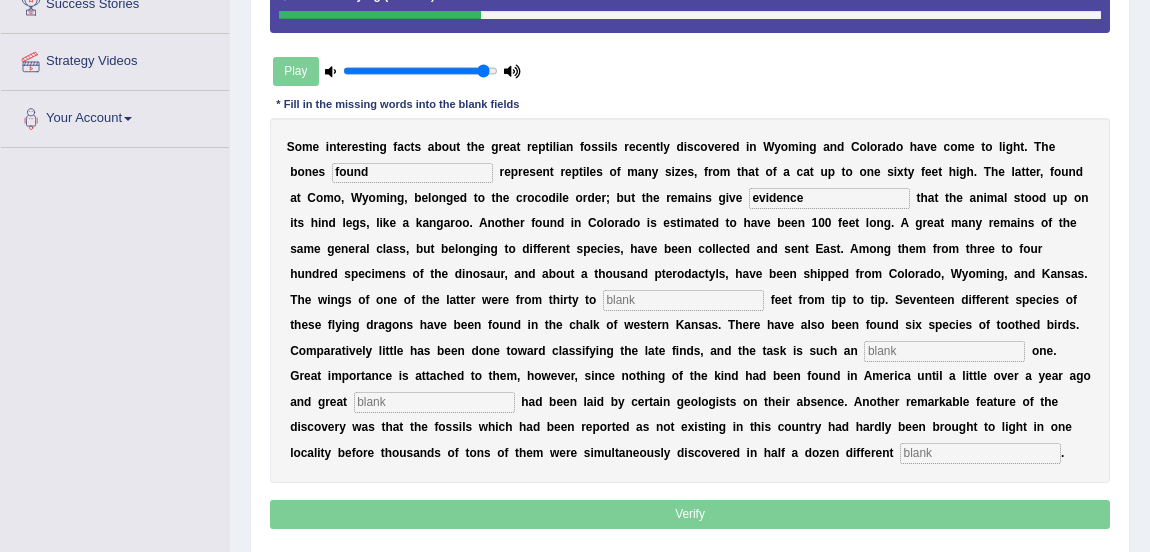 type on "evidence" 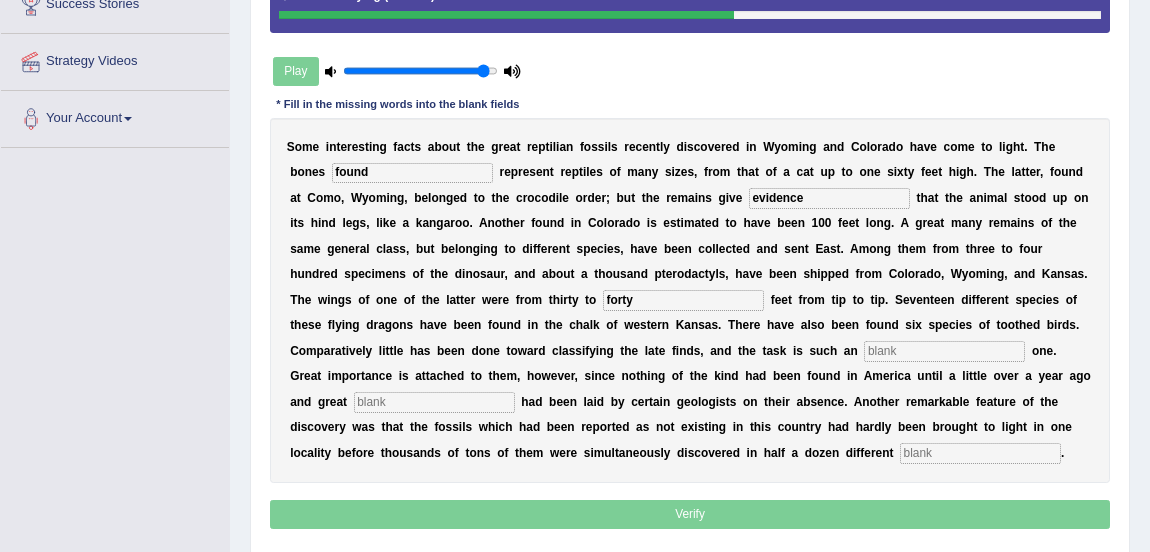 type on "forty" 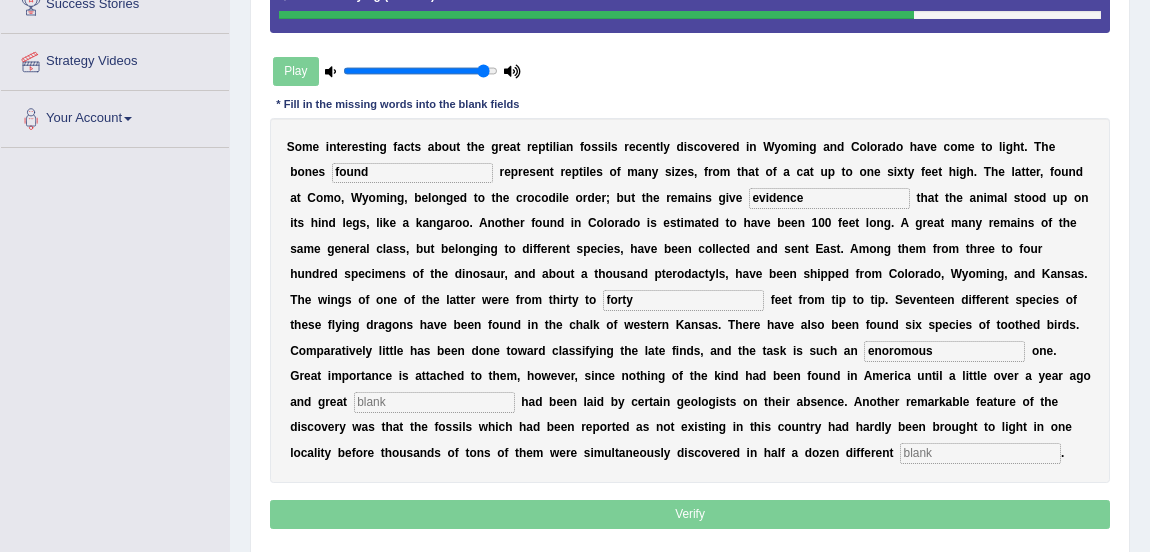 type on "enoromous" 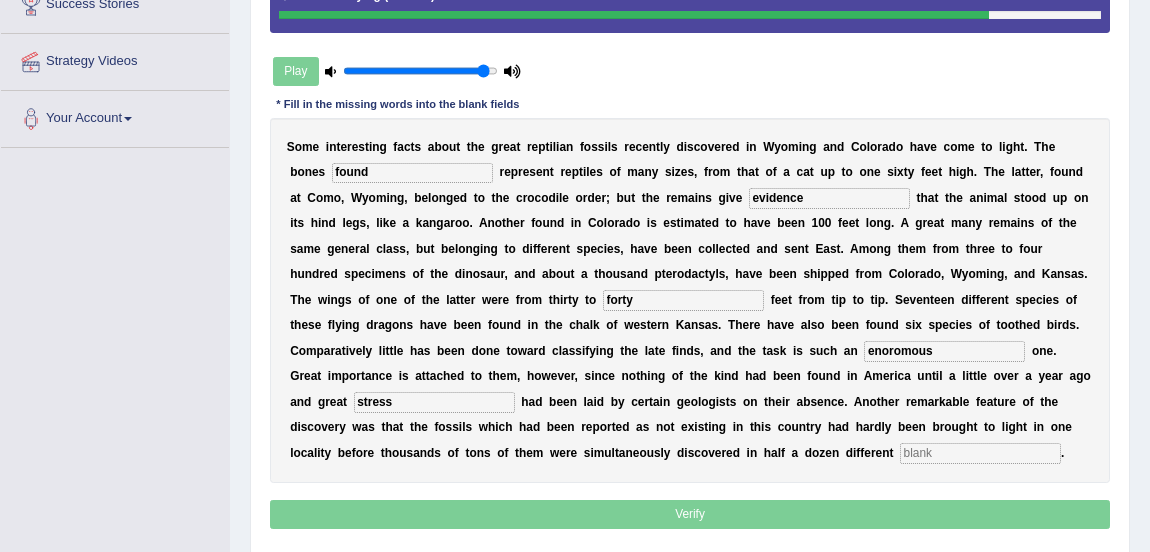 type on "stress" 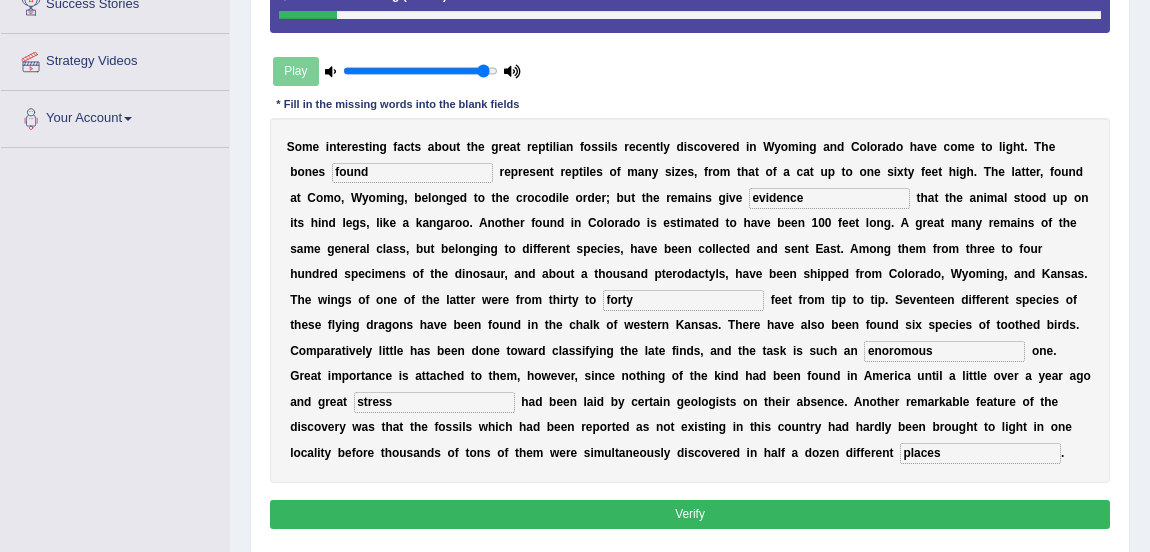 type on "places" 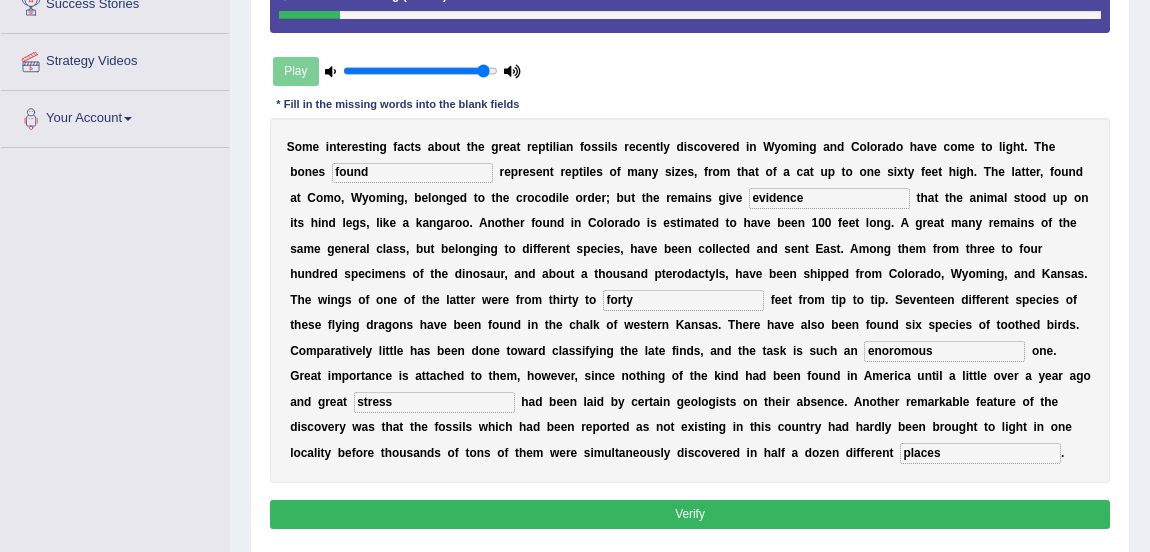 click on "forty" at bounding box center (683, 300) 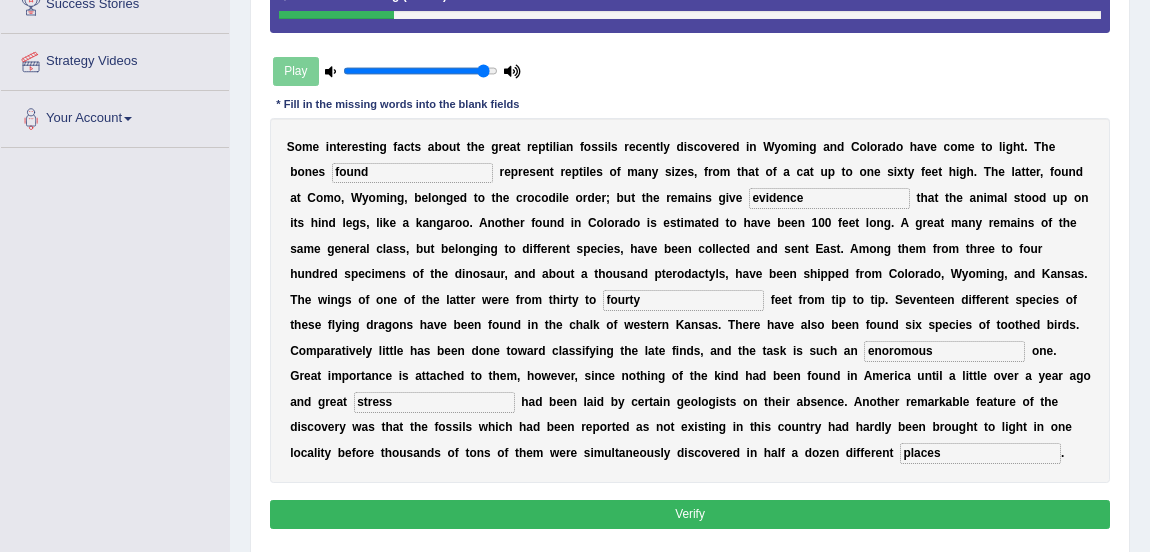 type on "fourty" 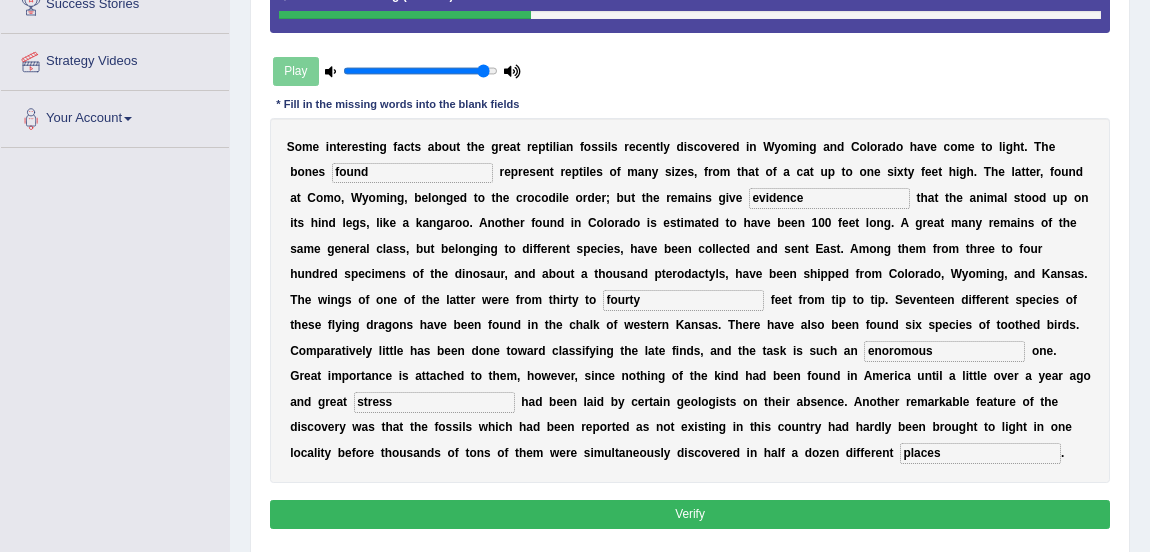 click on "Verify" at bounding box center [690, 514] 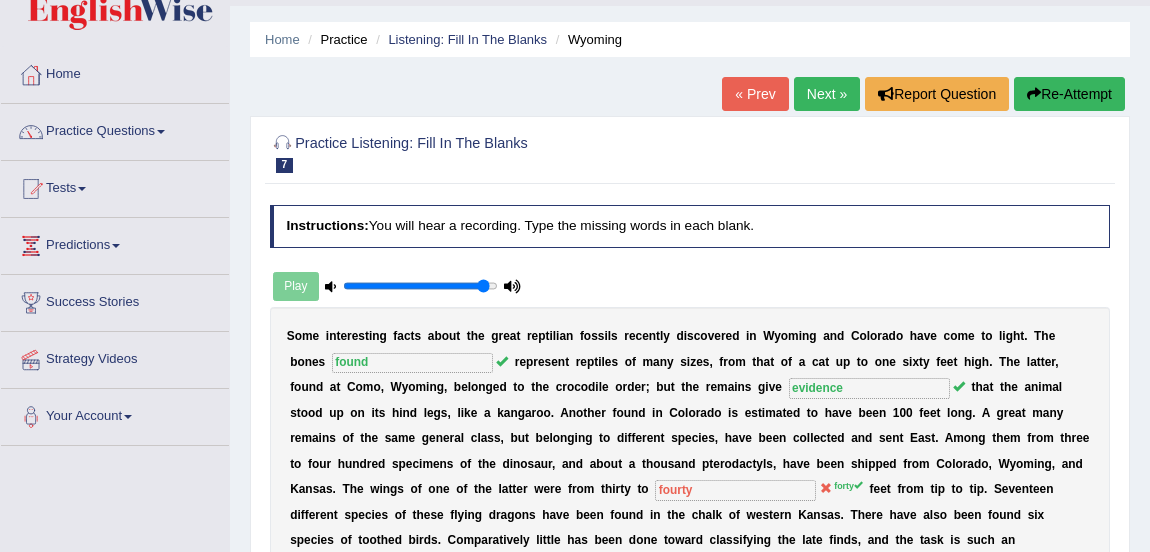scroll, scrollTop: 31, scrollLeft: 0, axis: vertical 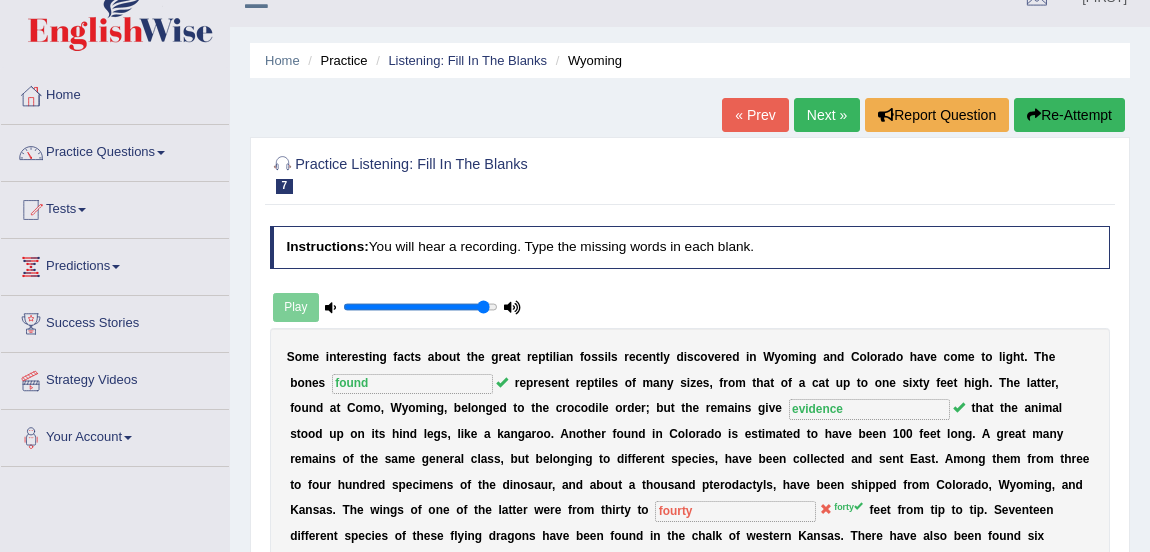 click on "Next »" at bounding box center (827, 115) 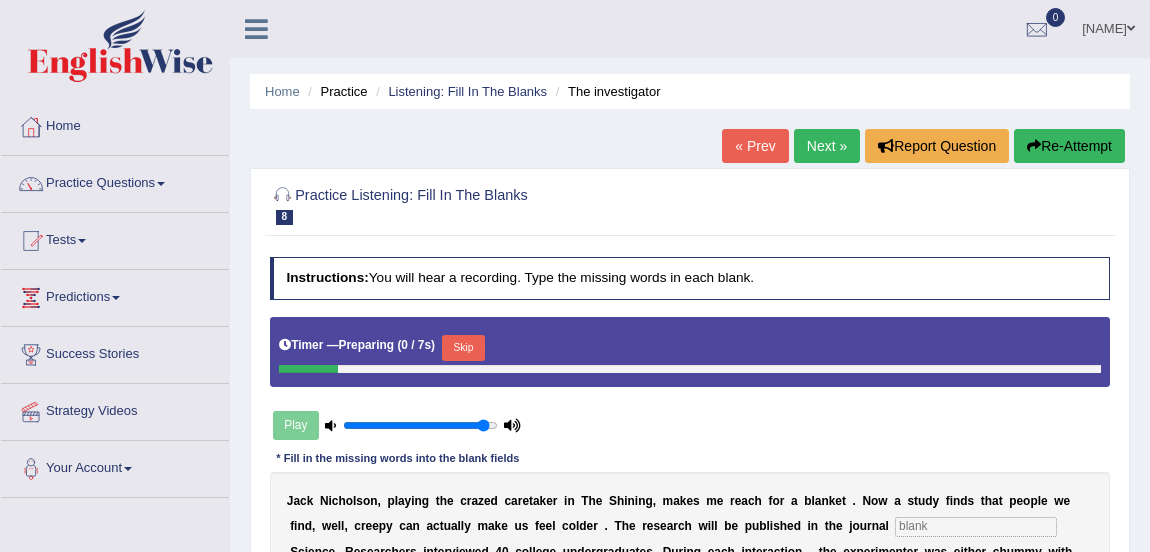 scroll, scrollTop: 324, scrollLeft: 0, axis: vertical 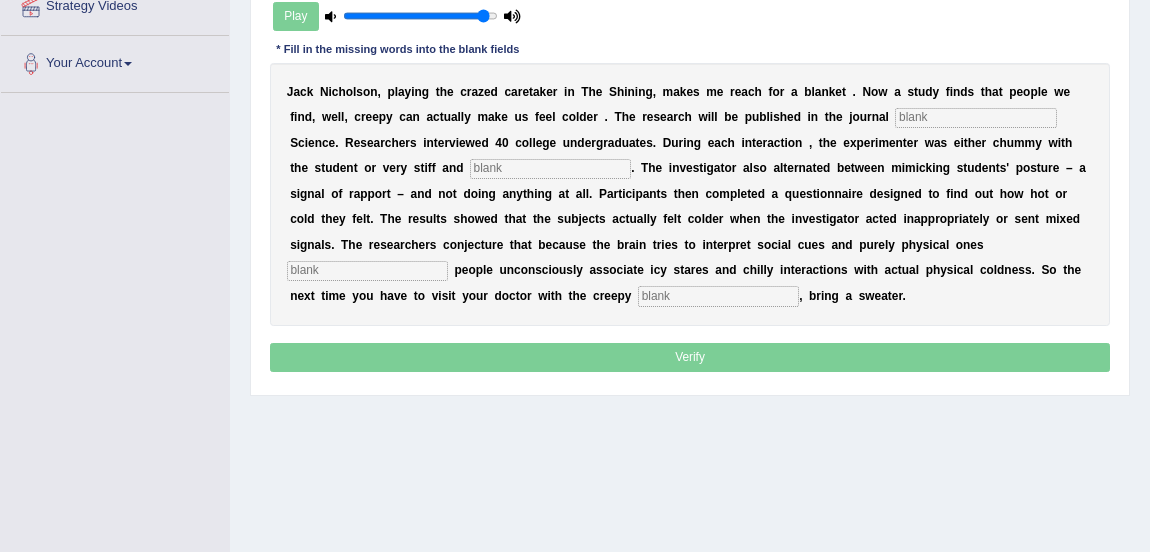 click at bounding box center (975, 118) 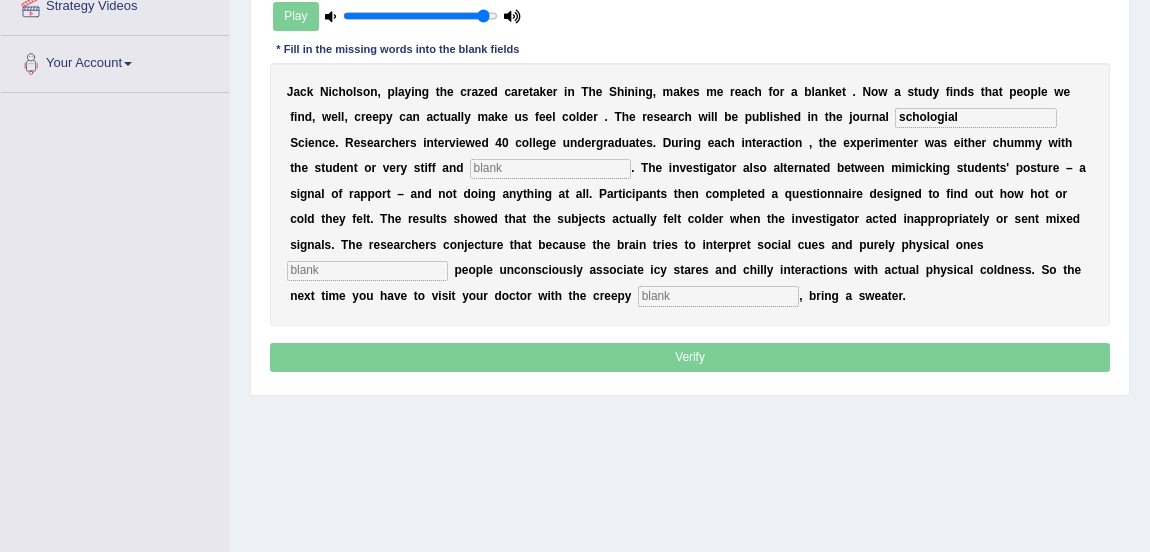 type on "schologial" 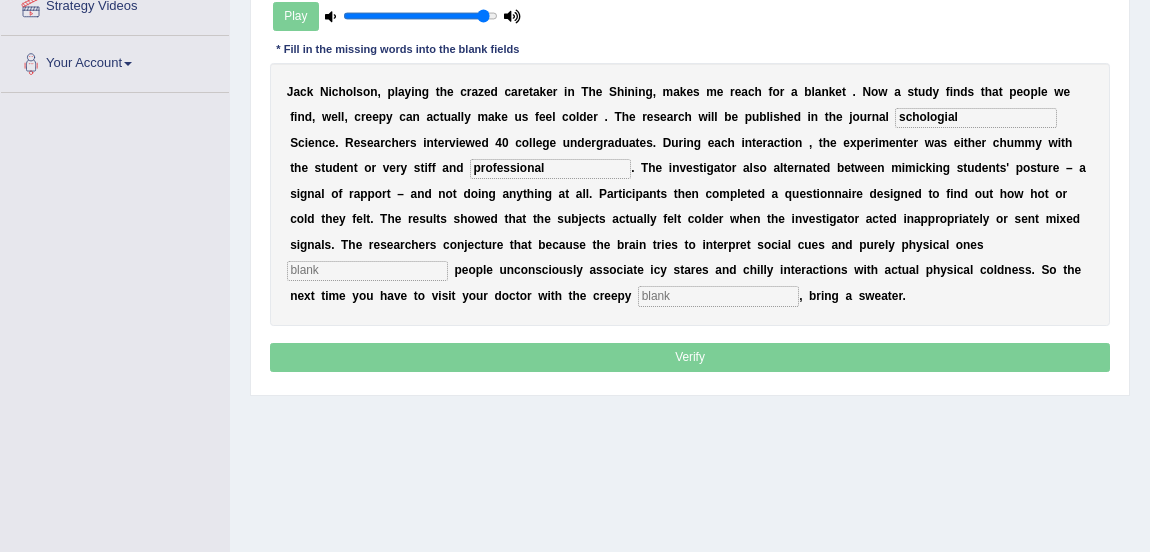 type on "professional" 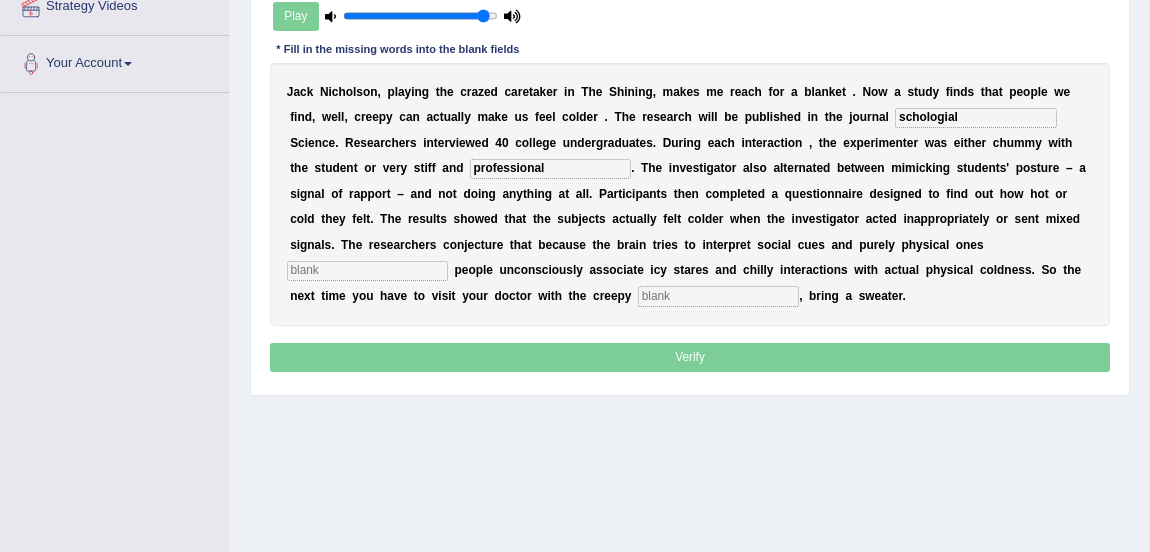 click at bounding box center (367, 271) 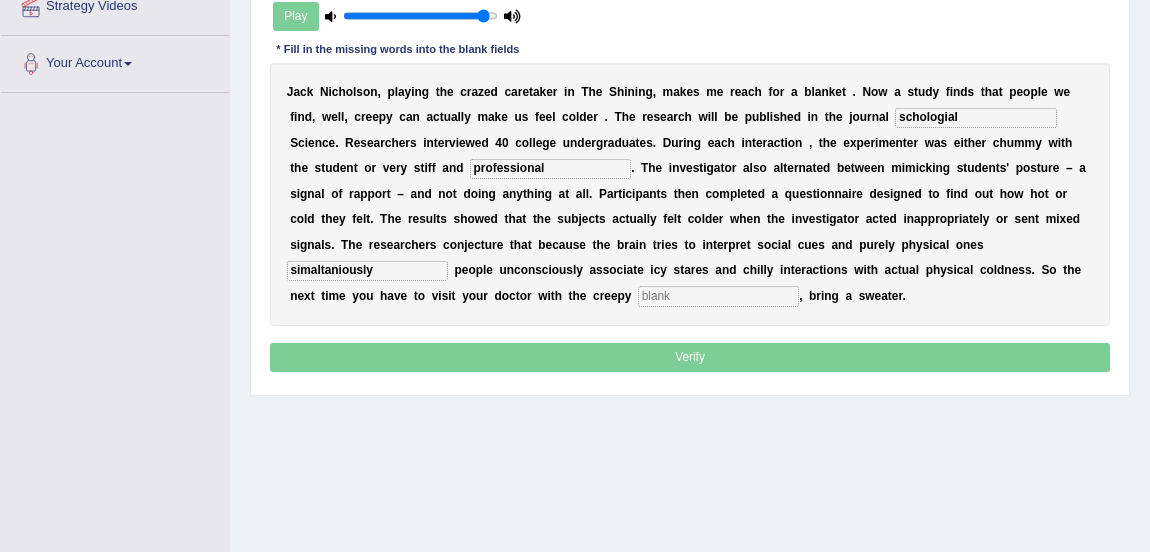 type on "simaltaniously" 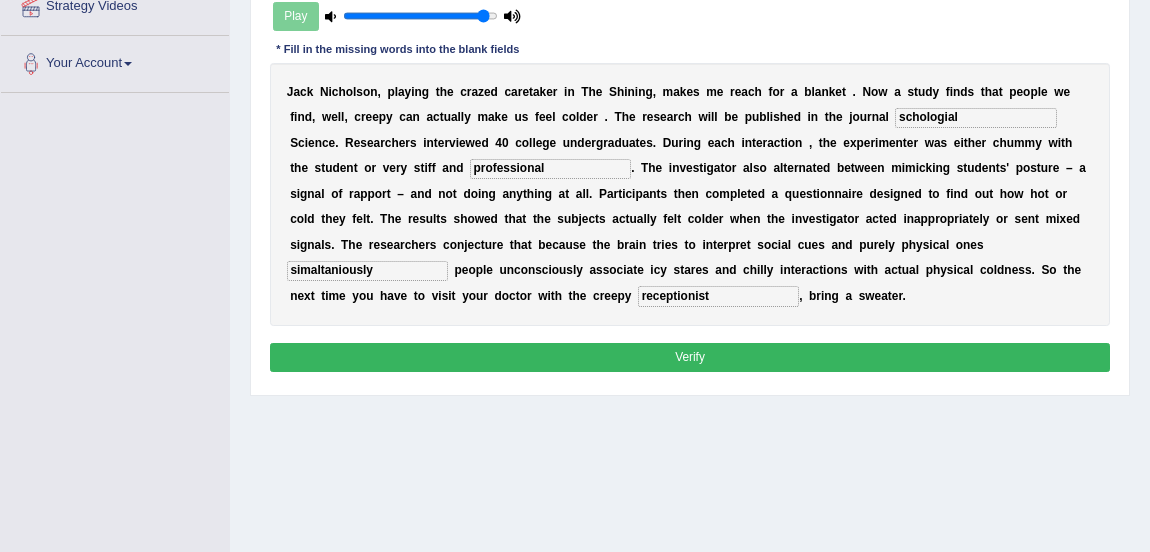 type on "receptionist" 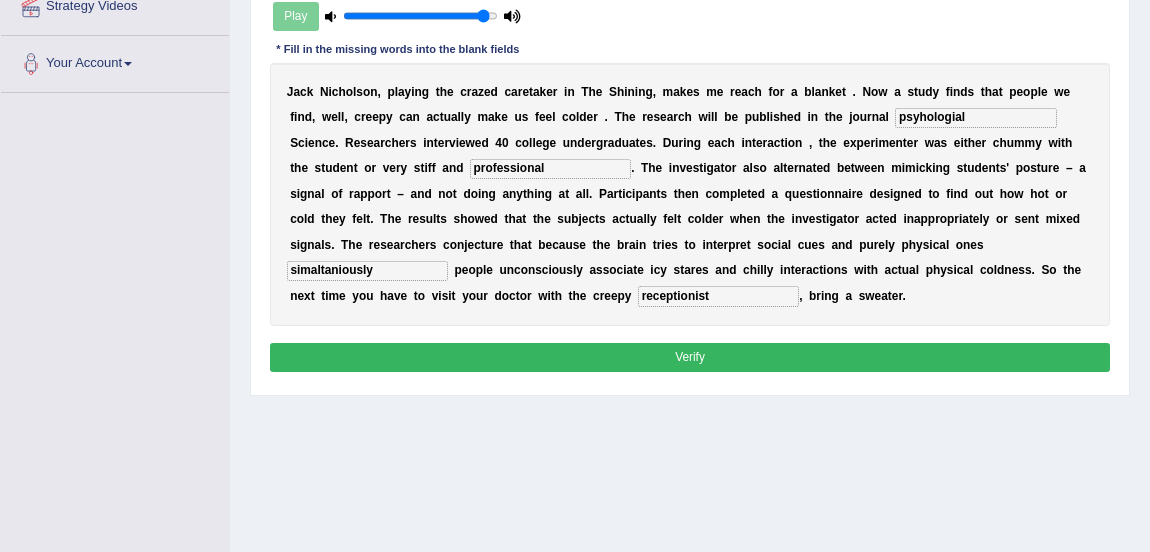type on "psyhologial" 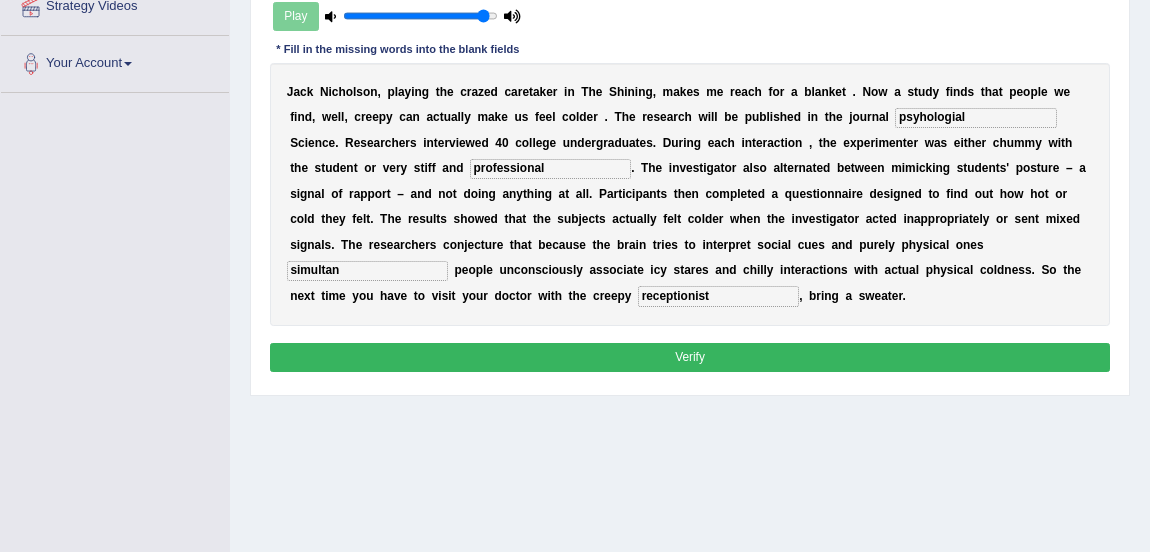 type on "simultan" 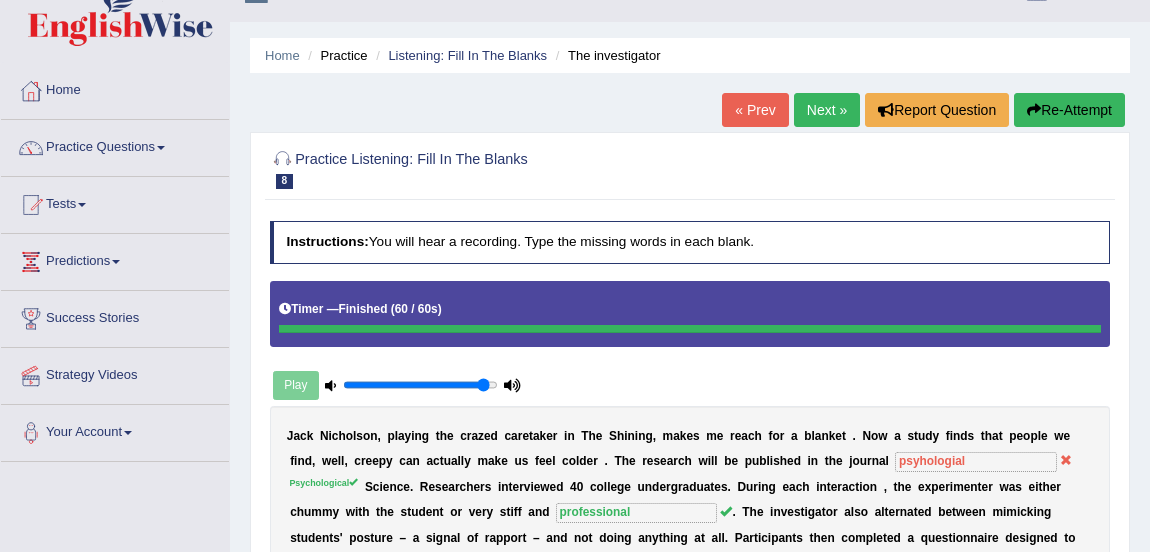 scroll, scrollTop: 30, scrollLeft: 0, axis: vertical 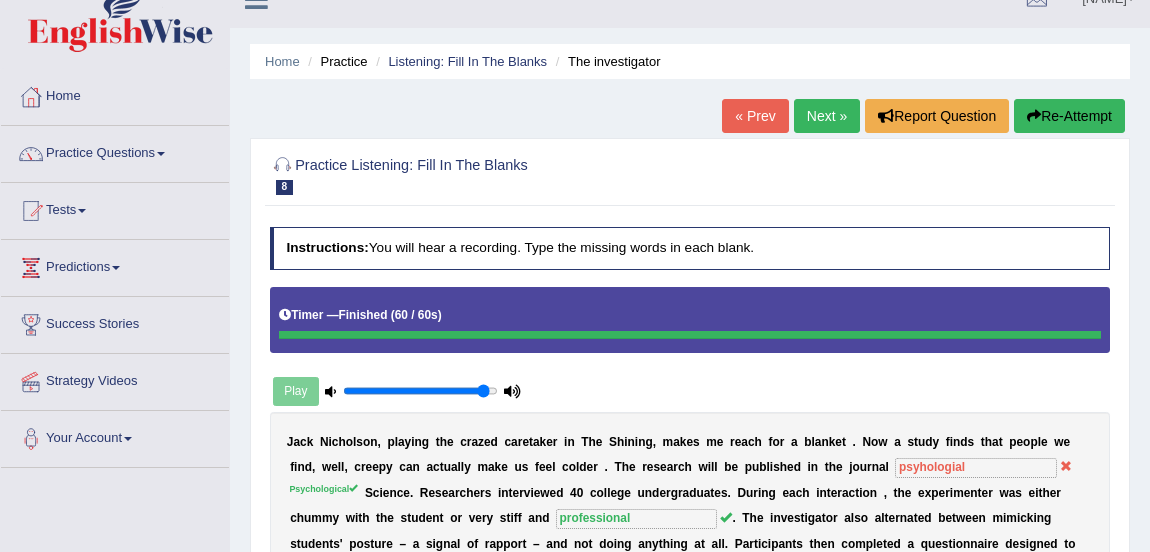 click on "Next »" at bounding box center (827, 116) 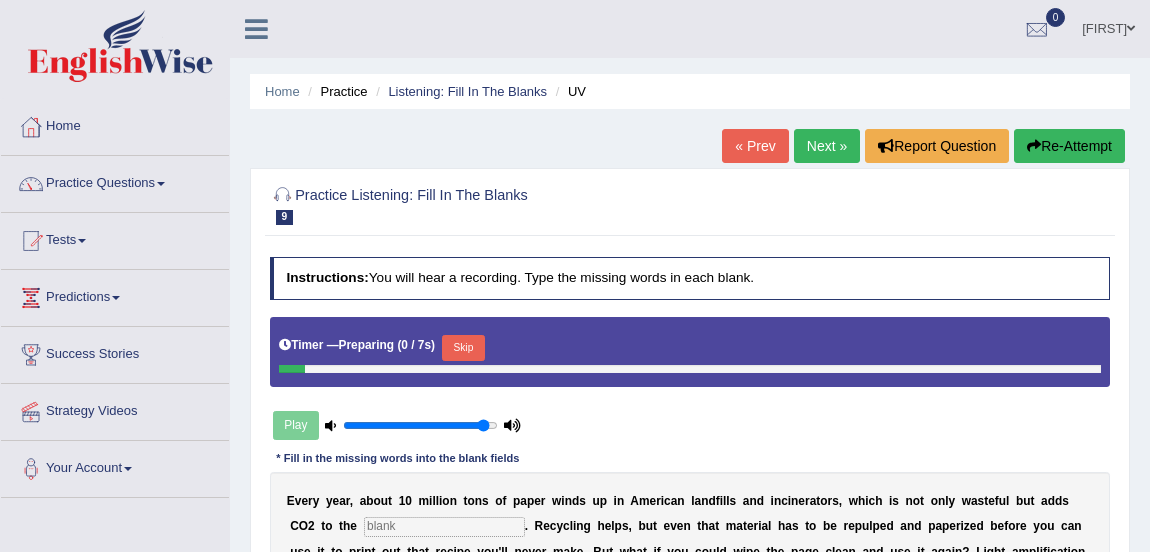 scroll, scrollTop: 8, scrollLeft: 0, axis: vertical 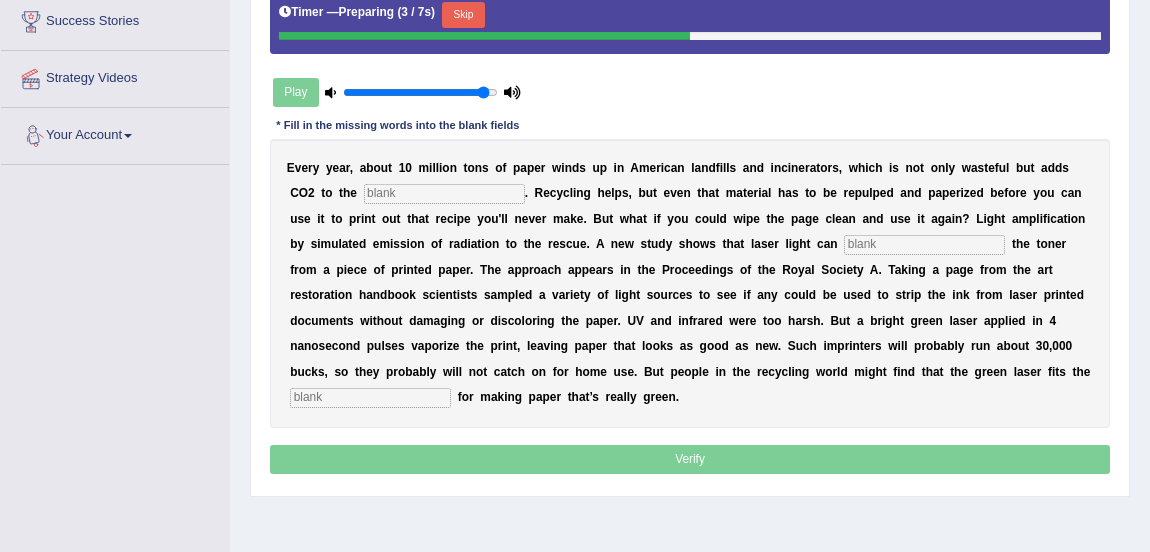 click at bounding box center (444, 194) 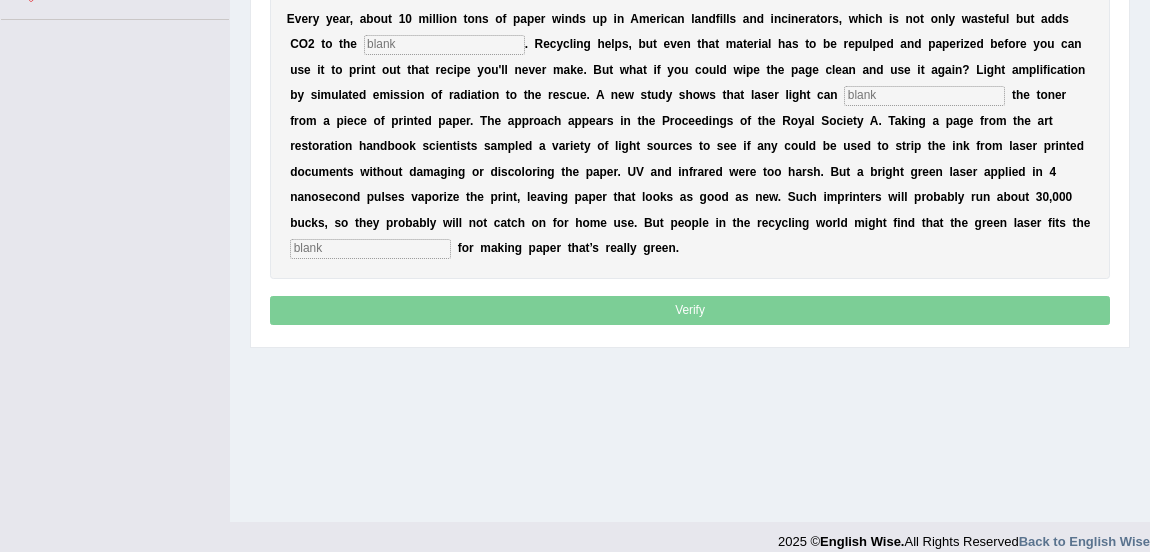 scroll, scrollTop: 486, scrollLeft: 0, axis: vertical 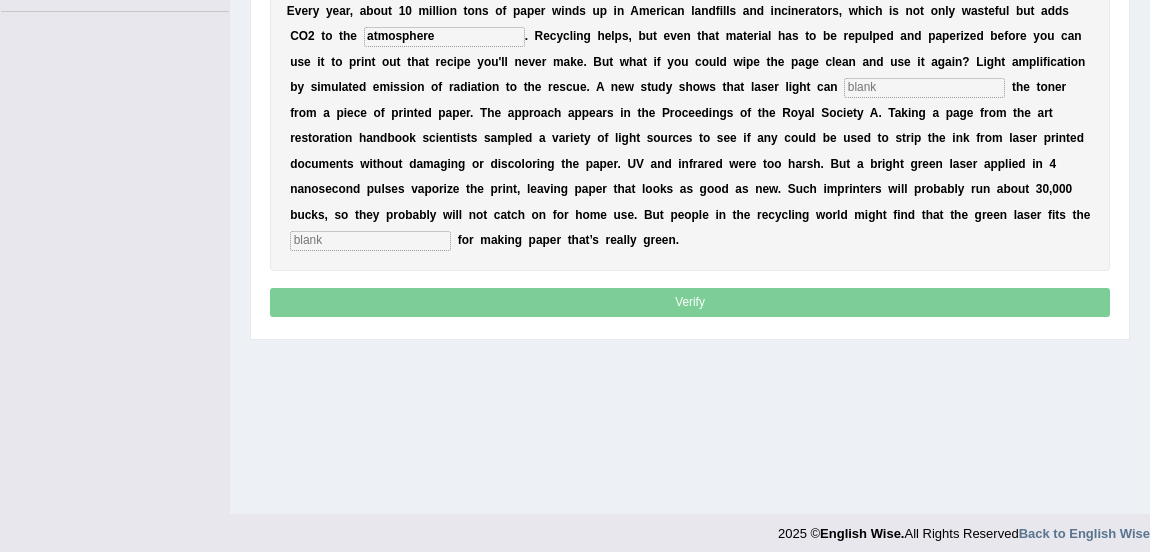 type on "atmosphere" 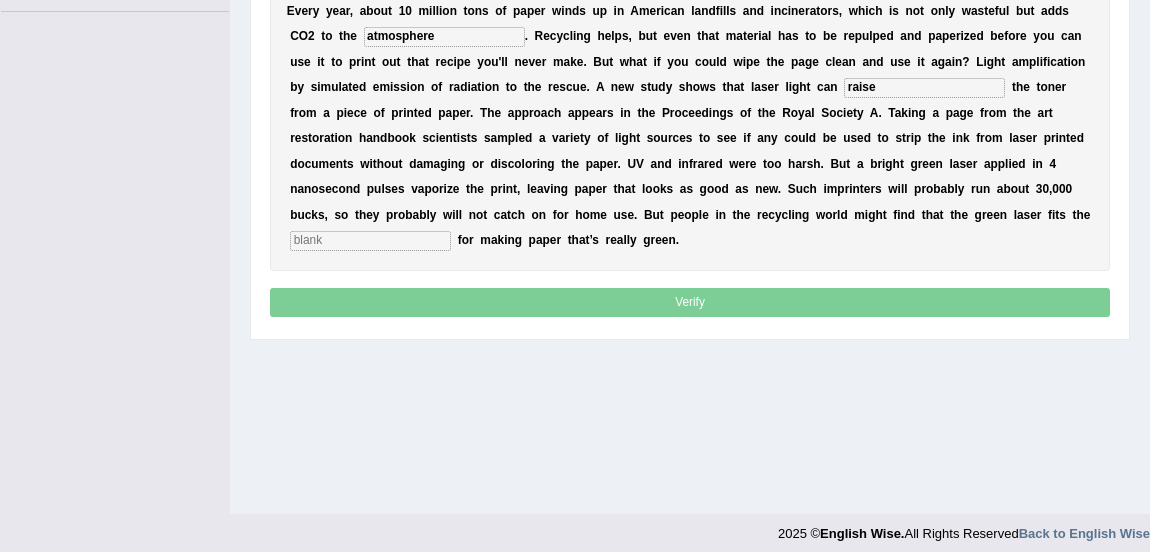 click on "raise" at bounding box center (924, 88) 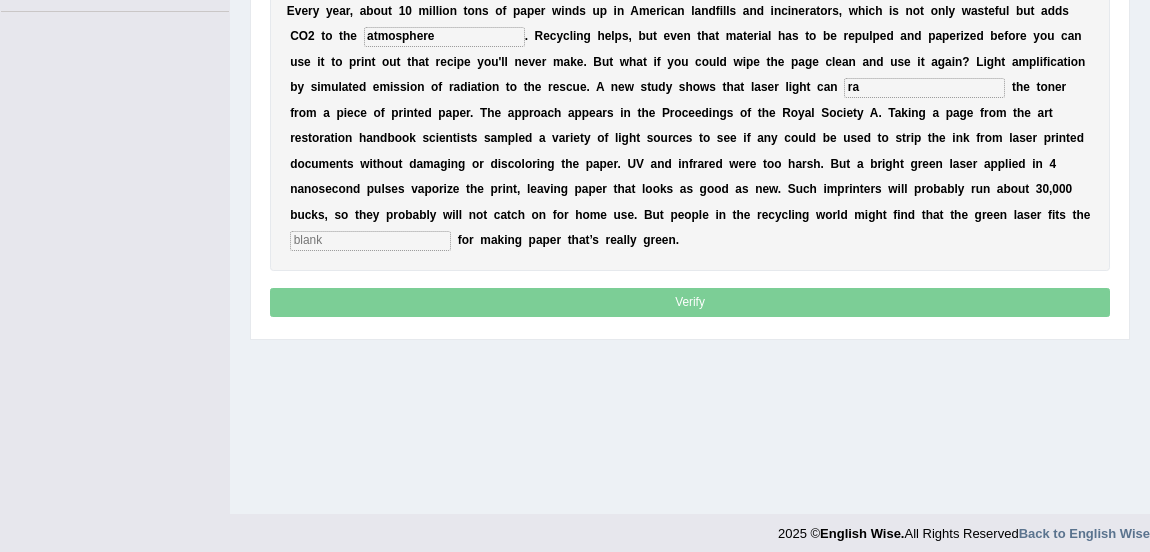 type on "r" 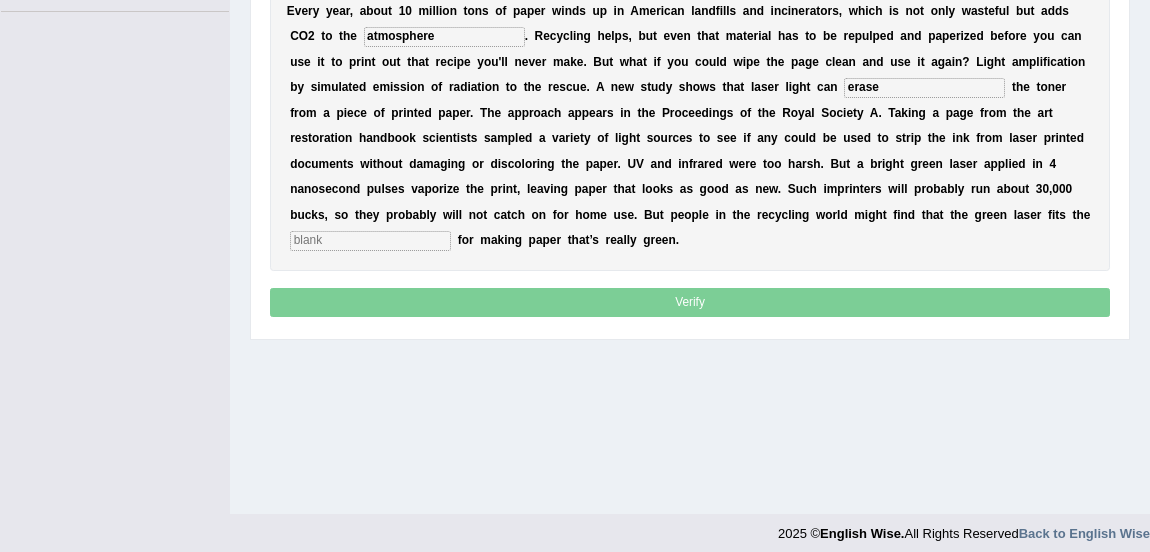 type on "erase" 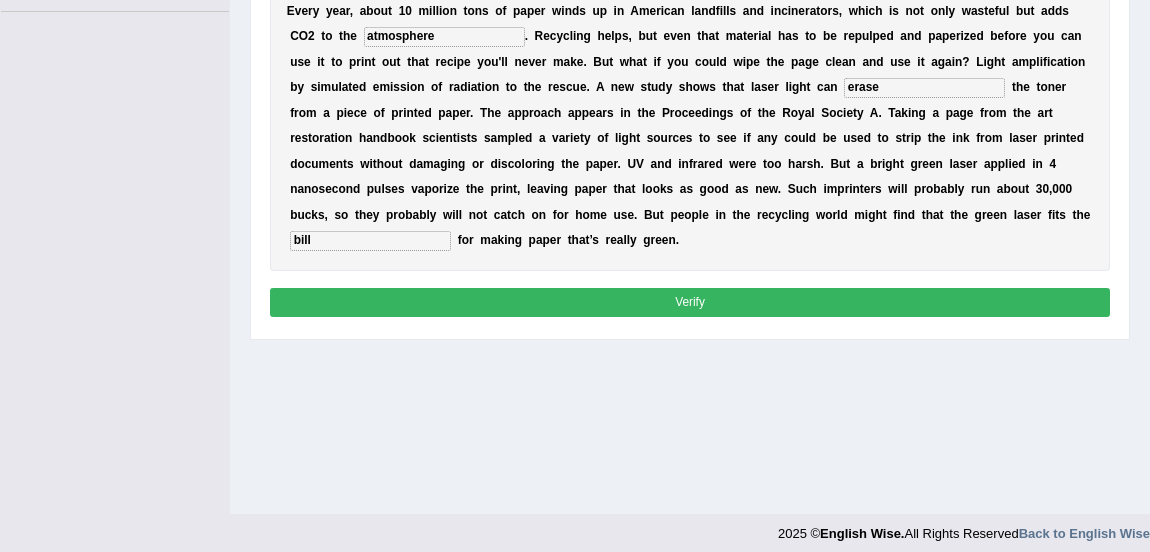 type on "bill" 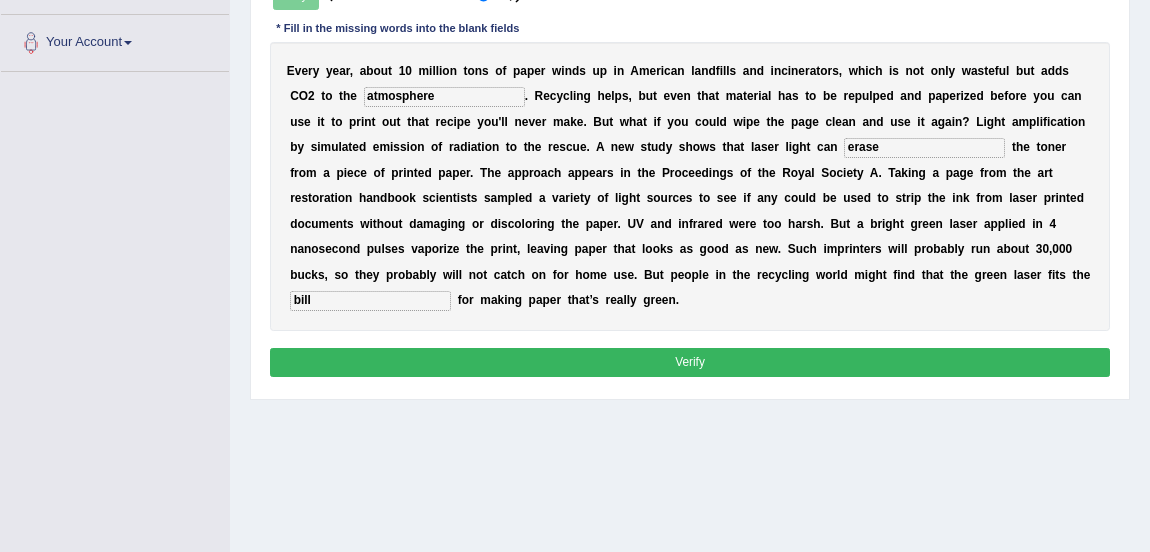 scroll, scrollTop: 466, scrollLeft: 0, axis: vertical 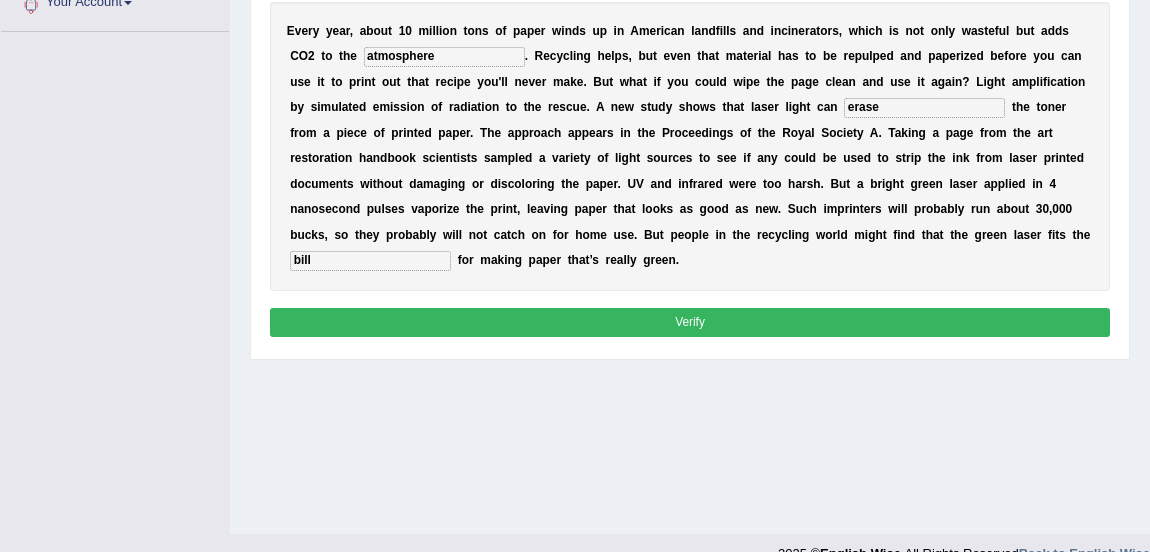 click on "Verify" at bounding box center (690, 322) 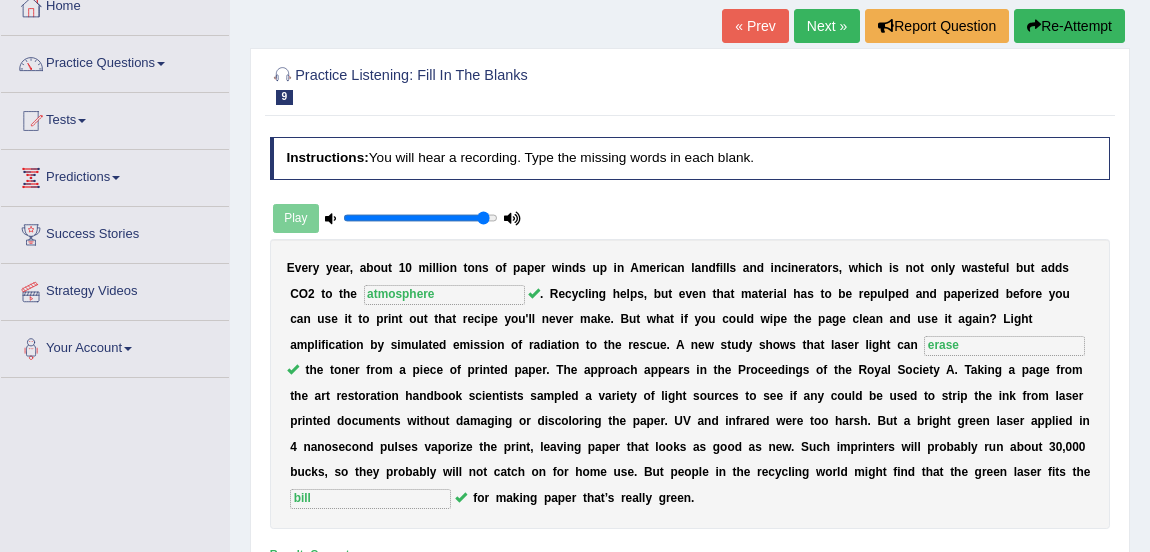 scroll, scrollTop: 103, scrollLeft: 0, axis: vertical 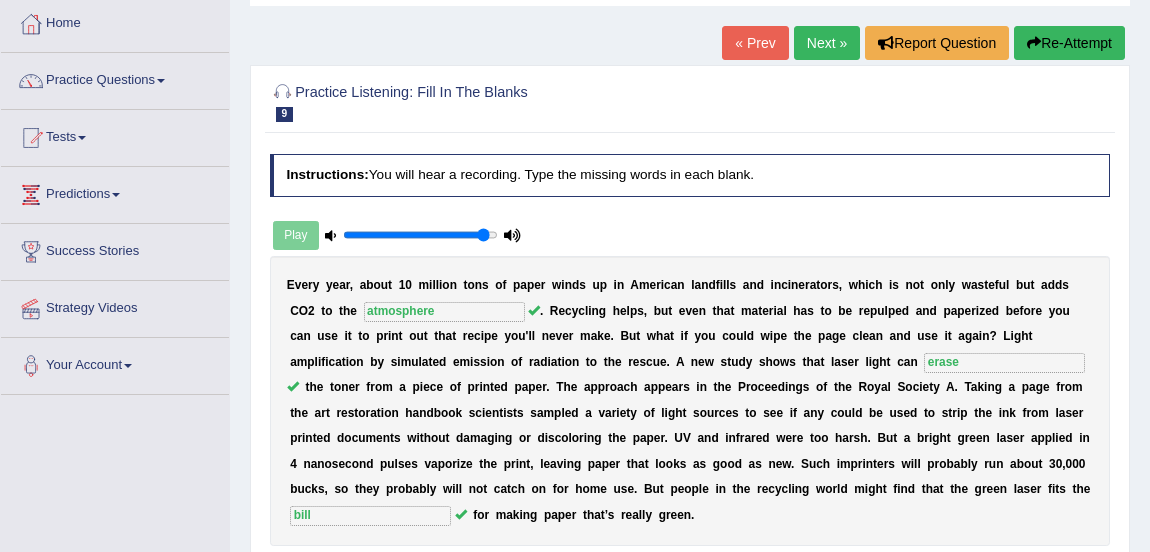 click on "Next »" at bounding box center [827, 43] 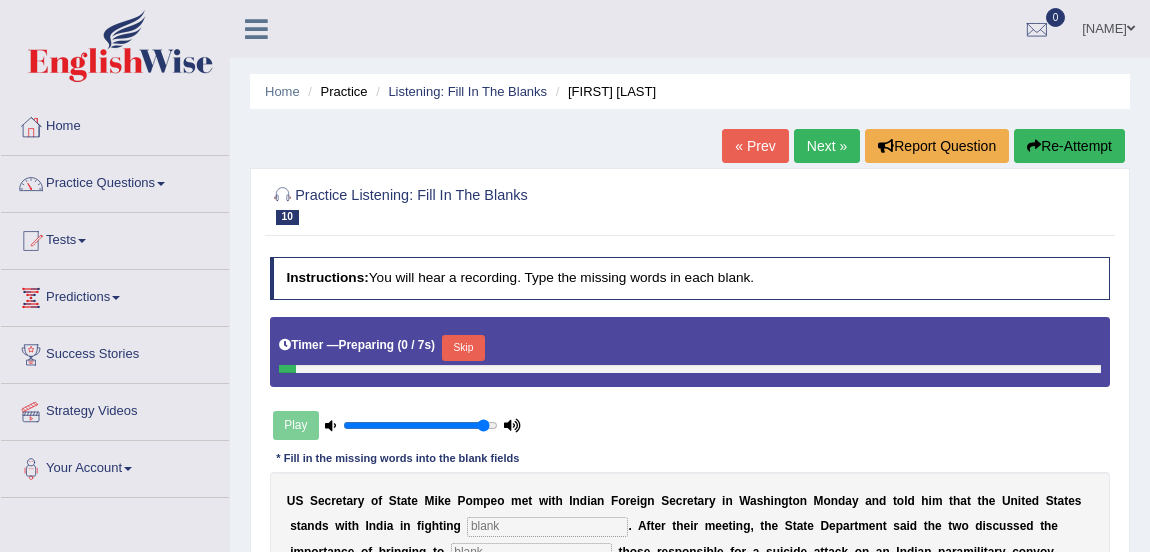 scroll, scrollTop: 0, scrollLeft: 0, axis: both 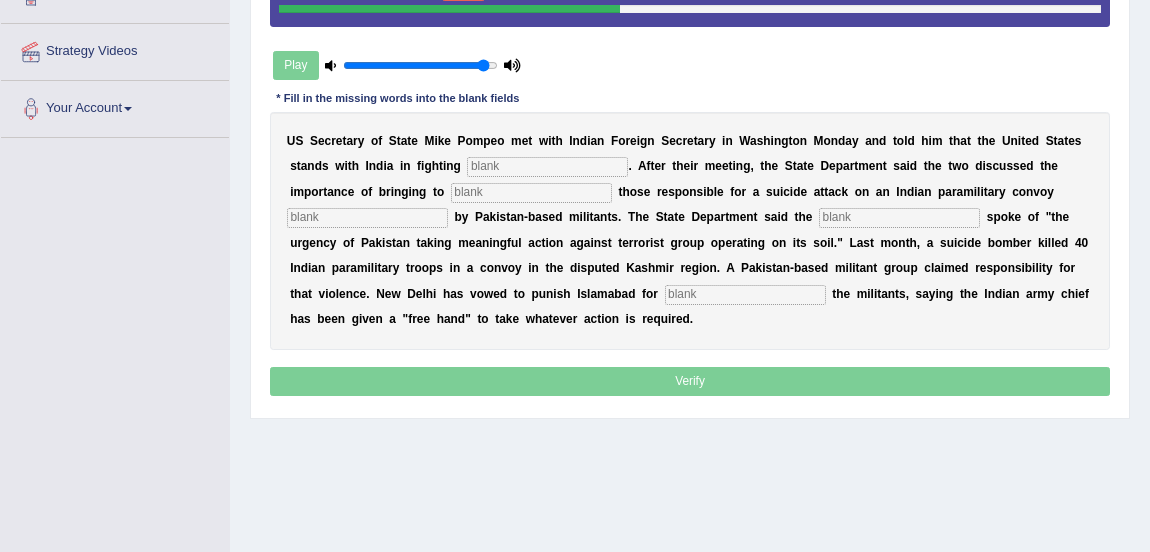 click at bounding box center [547, 167] 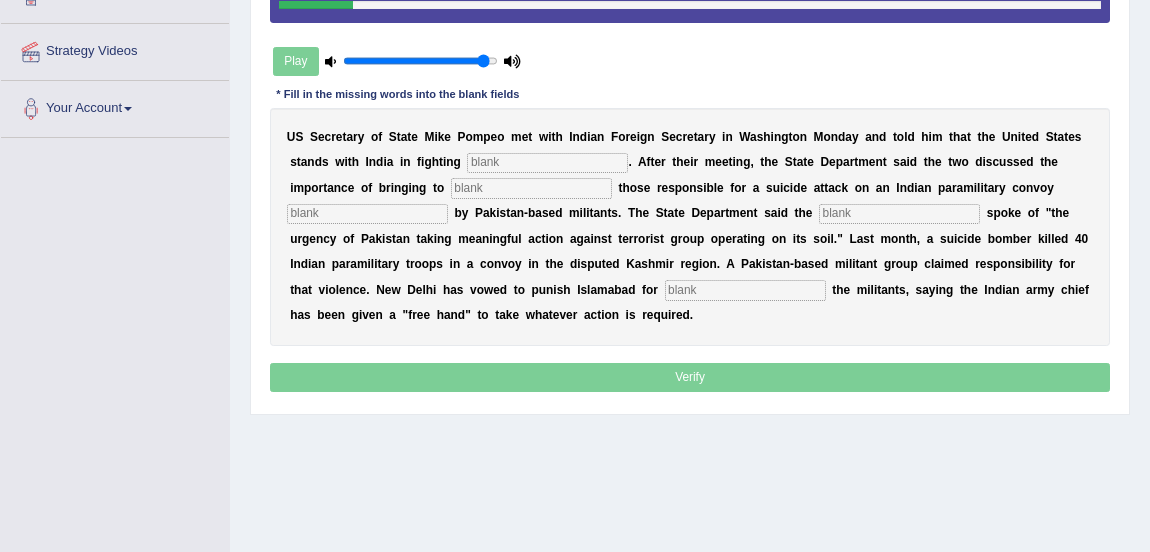click at bounding box center [547, 163] 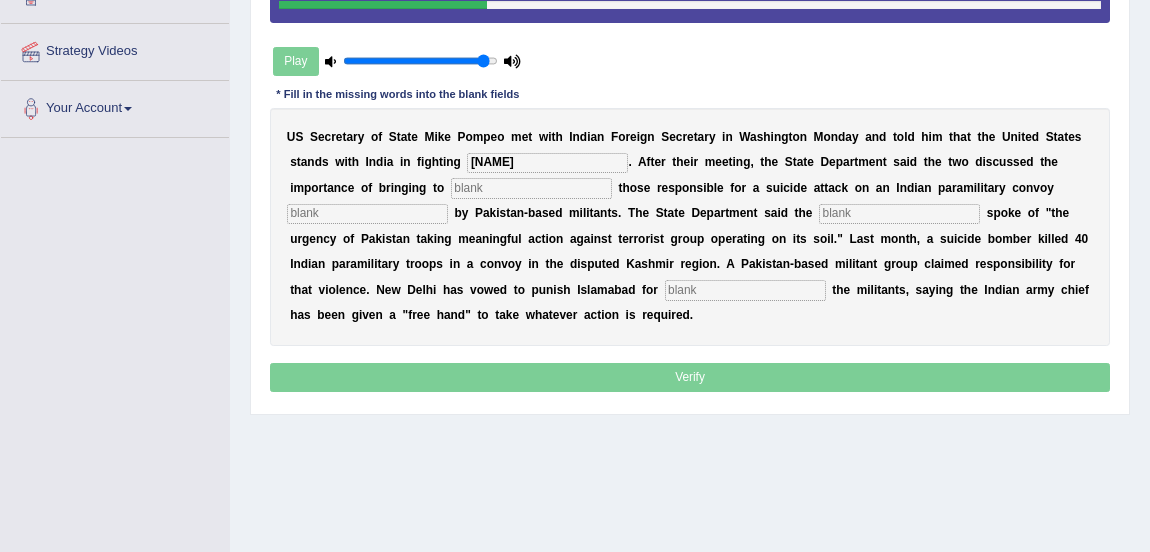 type on "[NAME]" 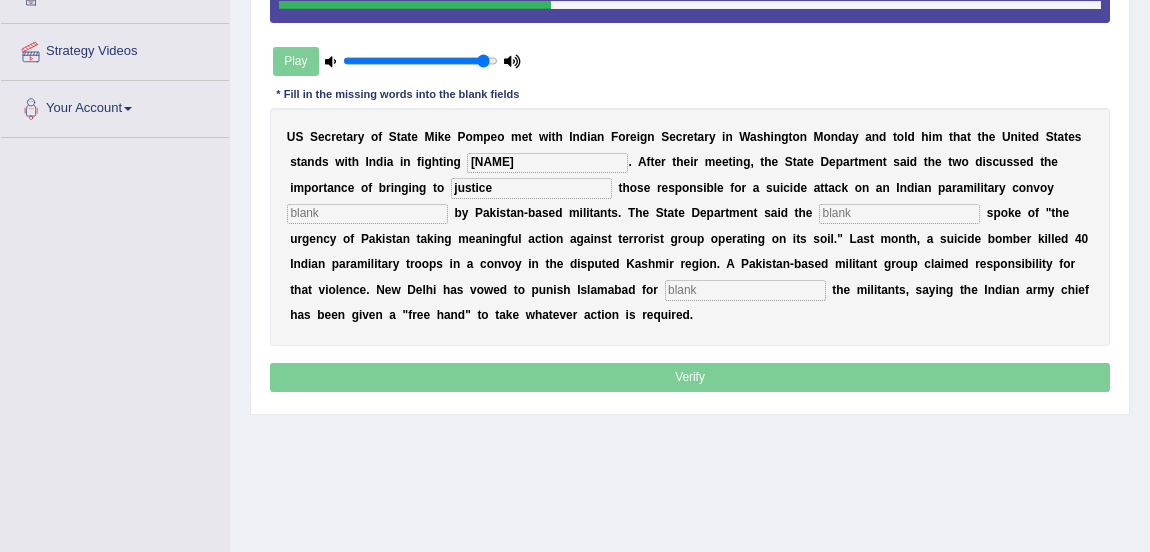 type on "justice" 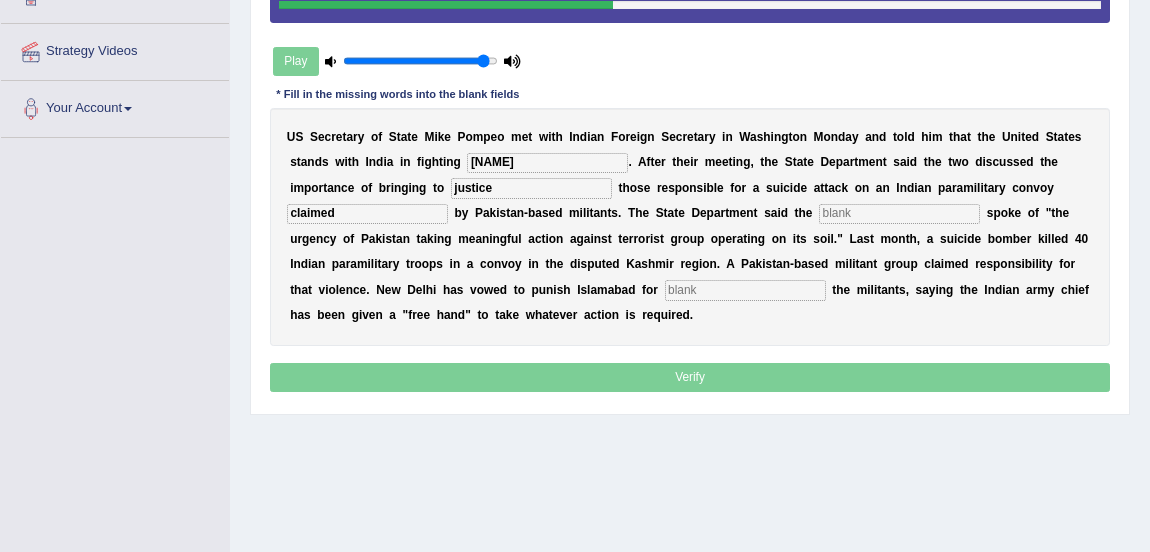 type on "claimed" 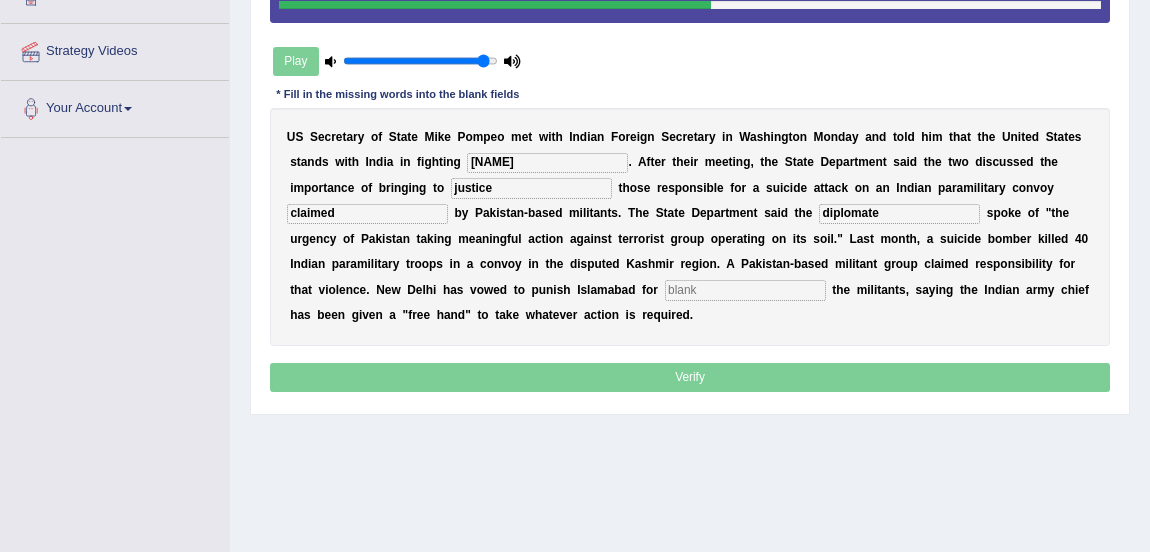 type on "diplomate" 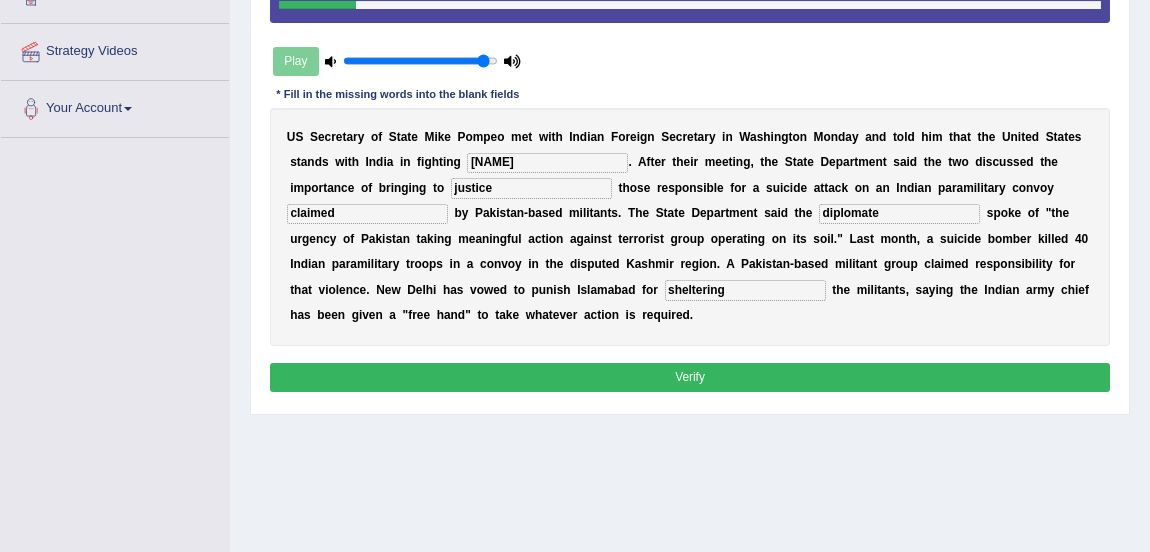 type on "sheltering" 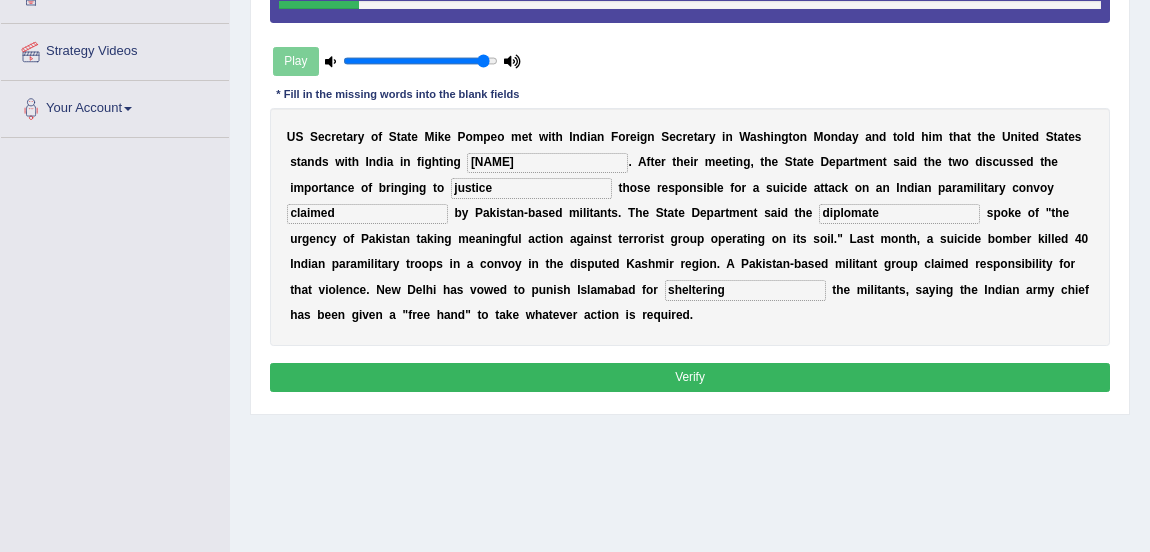 click on "diplomate" at bounding box center (899, 214) 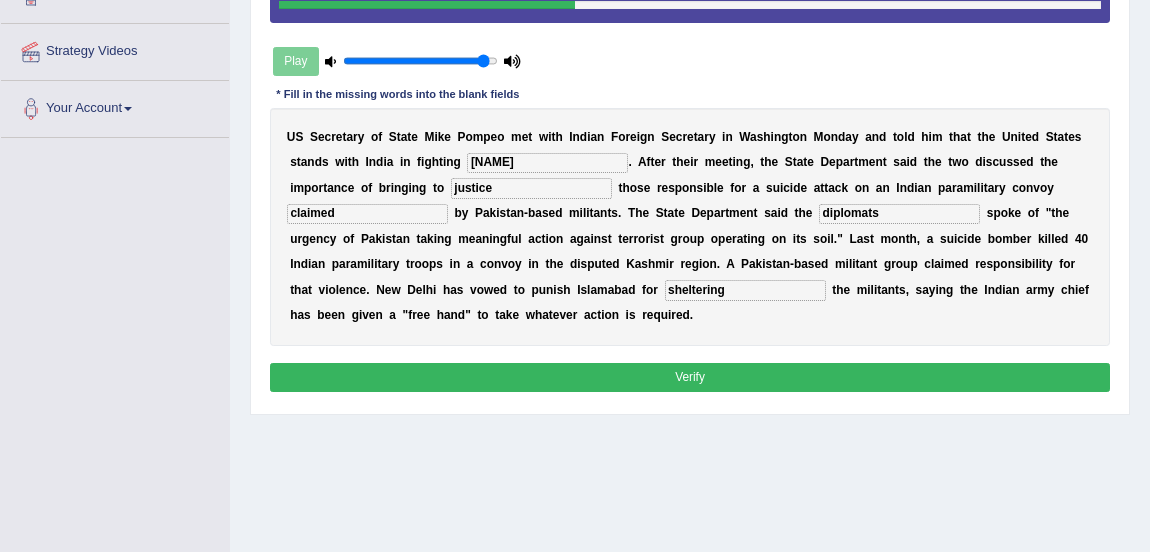 type on "diplomats" 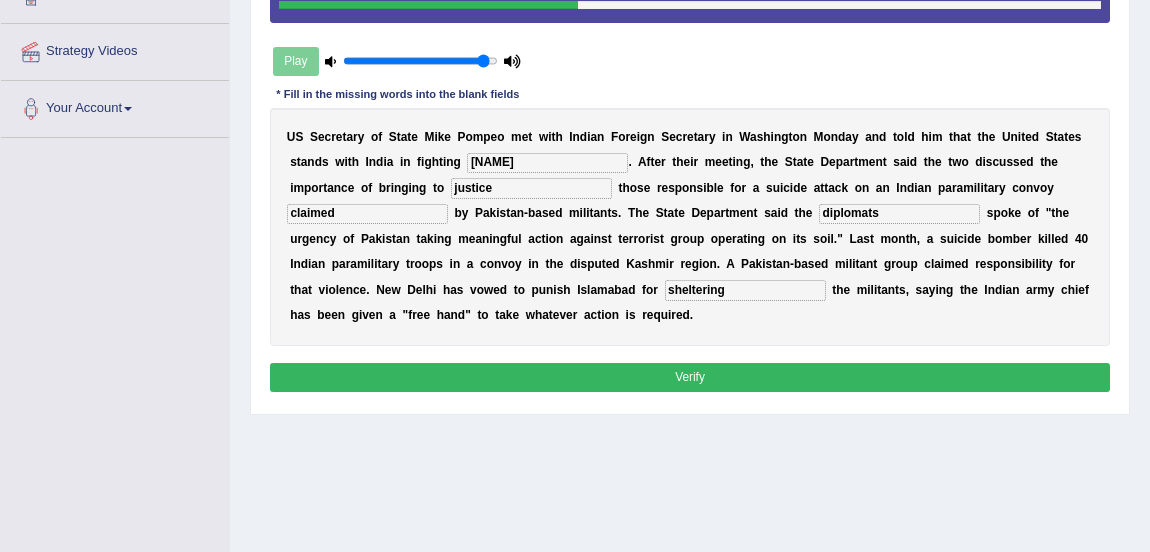 click on "terrosim" at bounding box center (547, 163) 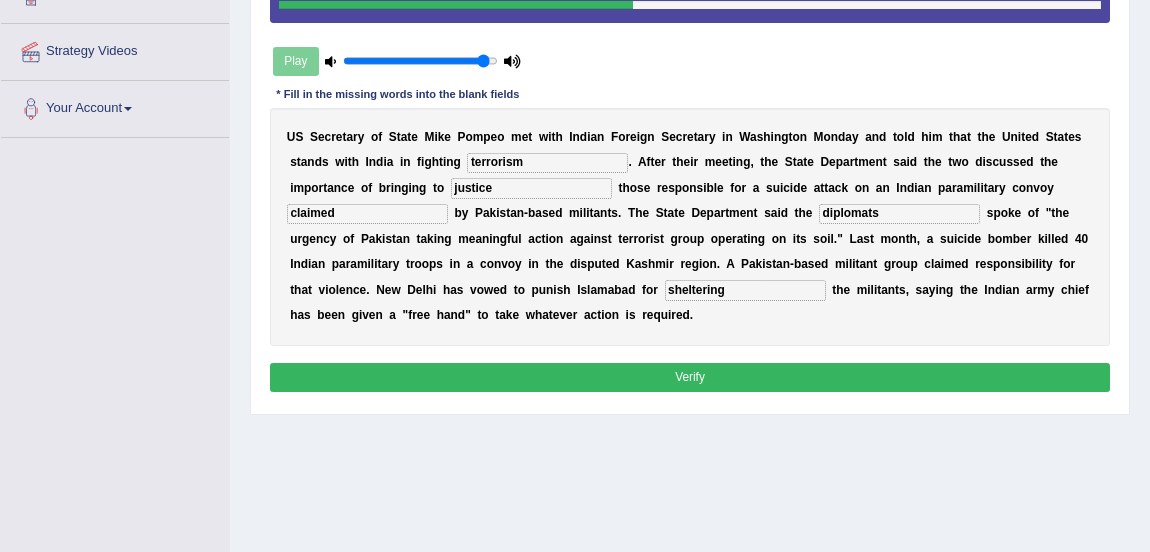 type on "terrorism" 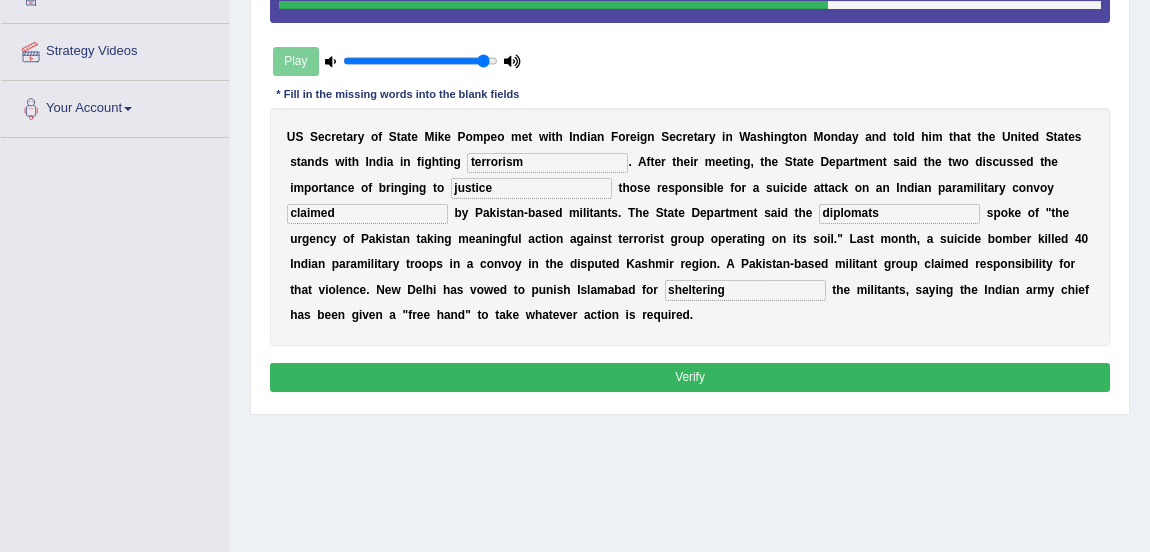 click on "Verify" at bounding box center [690, 377] 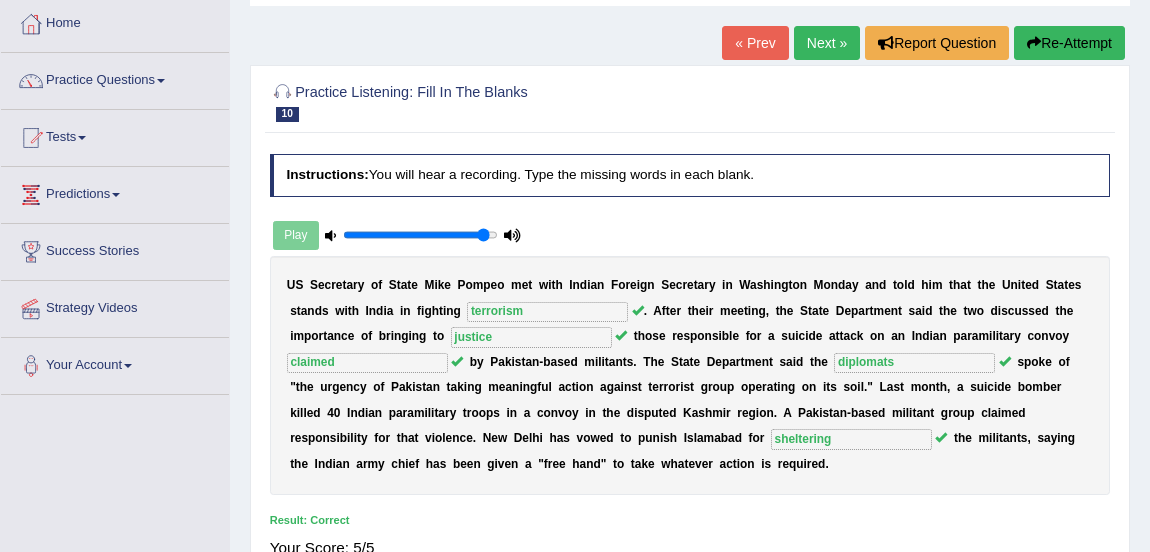 scroll, scrollTop: 96, scrollLeft: 0, axis: vertical 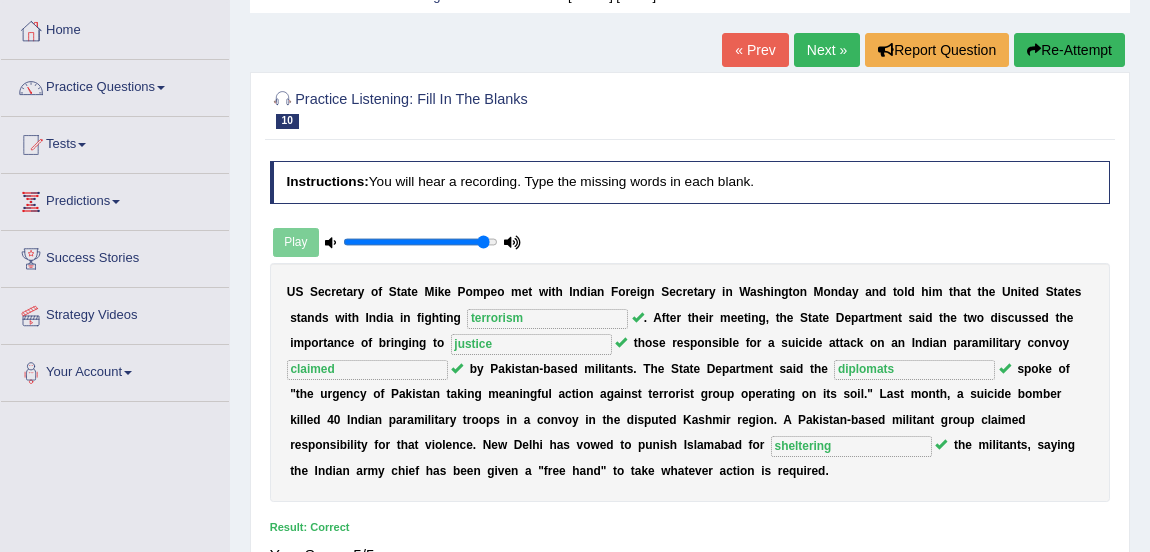 click on "Practice Questions" at bounding box center (115, 85) 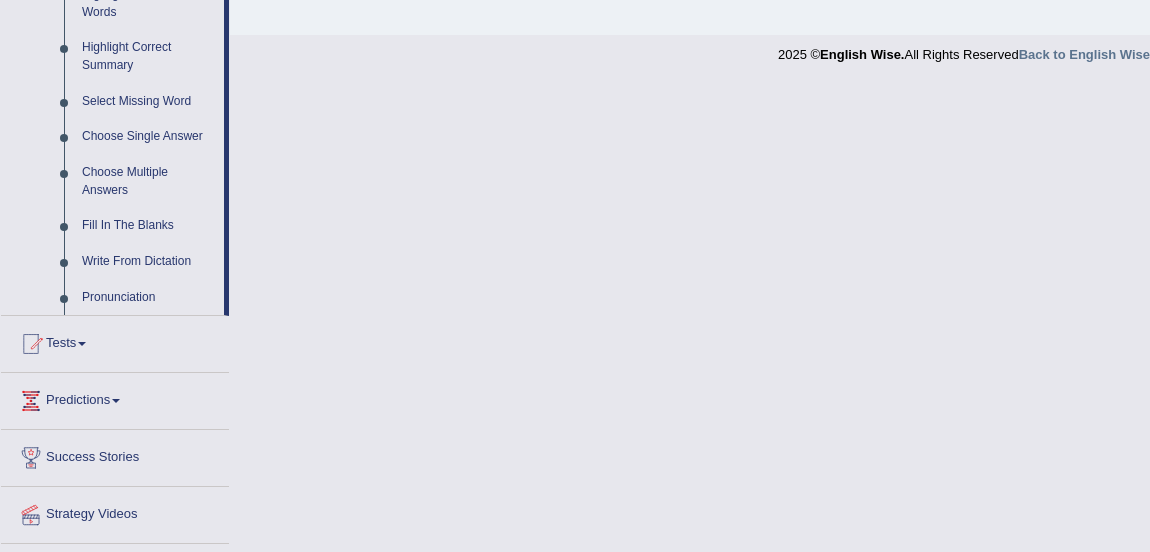 scroll, scrollTop: 1013, scrollLeft: 0, axis: vertical 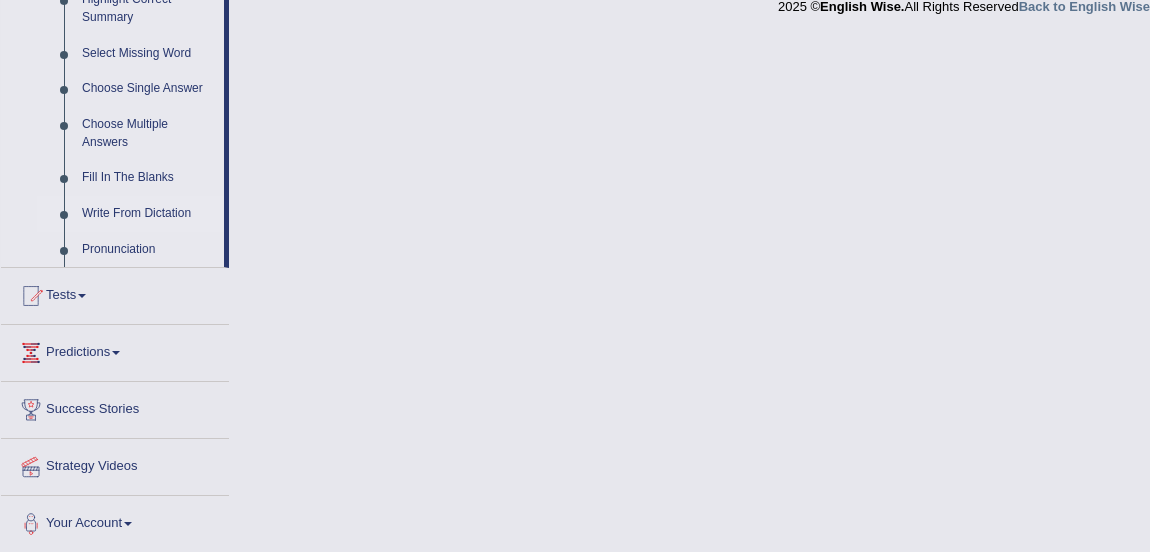 click on "Write From Dictation" at bounding box center (148, 214) 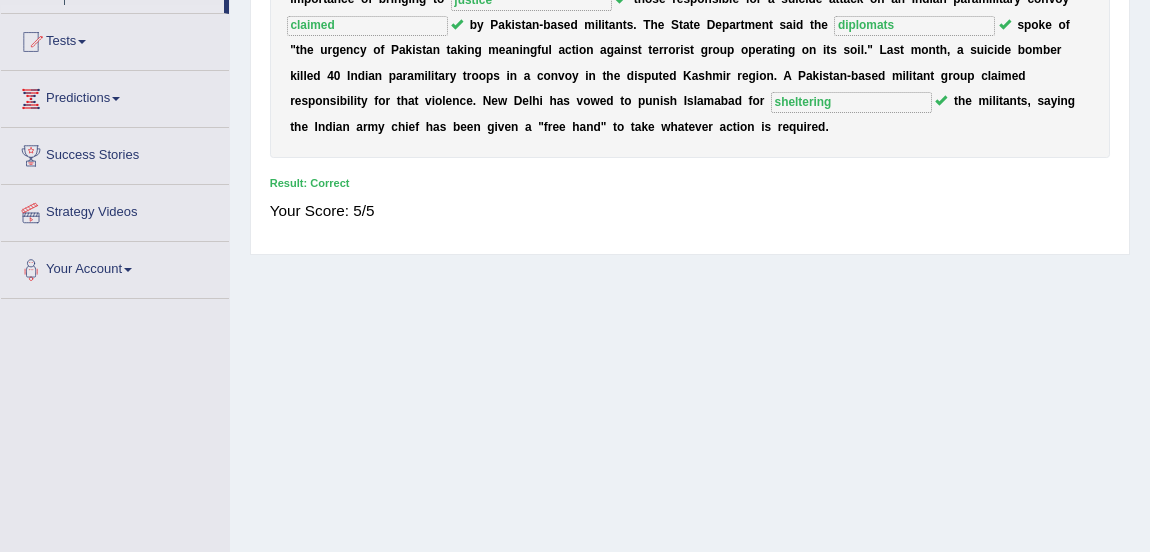 scroll, scrollTop: 257, scrollLeft: 0, axis: vertical 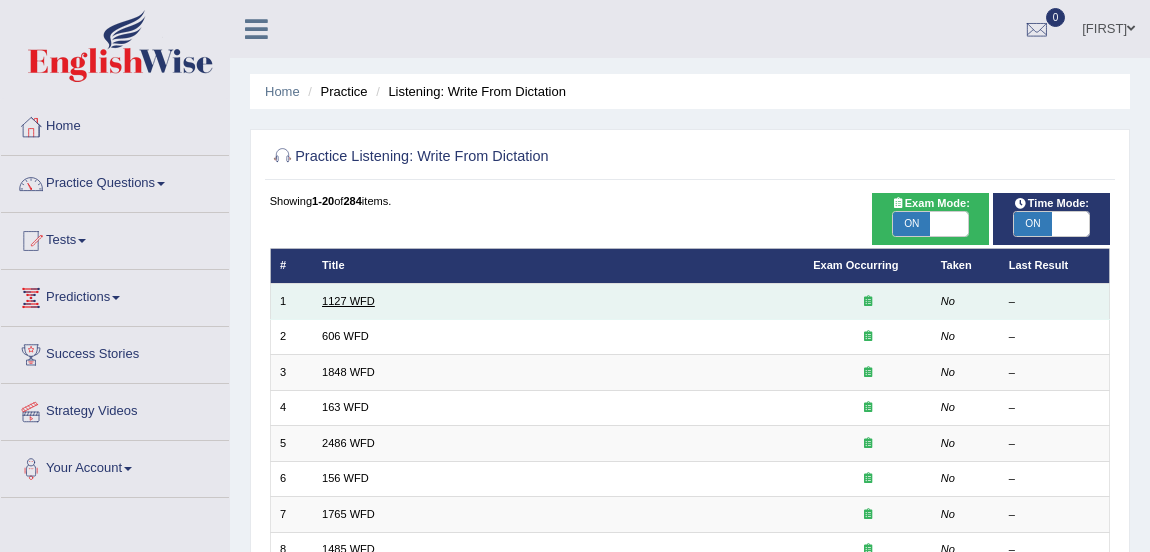 click on "1127 WFD" at bounding box center (348, 301) 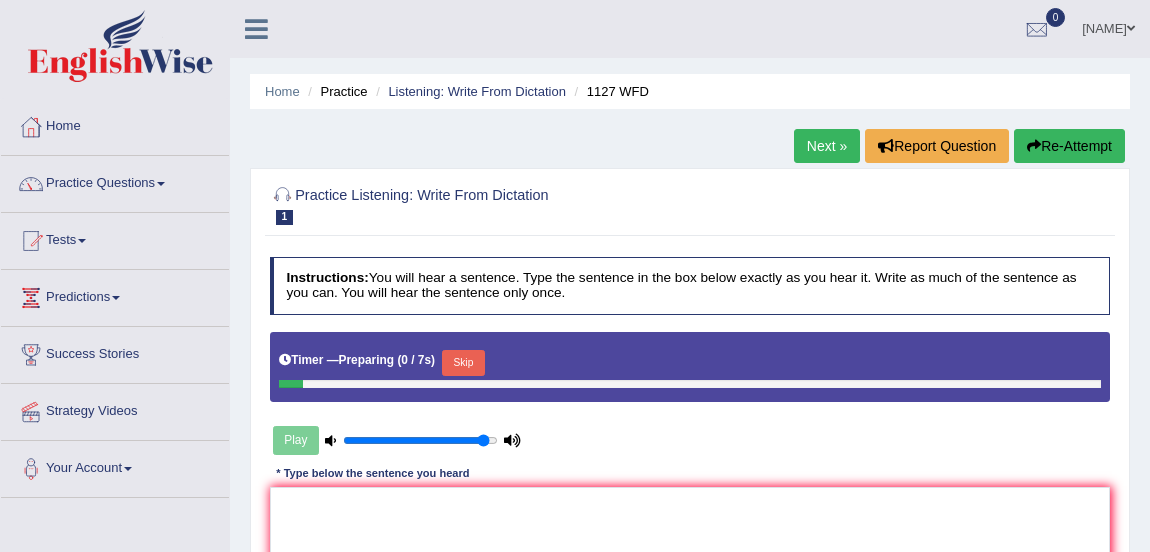 scroll, scrollTop: 0, scrollLeft: 0, axis: both 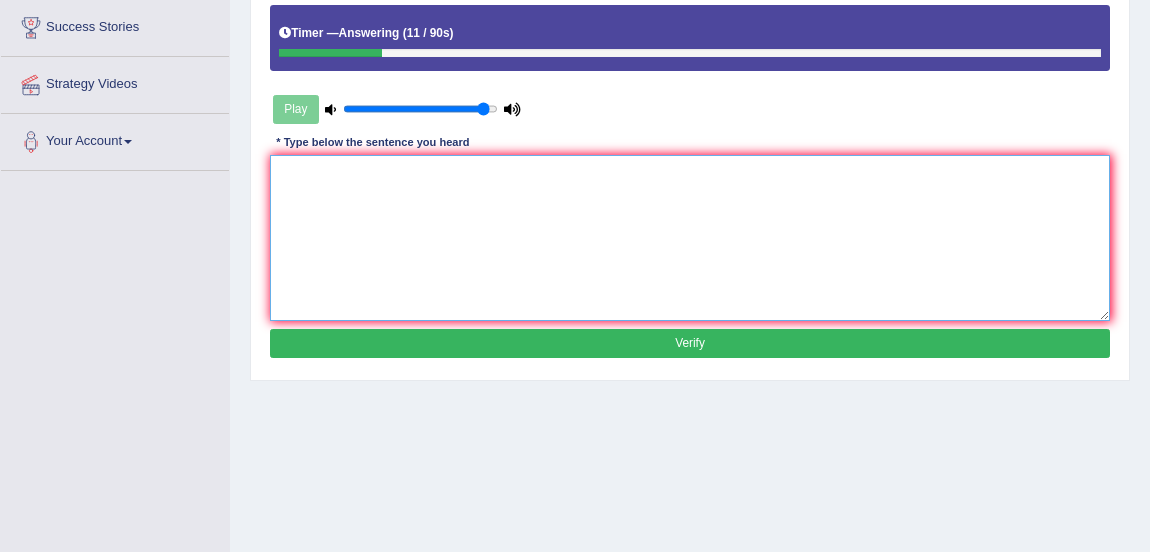 click at bounding box center (690, 237) 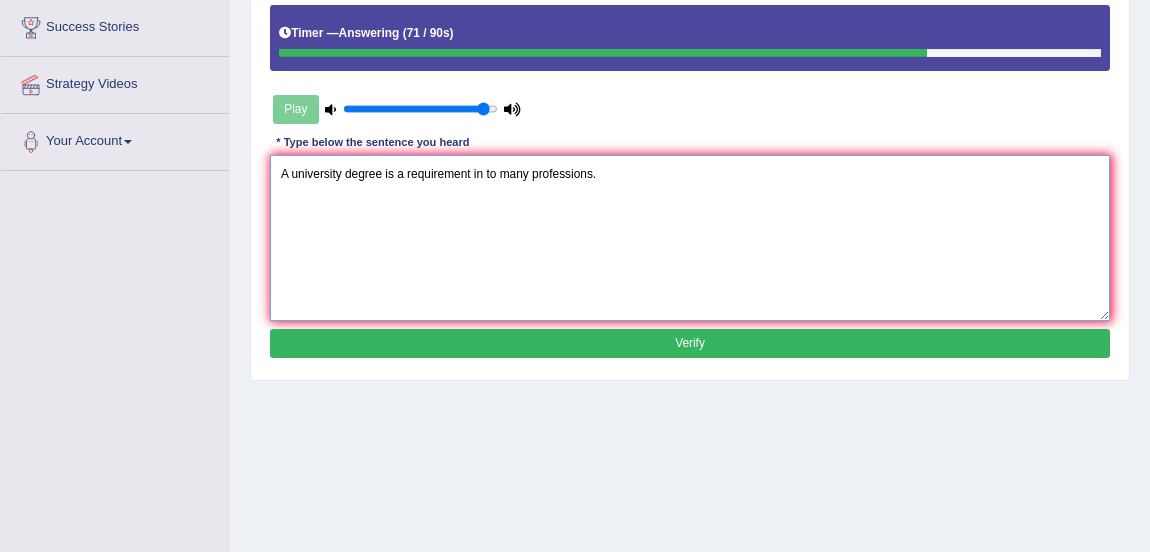 type on "A university degree is a requirement in to many professions." 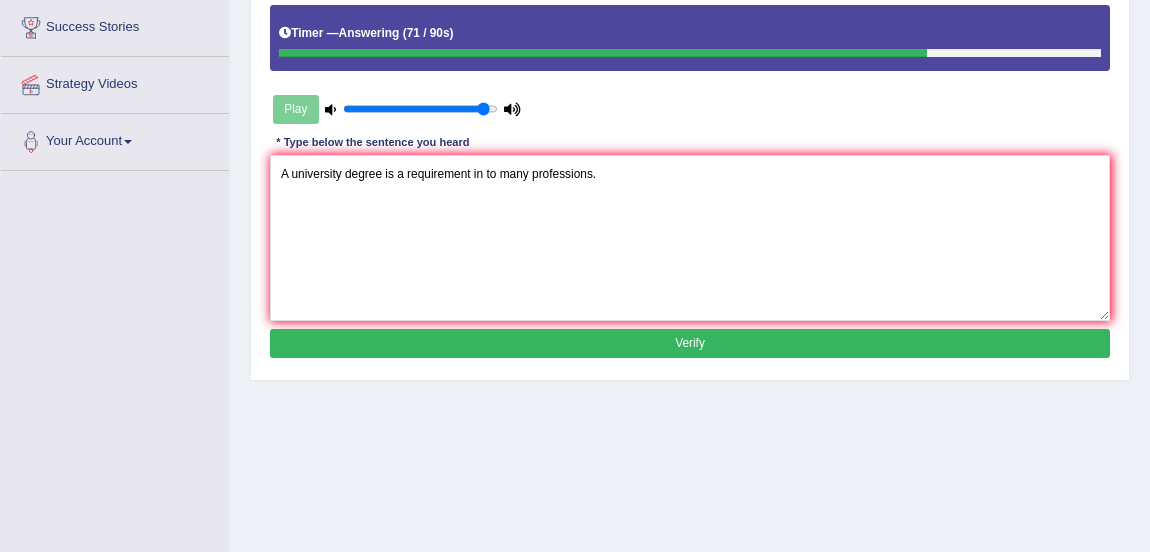 click on "Verify" at bounding box center [690, 343] 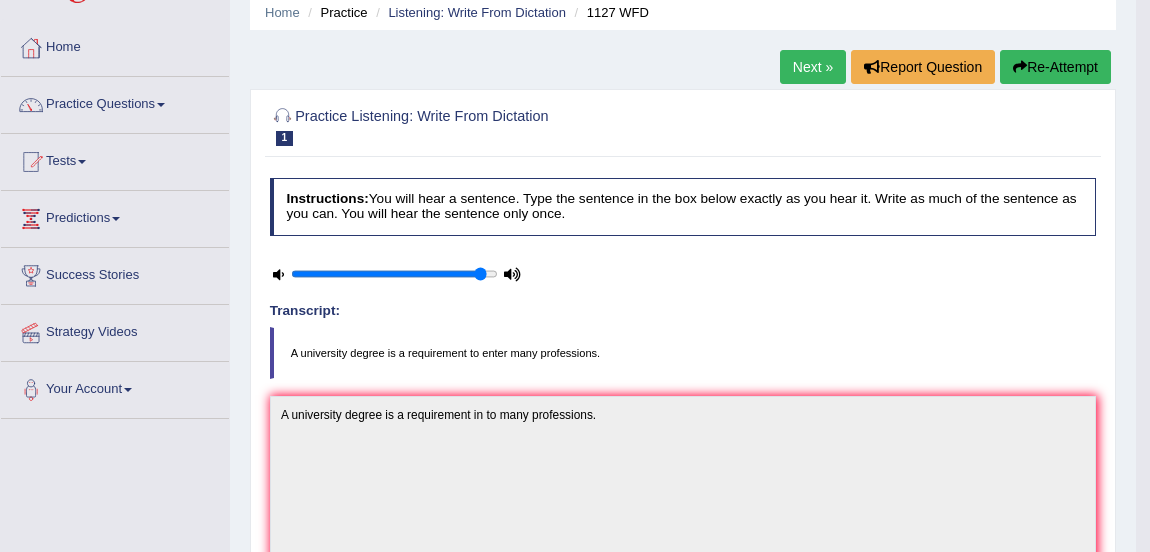 scroll, scrollTop: 78, scrollLeft: 0, axis: vertical 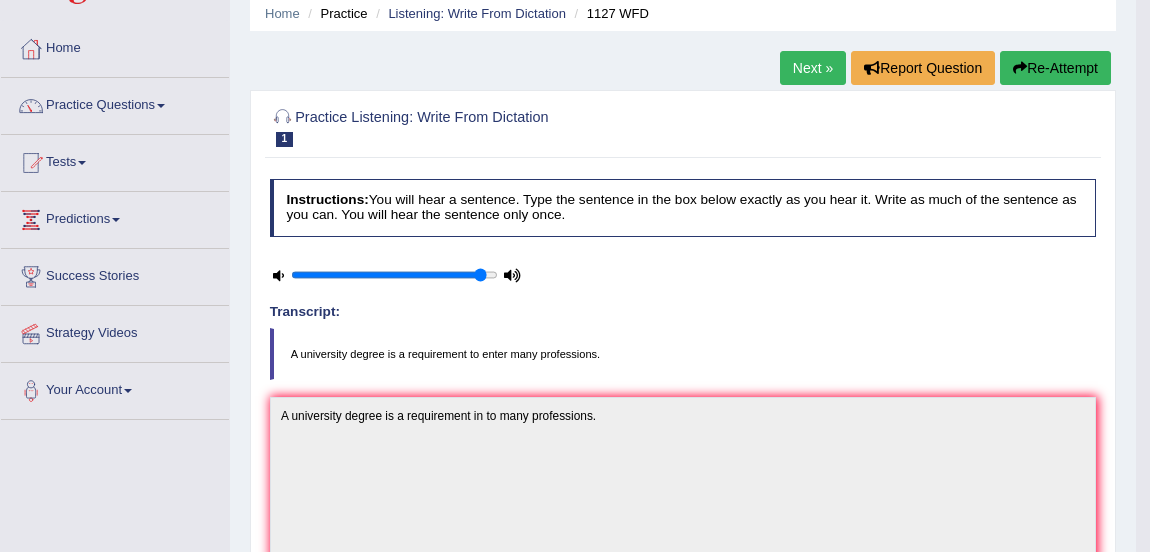 click on "Next »" at bounding box center (813, 68) 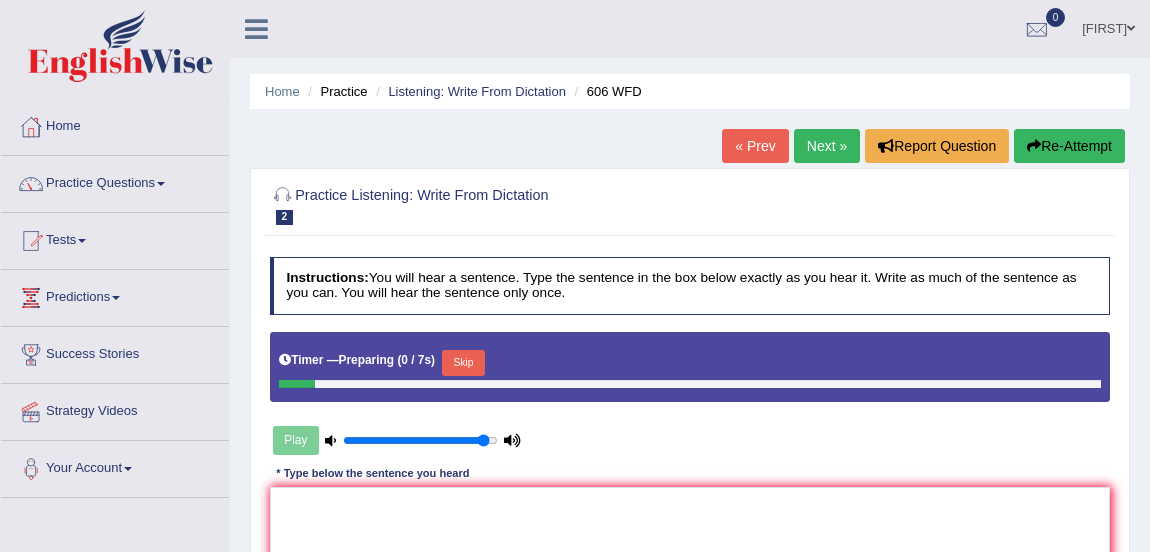 scroll, scrollTop: 0, scrollLeft: 0, axis: both 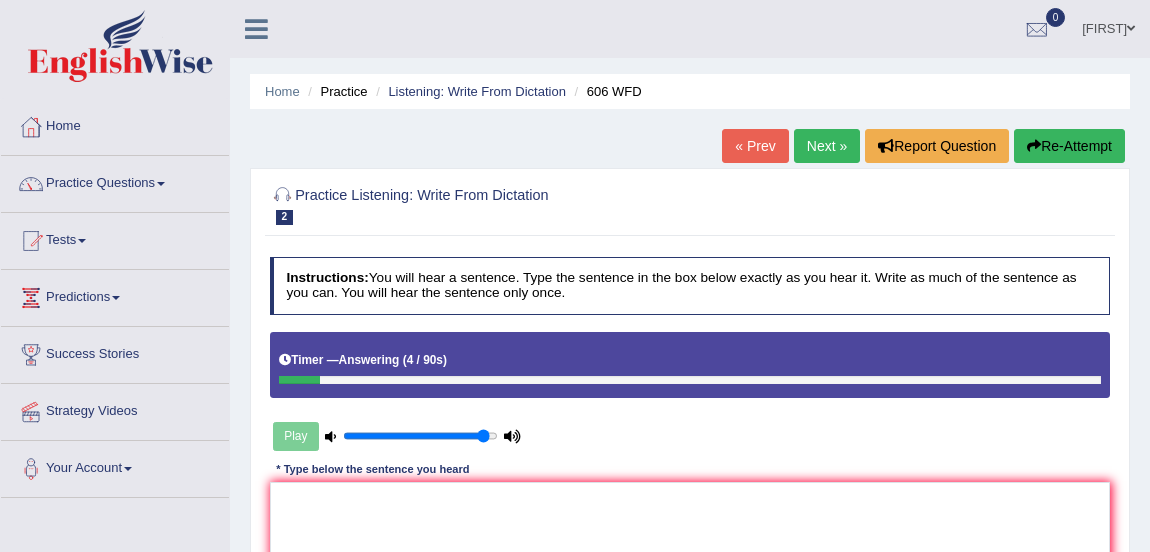 click on "Re-Attempt" at bounding box center [1069, 146] 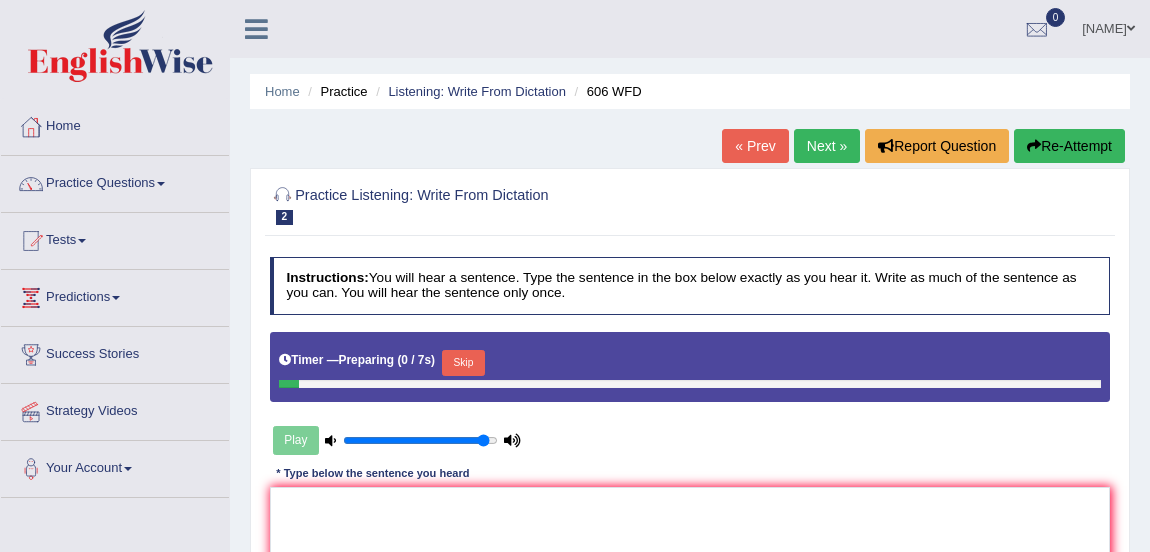 scroll, scrollTop: 0, scrollLeft: 0, axis: both 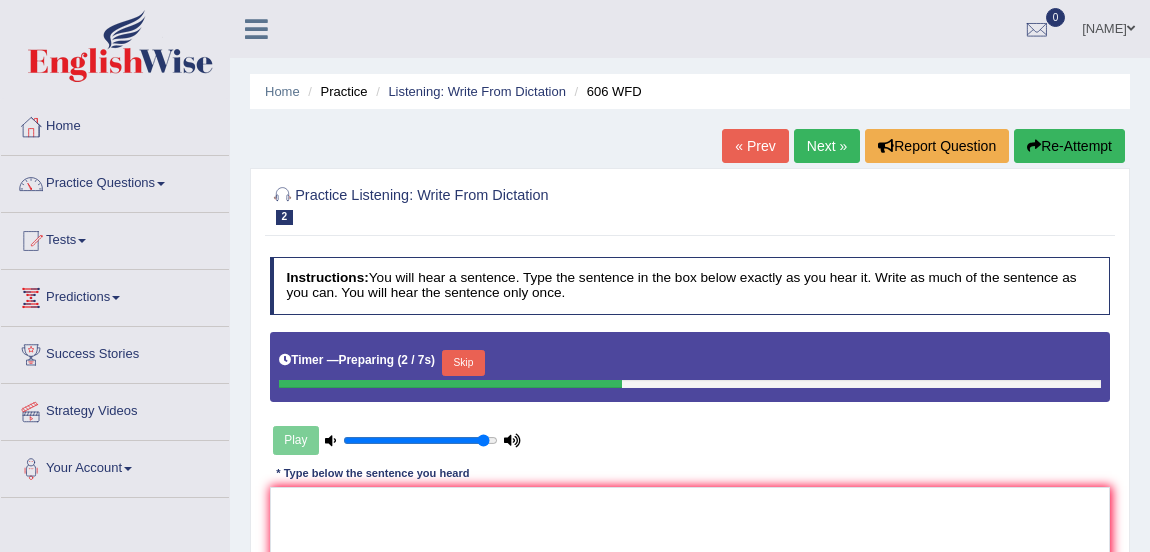 click on "Skip" at bounding box center [463, 363] 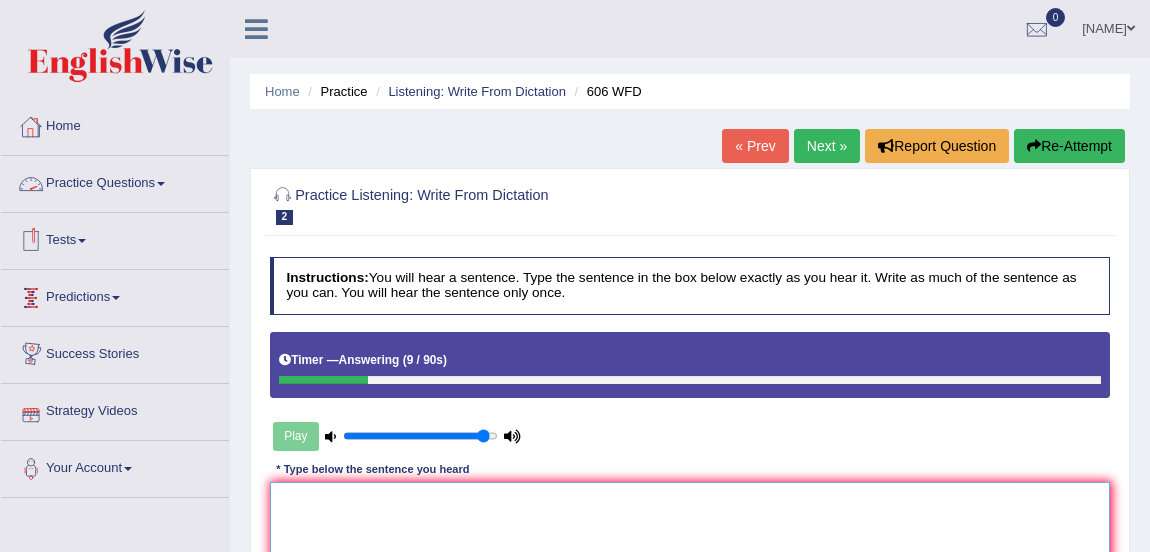 click at bounding box center (690, 564) 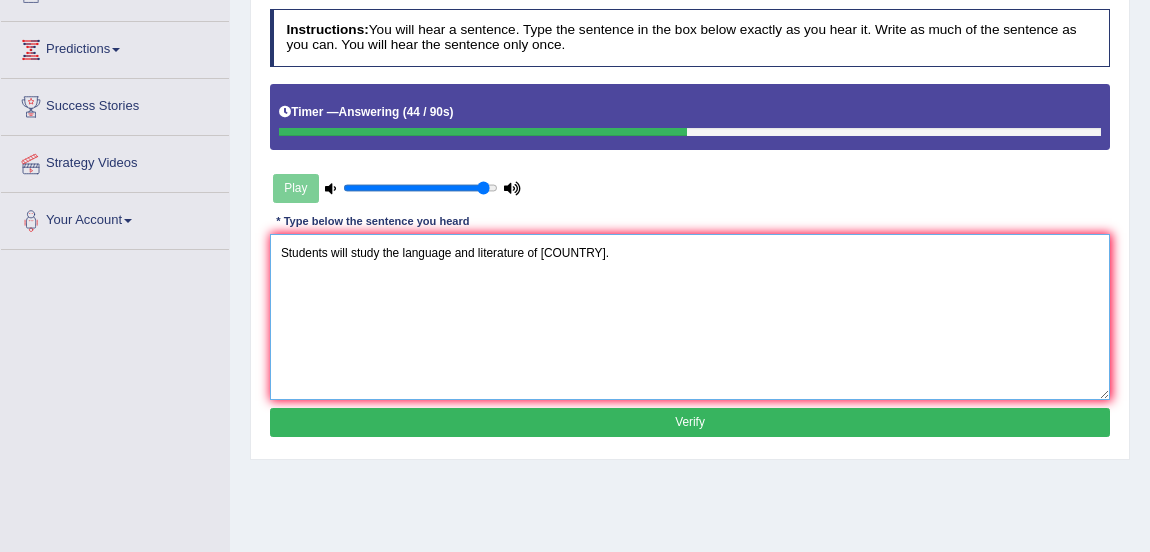 scroll, scrollTop: 249, scrollLeft: 0, axis: vertical 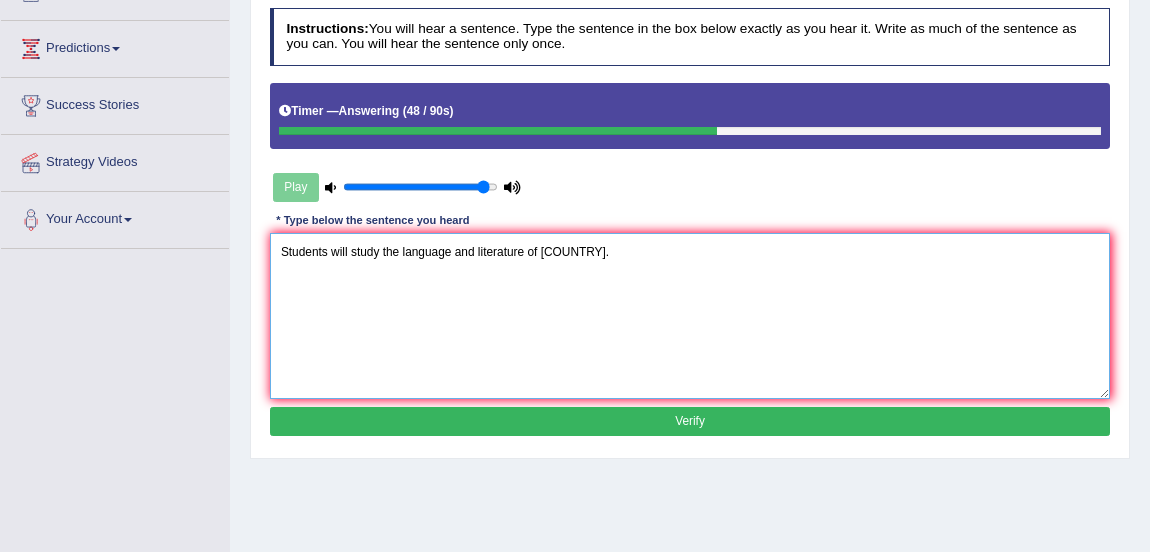 type on "Students will study the language and literature of ancient Greece." 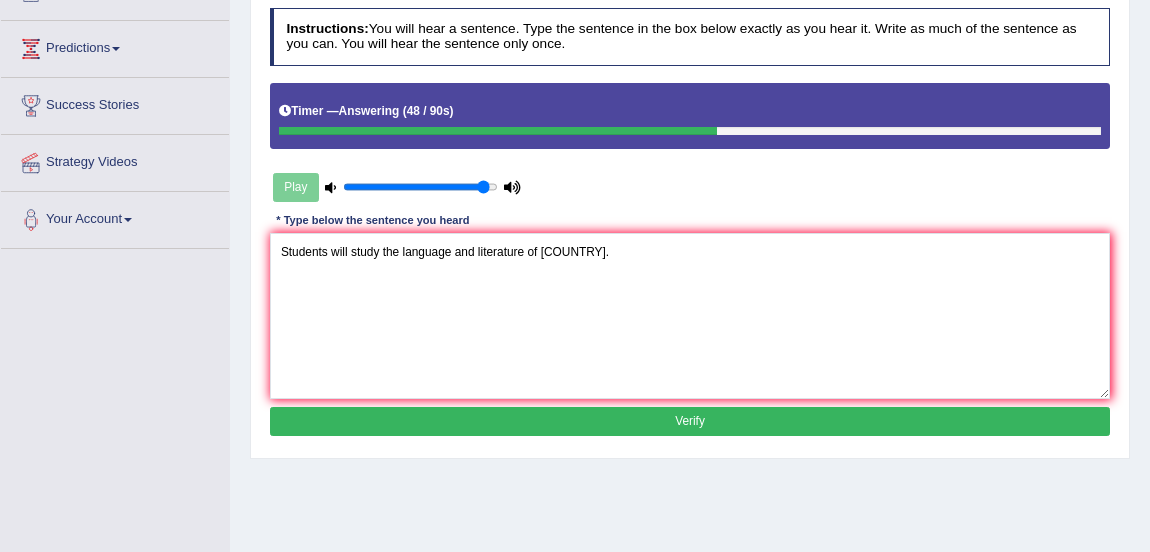 click on "Verify" at bounding box center (690, 421) 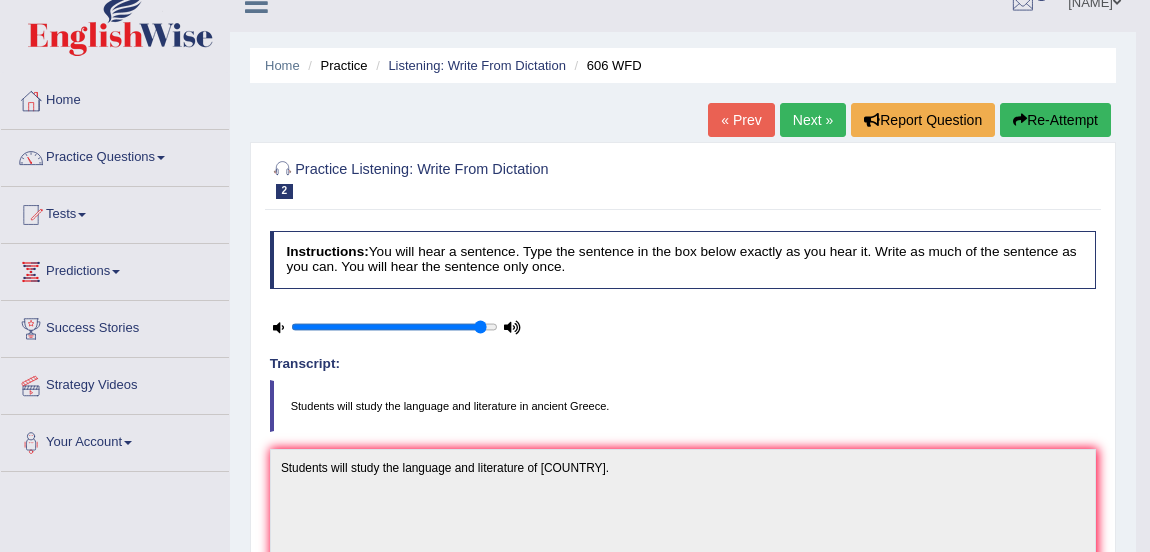scroll, scrollTop: 20, scrollLeft: 0, axis: vertical 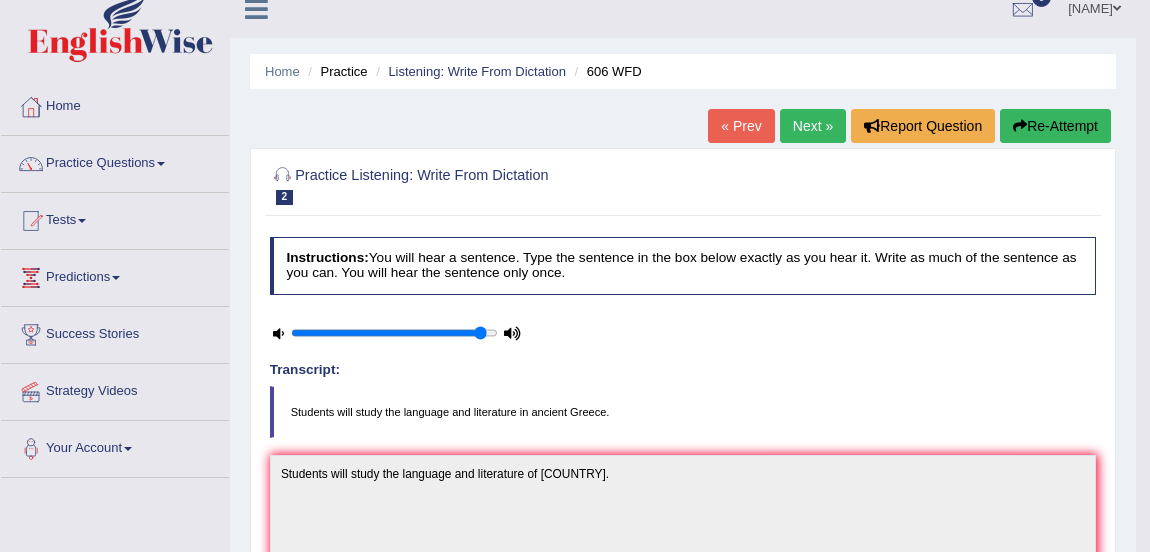 click on "Next »" at bounding box center [813, 126] 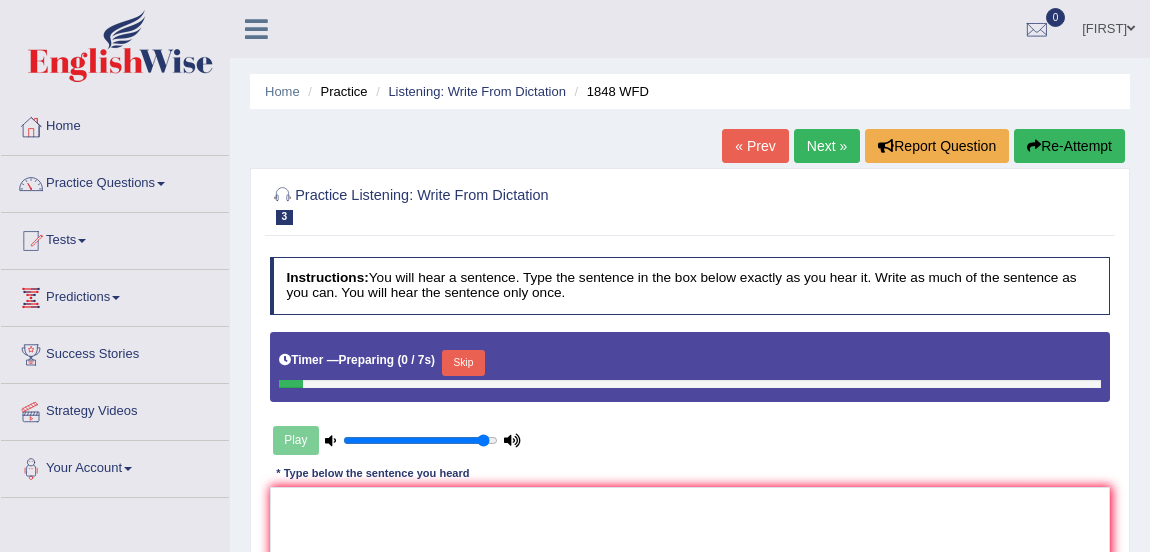 scroll, scrollTop: 0, scrollLeft: 0, axis: both 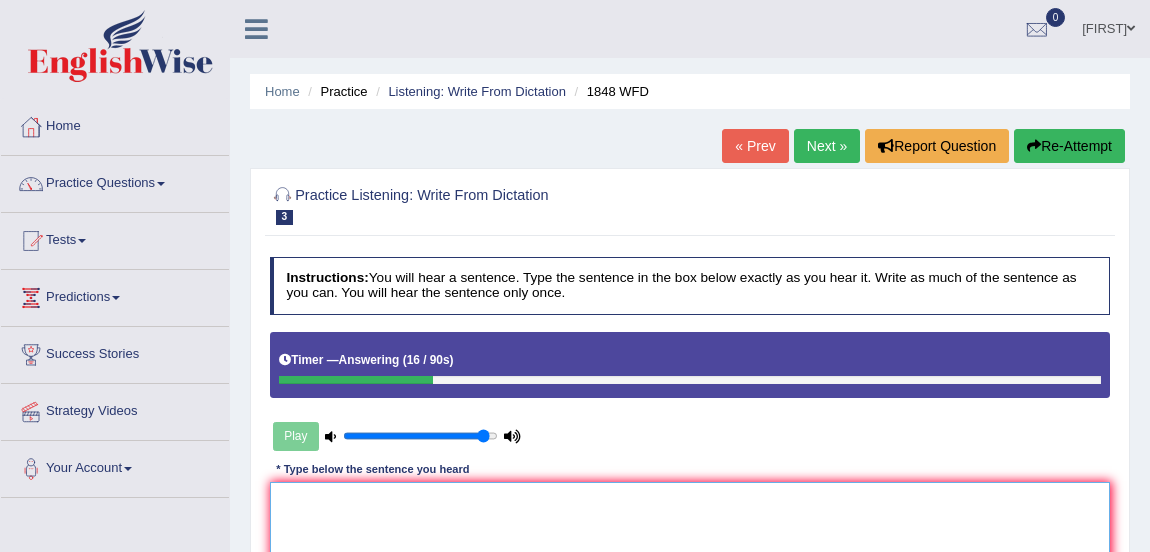 click at bounding box center [690, 564] 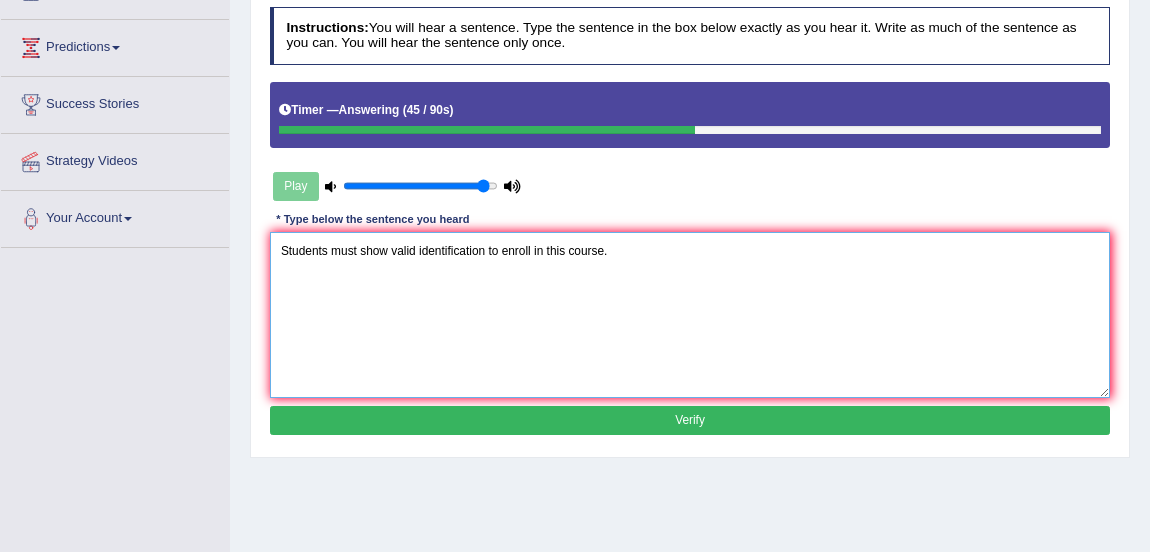 scroll, scrollTop: 289, scrollLeft: 0, axis: vertical 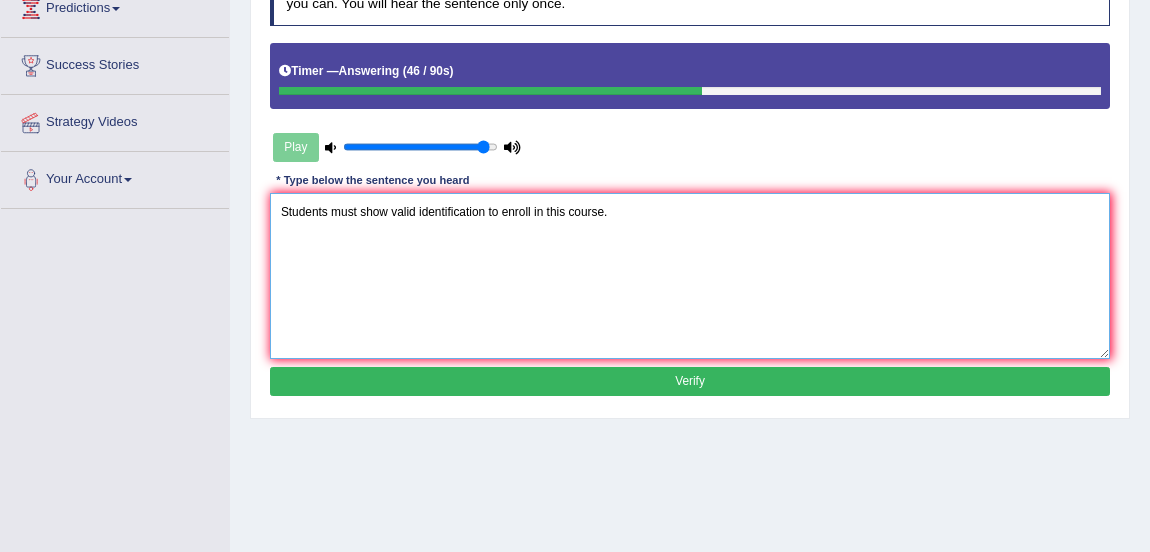type on "Students must show valid identification to enroll in this course." 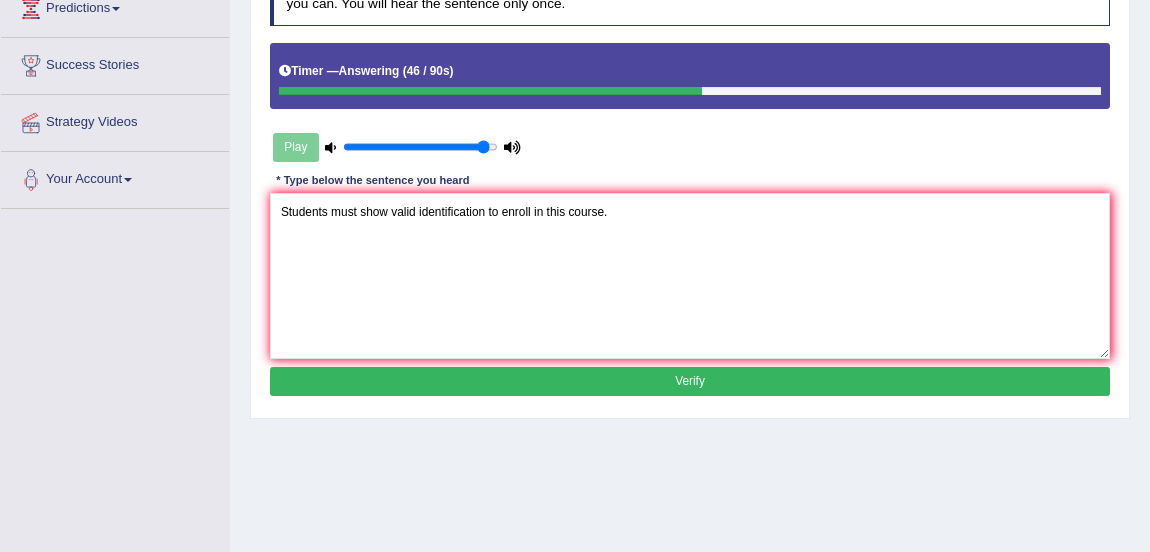 click on "Verify" at bounding box center (690, 381) 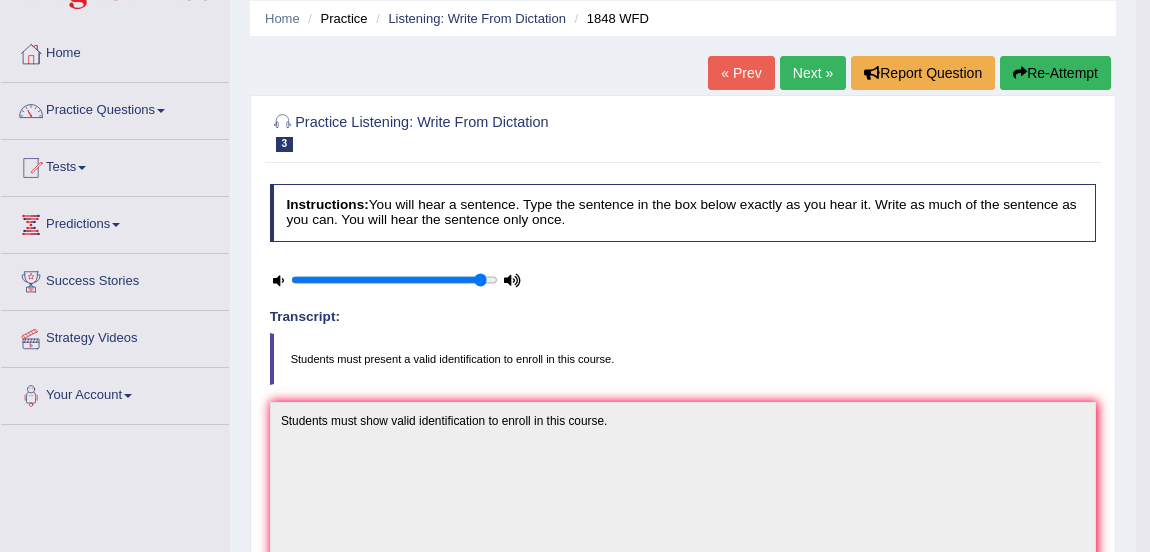 scroll, scrollTop: 0, scrollLeft: 0, axis: both 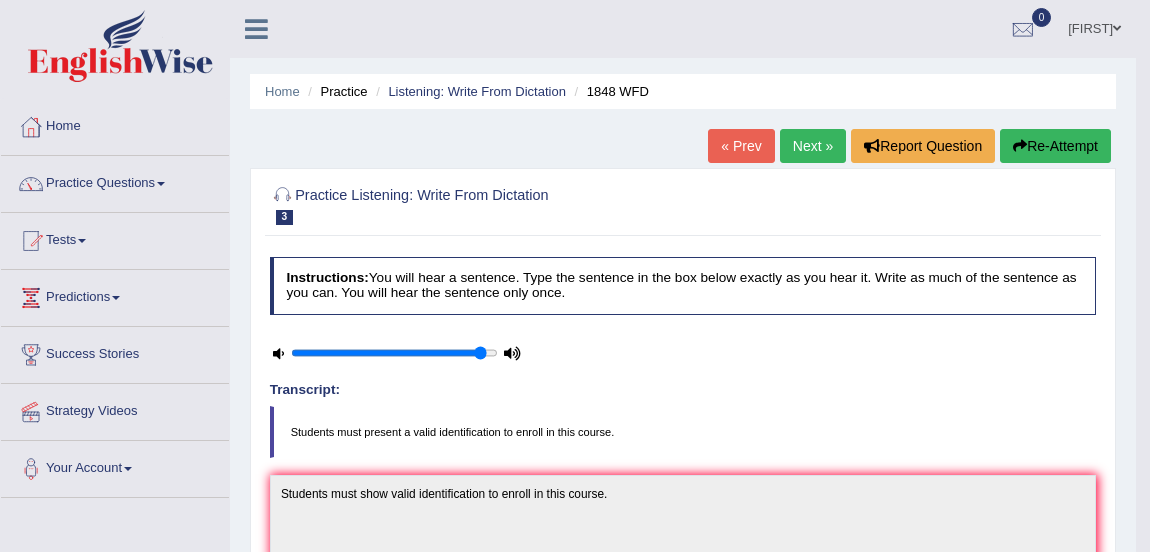 click on "Next »" at bounding box center [813, 146] 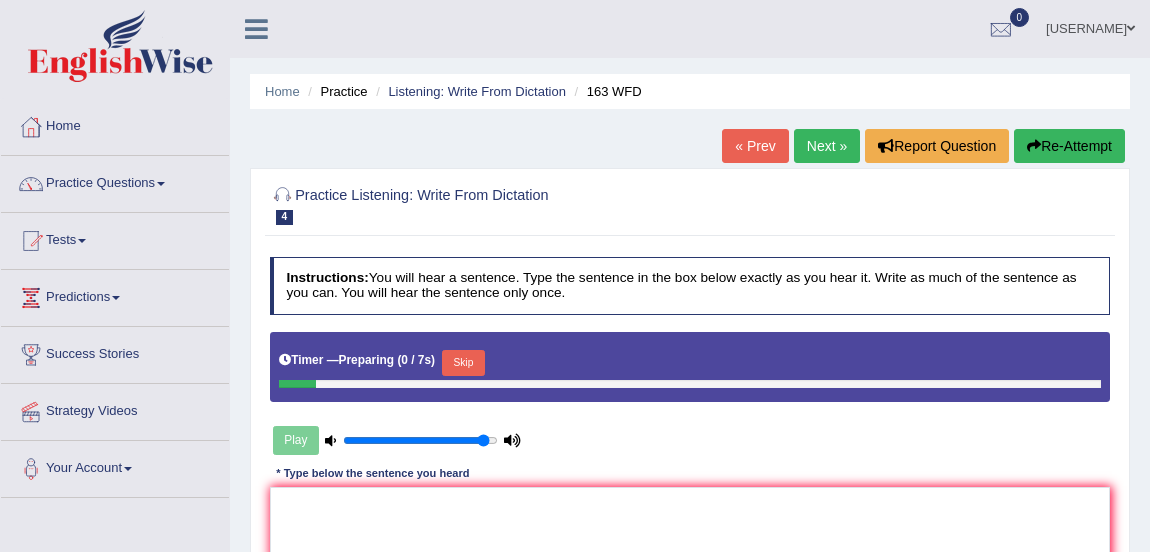 scroll, scrollTop: 0, scrollLeft: 0, axis: both 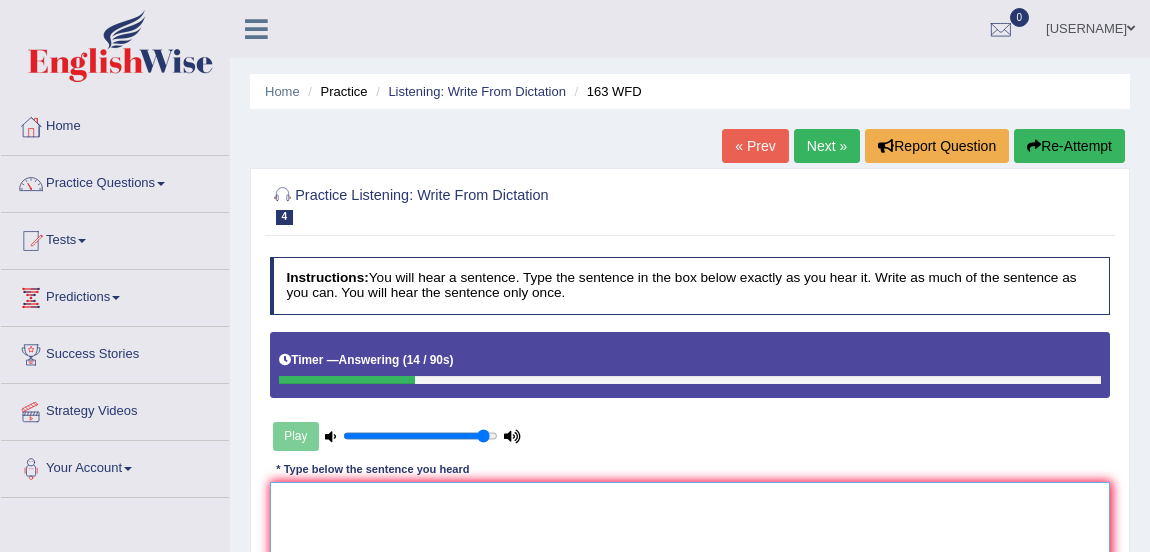 click at bounding box center (690, 564) 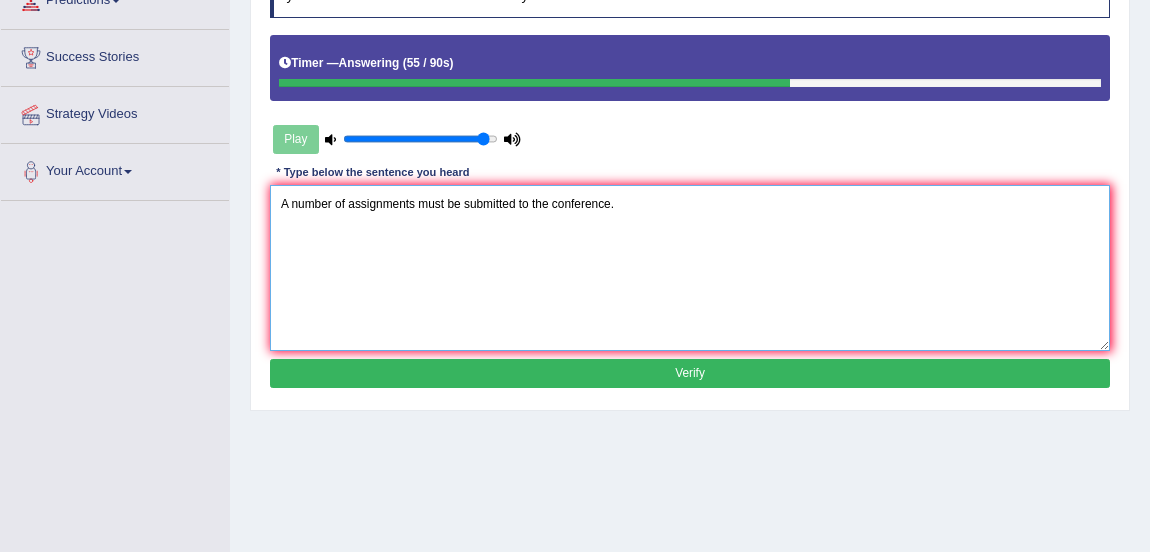 scroll, scrollTop: 314, scrollLeft: 0, axis: vertical 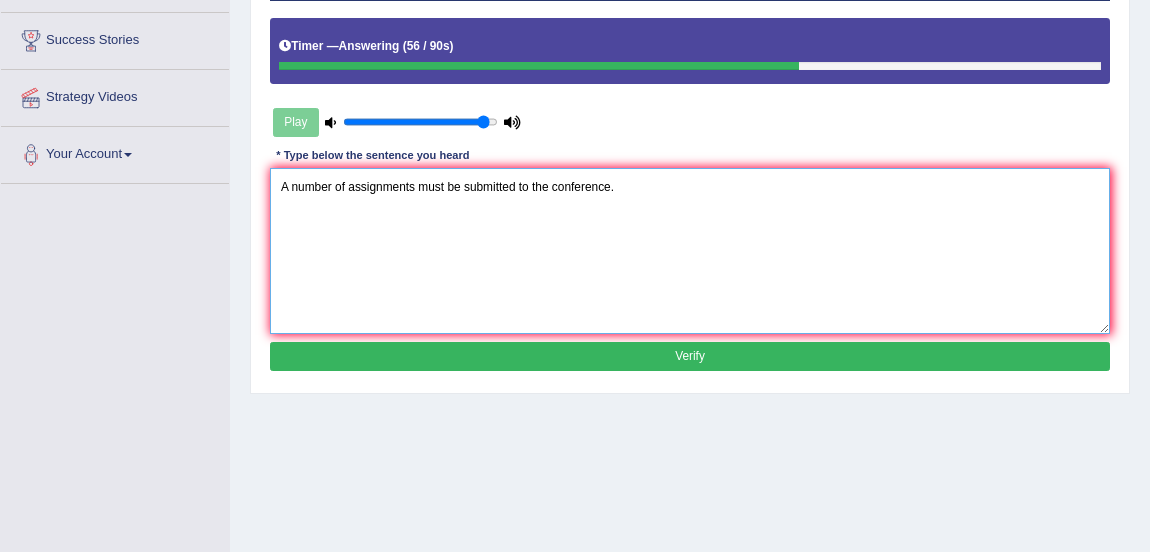 type on "A number of assignments must be submitted to the conference." 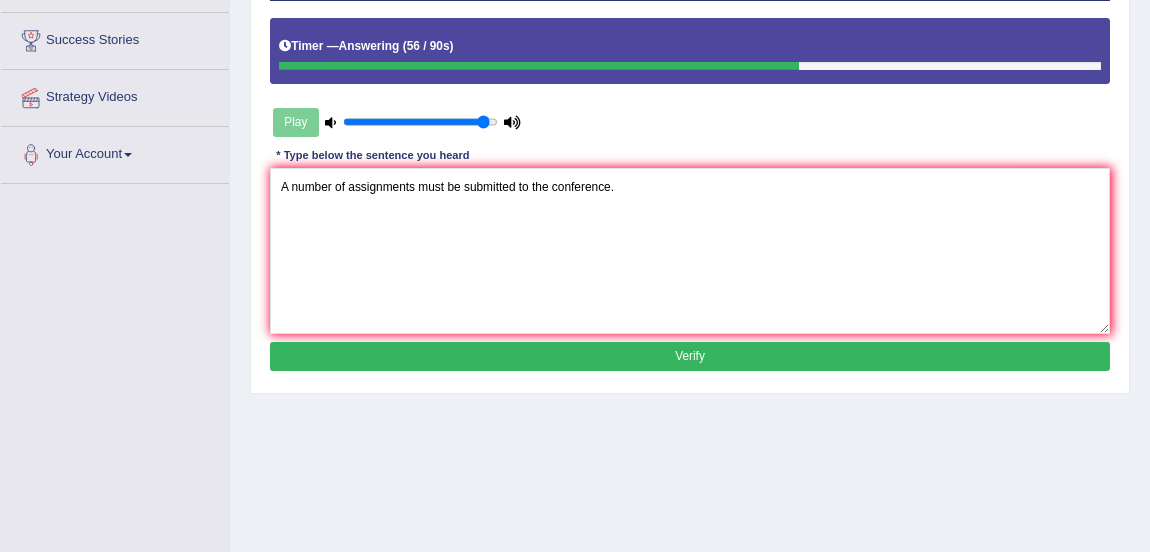 click on "Verify" at bounding box center (690, 356) 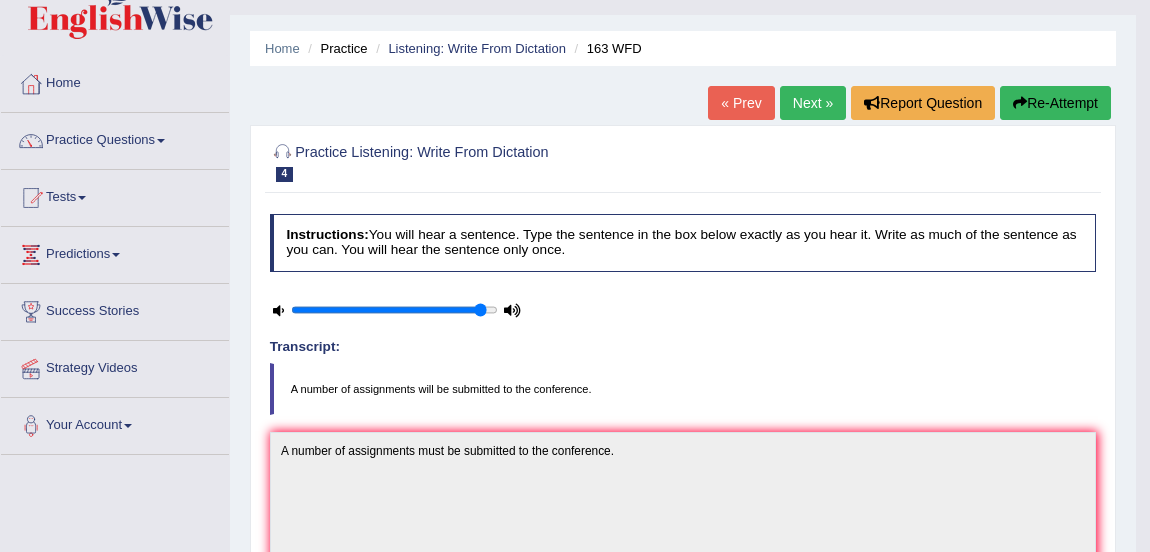 scroll, scrollTop: 40, scrollLeft: 0, axis: vertical 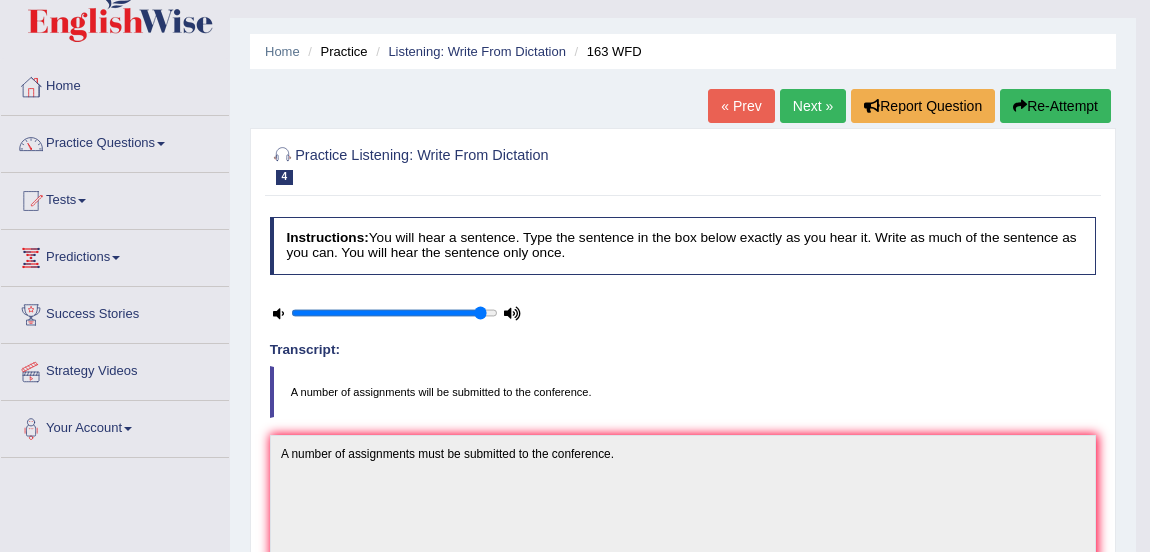 click on "Next »" at bounding box center [813, 106] 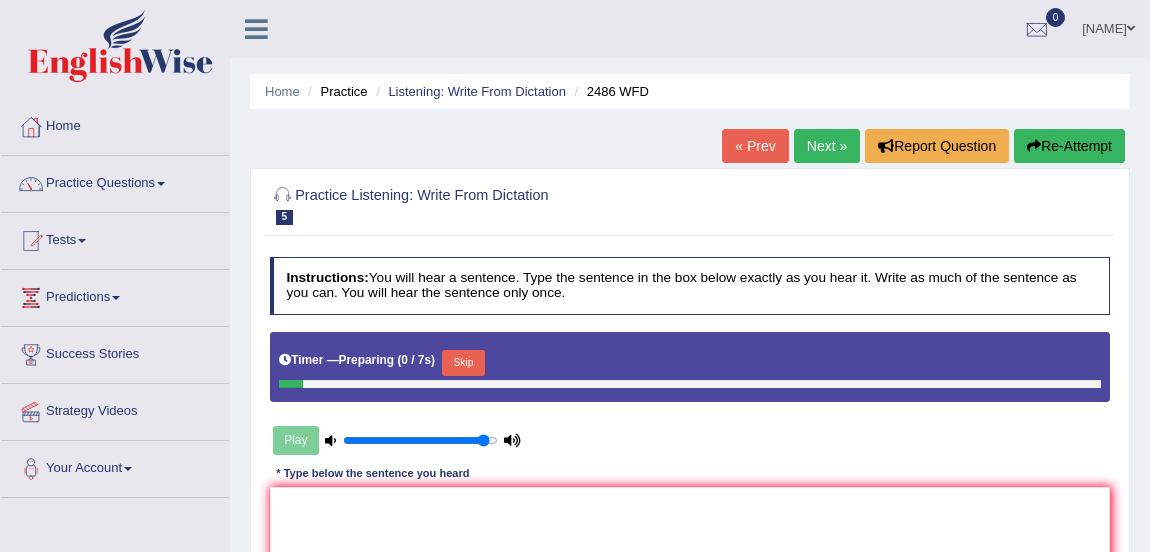 scroll, scrollTop: 0, scrollLeft: 0, axis: both 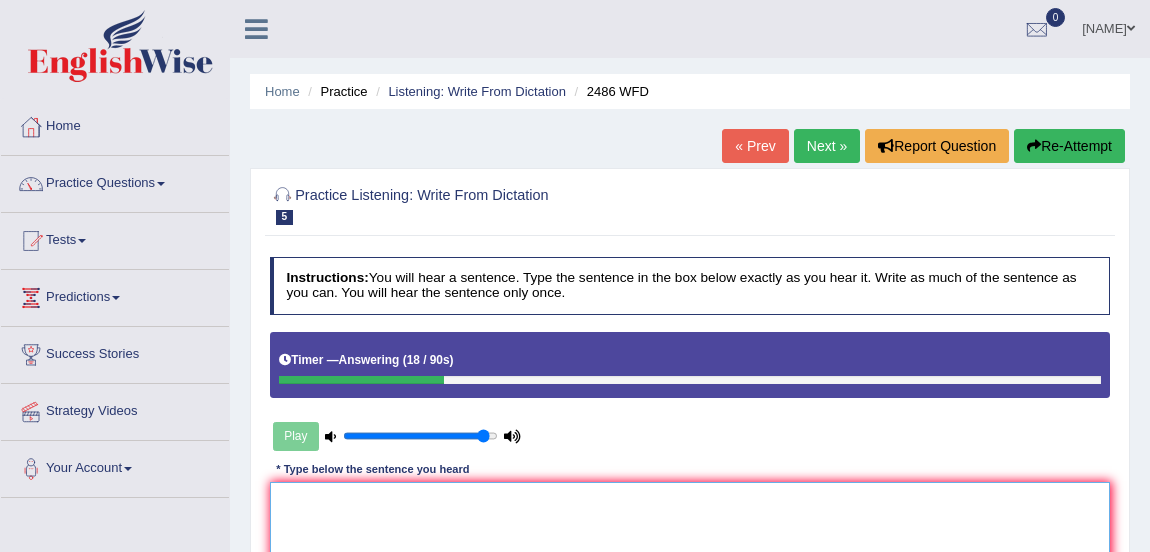click at bounding box center [690, 564] 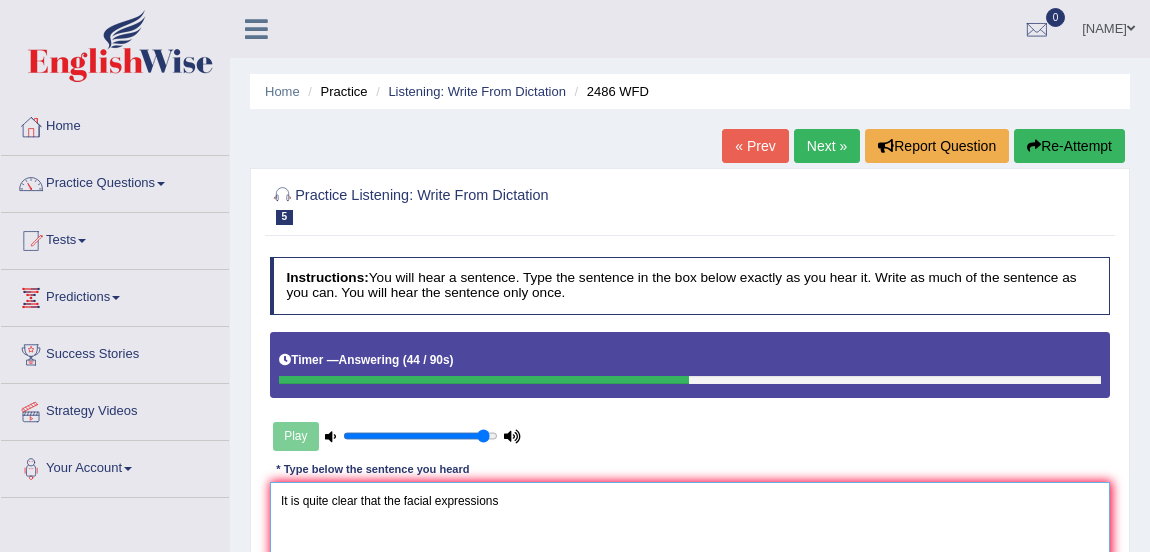 click on "It is quite clear that the facial expressions" at bounding box center [690, 564] 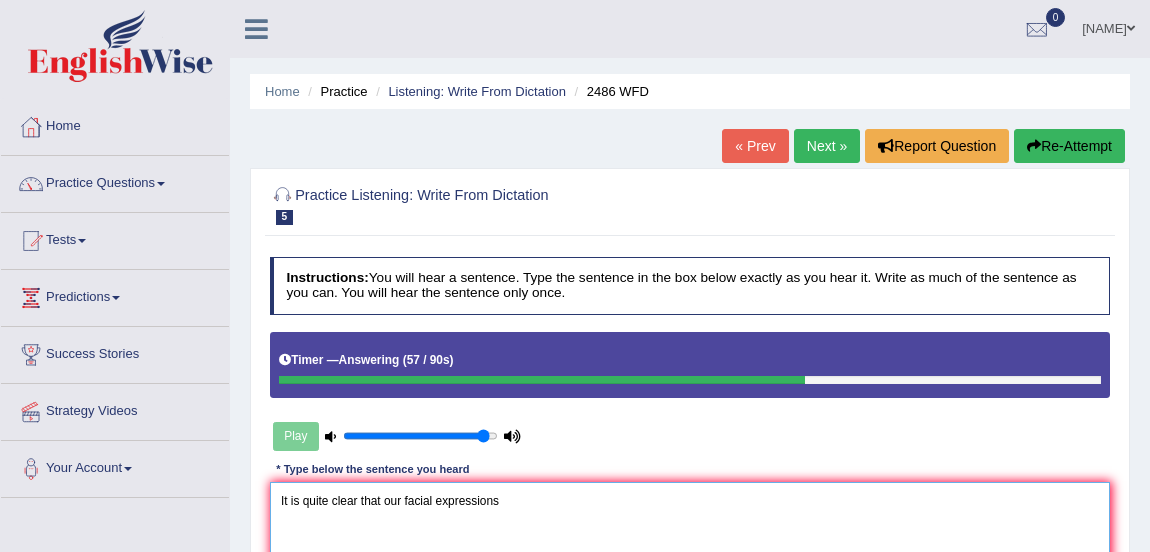 click on "It is quite clear that our facial expressions" at bounding box center [690, 564] 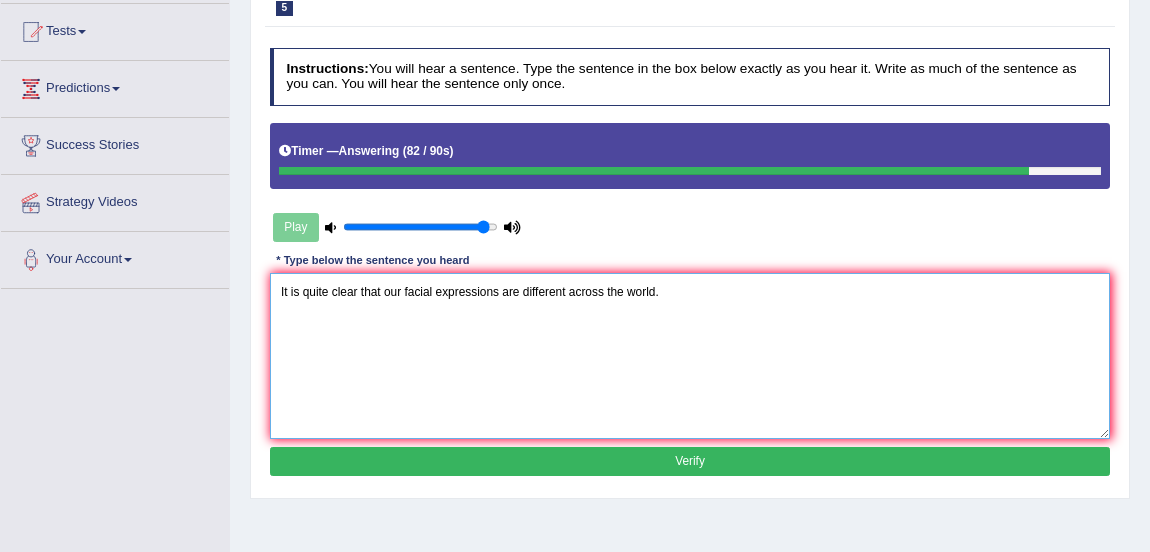 scroll, scrollTop: 220, scrollLeft: 0, axis: vertical 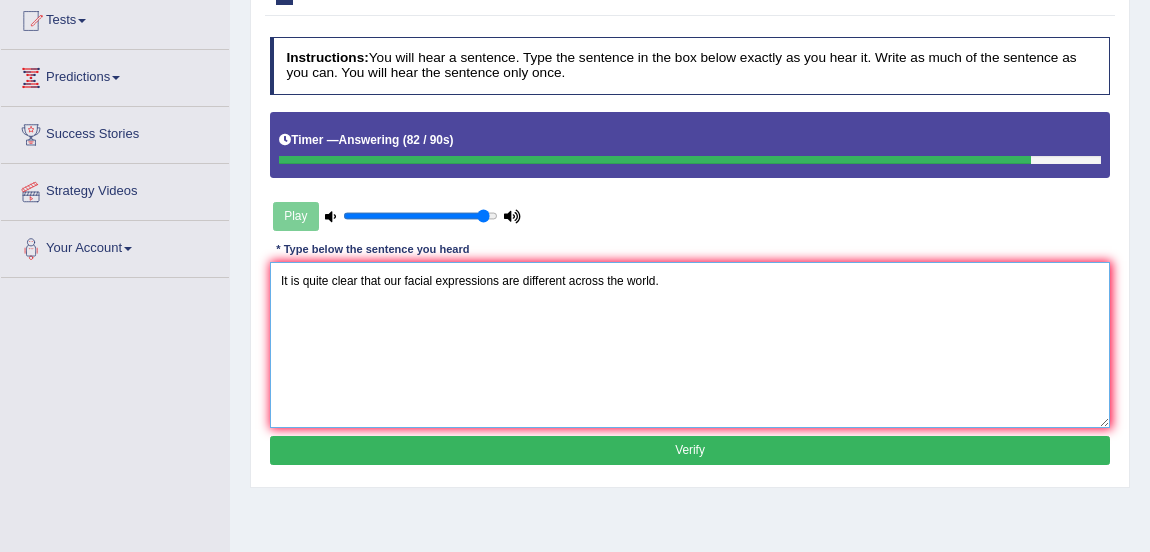 type on "It is quite clear that our facial expressions are different across the world." 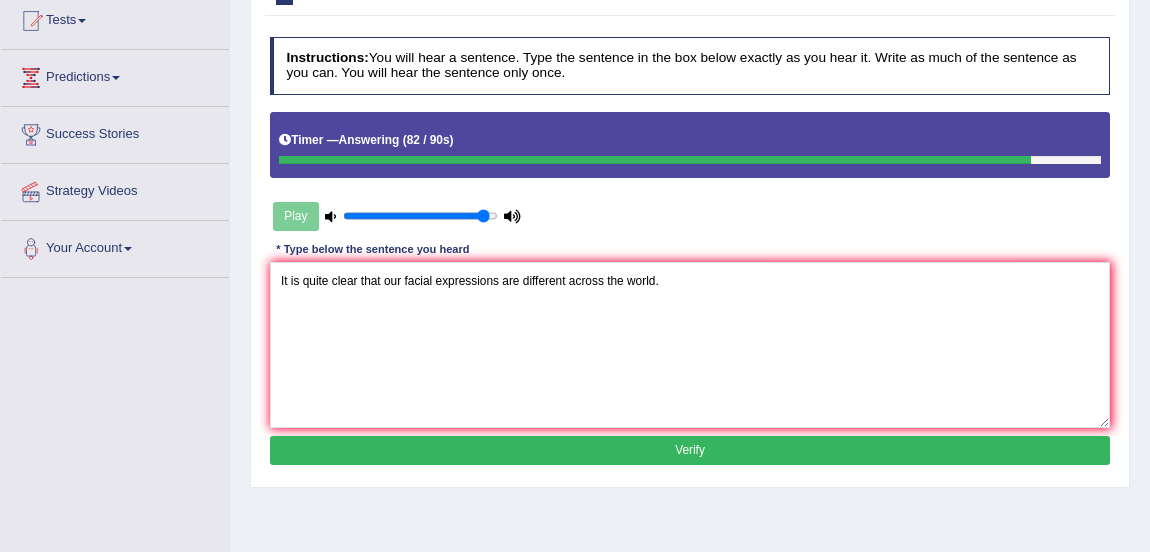 click on "Verify" at bounding box center [690, 450] 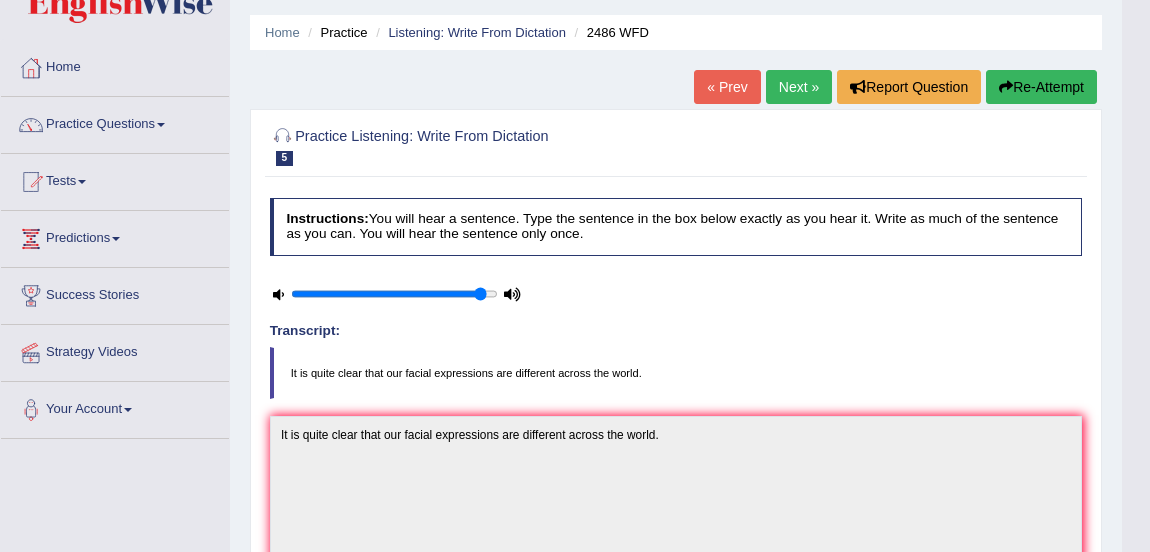 scroll, scrollTop: 0, scrollLeft: 0, axis: both 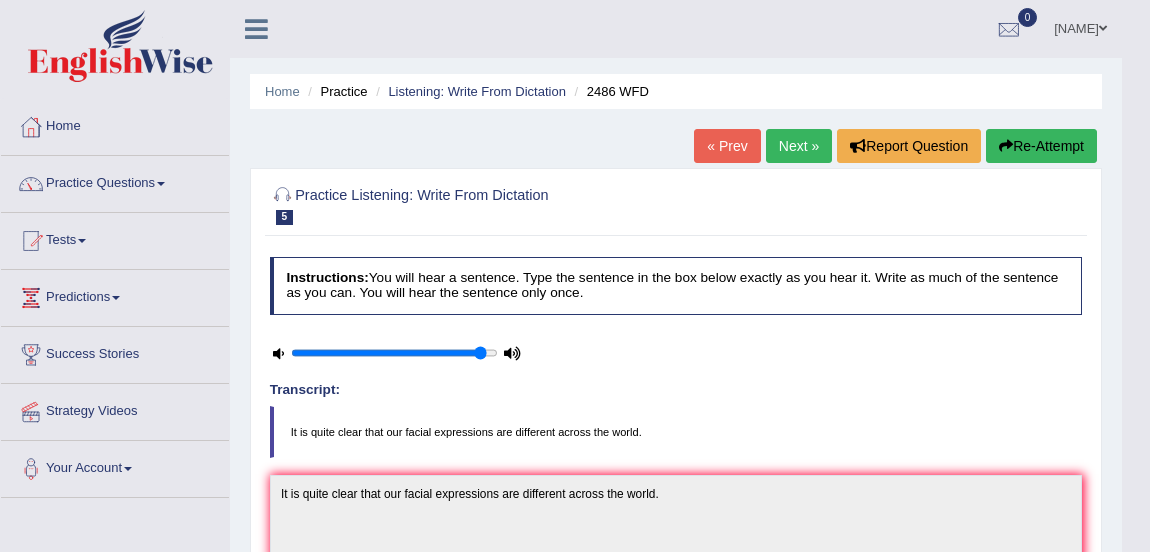 click on "Next »" at bounding box center (799, 146) 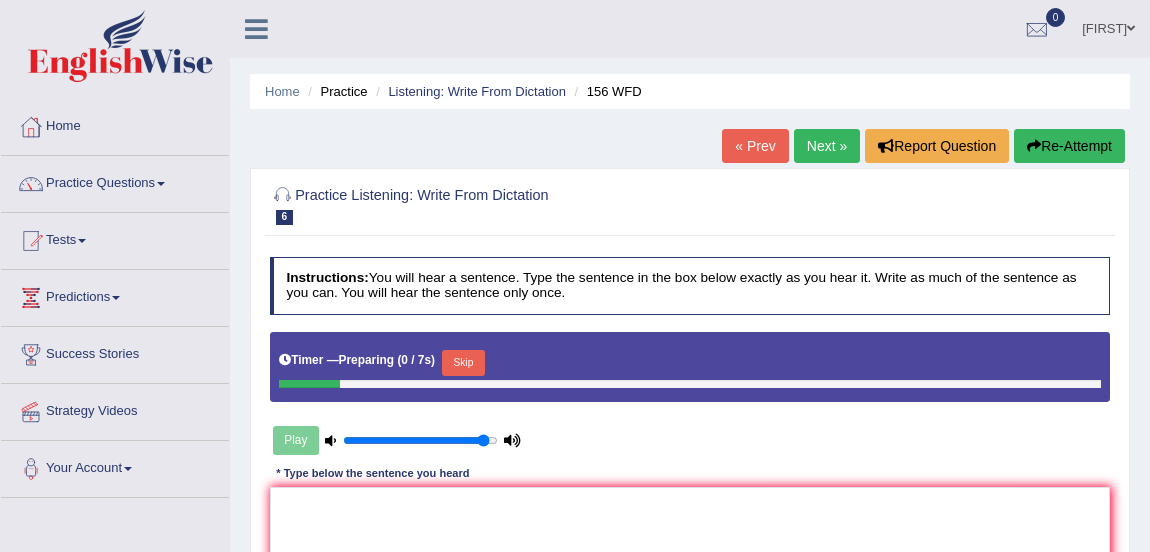 scroll, scrollTop: 0, scrollLeft: 0, axis: both 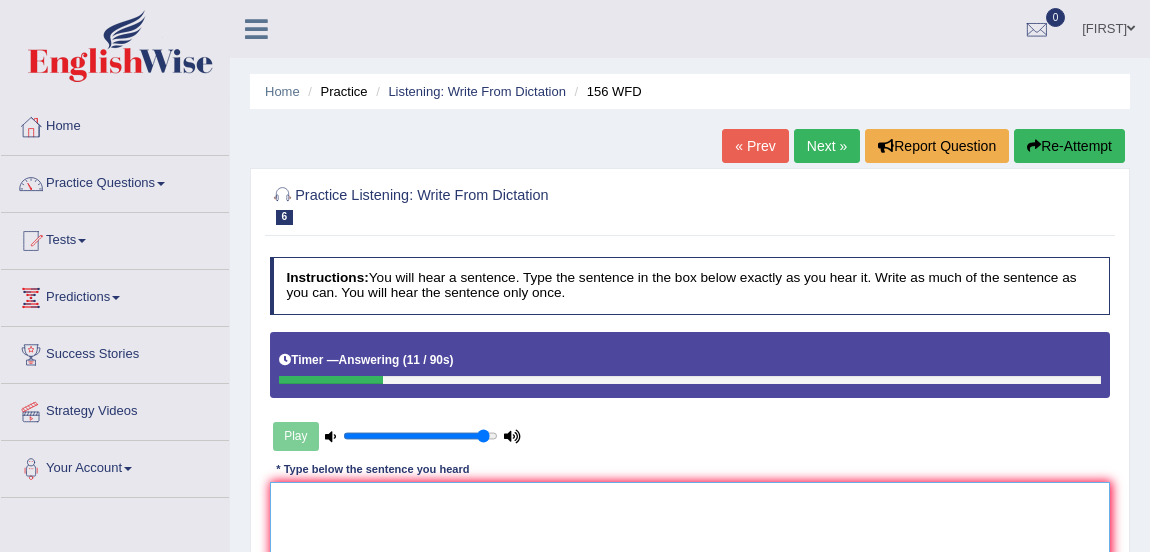 click at bounding box center [690, 564] 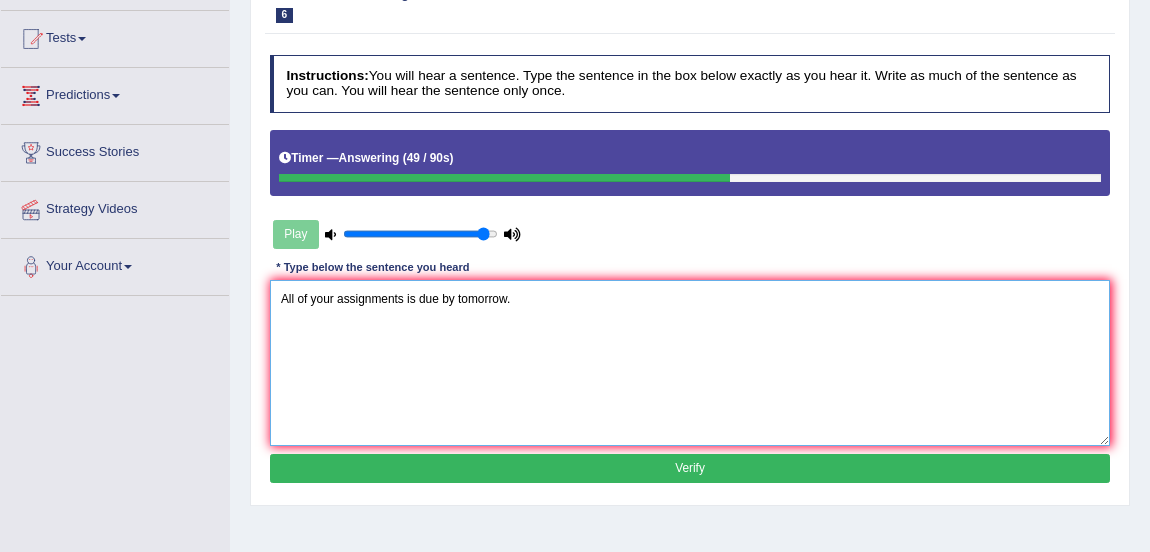 scroll, scrollTop: 206, scrollLeft: 0, axis: vertical 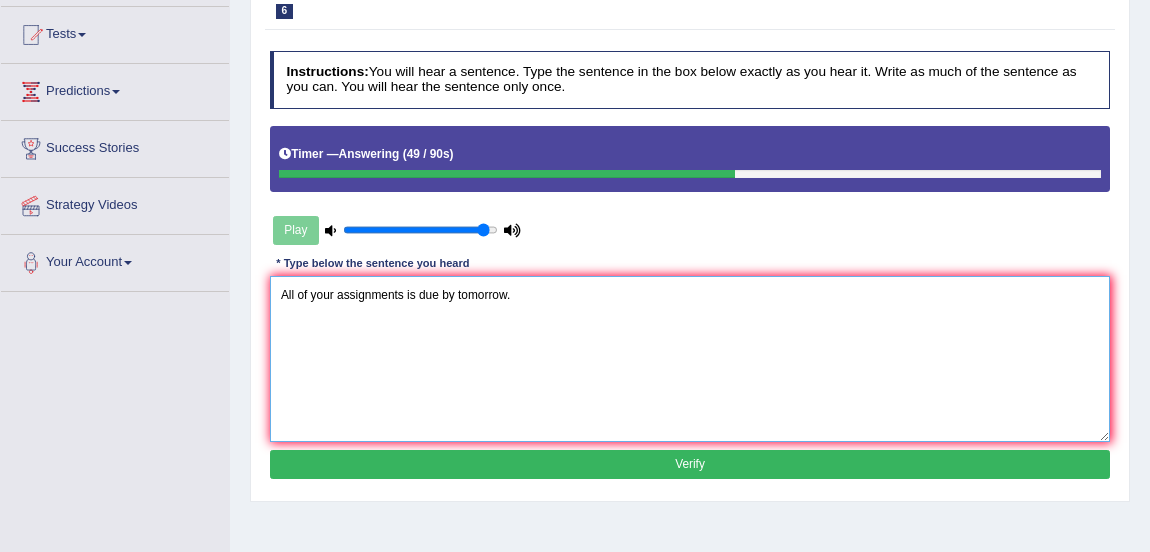 type on "All of your assignments is due by tomorrow." 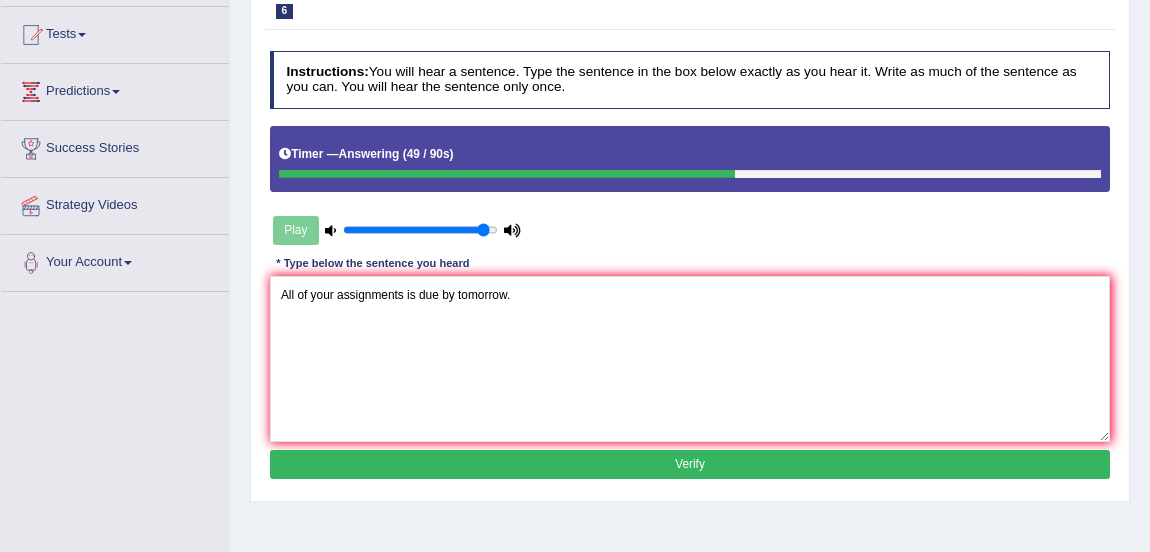 click on "Verify" at bounding box center (690, 464) 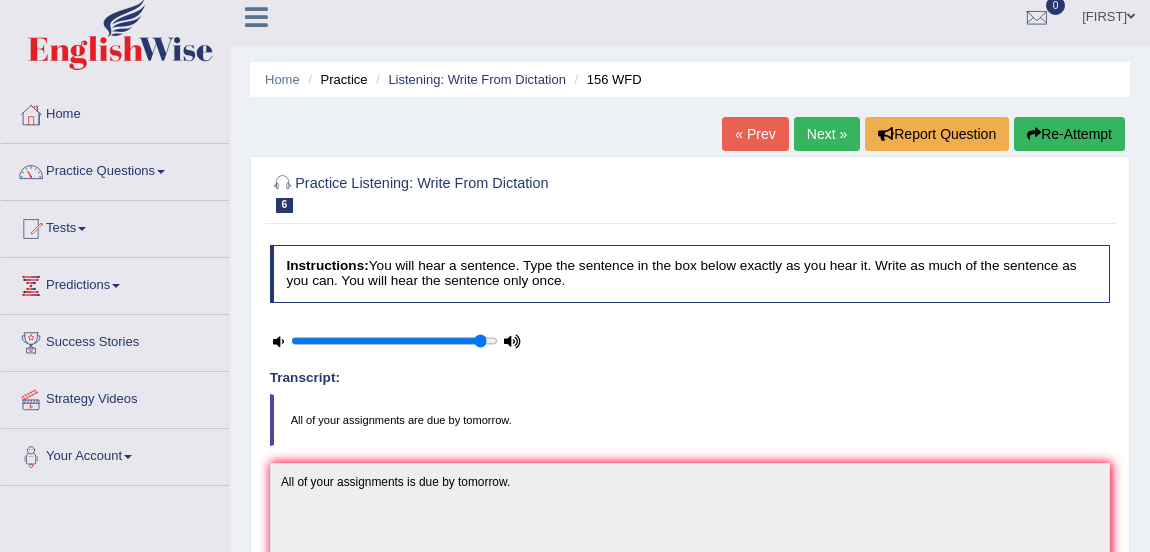 scroll, scrollTop: 0, scrollLeft: 0, axis: both 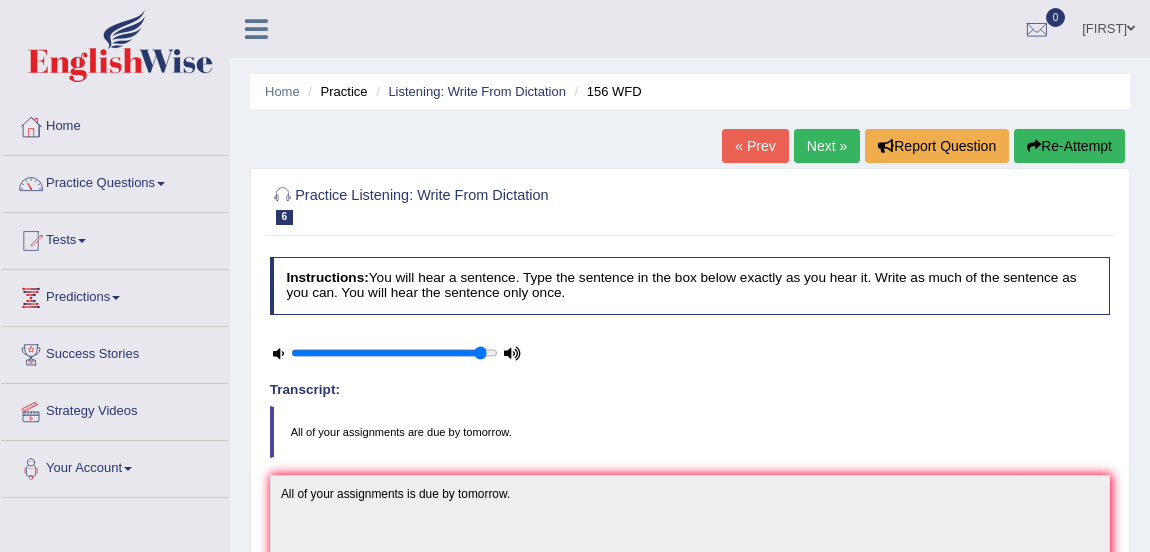click on "Next »" at bounding box center (827, 146) 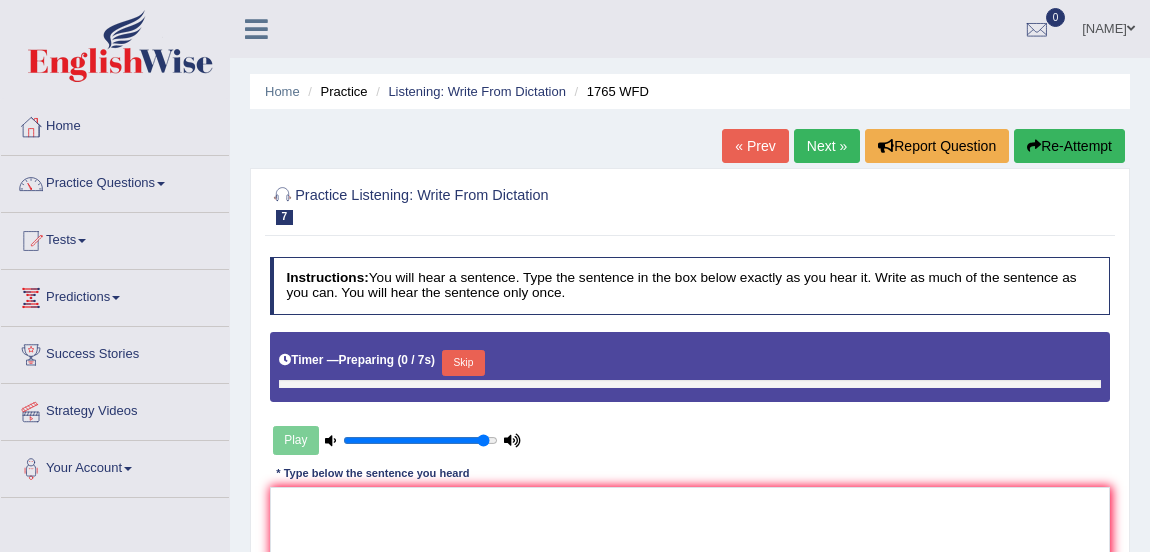scroll, scrollTop: 0, scrollLeft: 0, axis: both 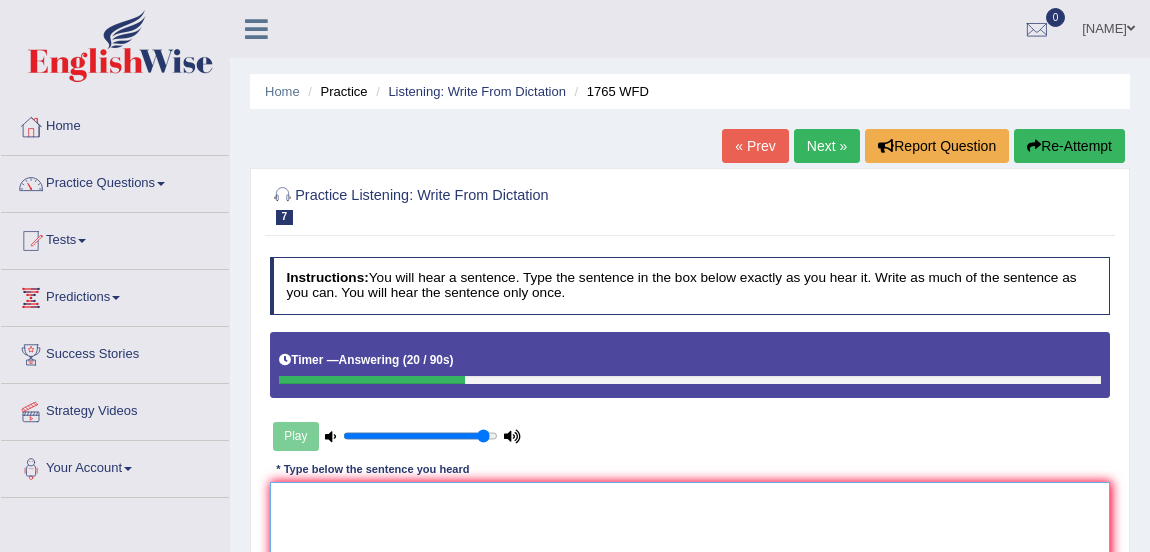 click at bounding box center (690, 564) 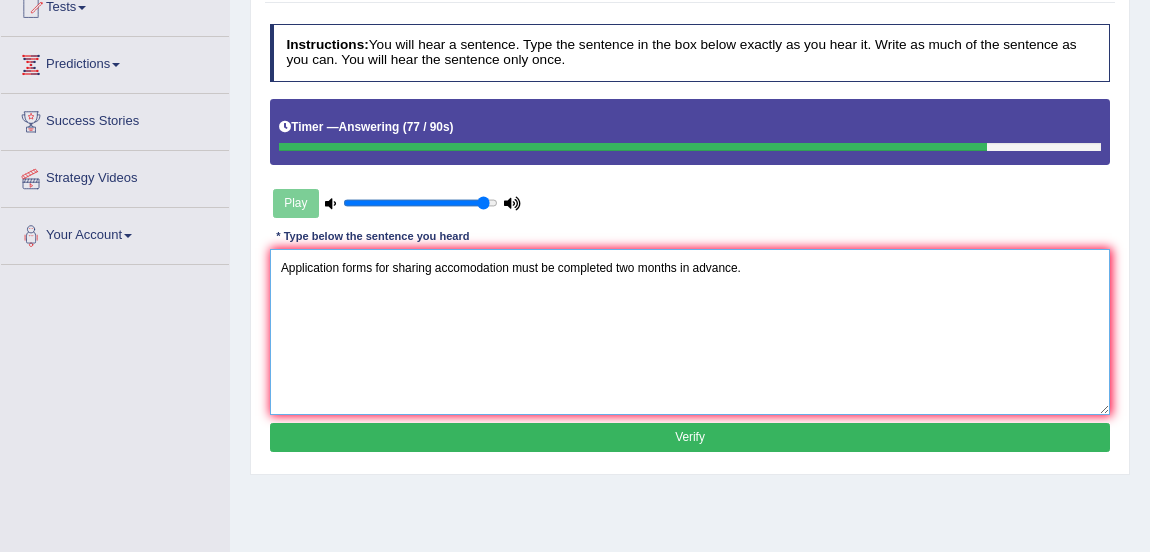 scroll, scrollTop: 241, scrollLeft: 0, axis: vertical 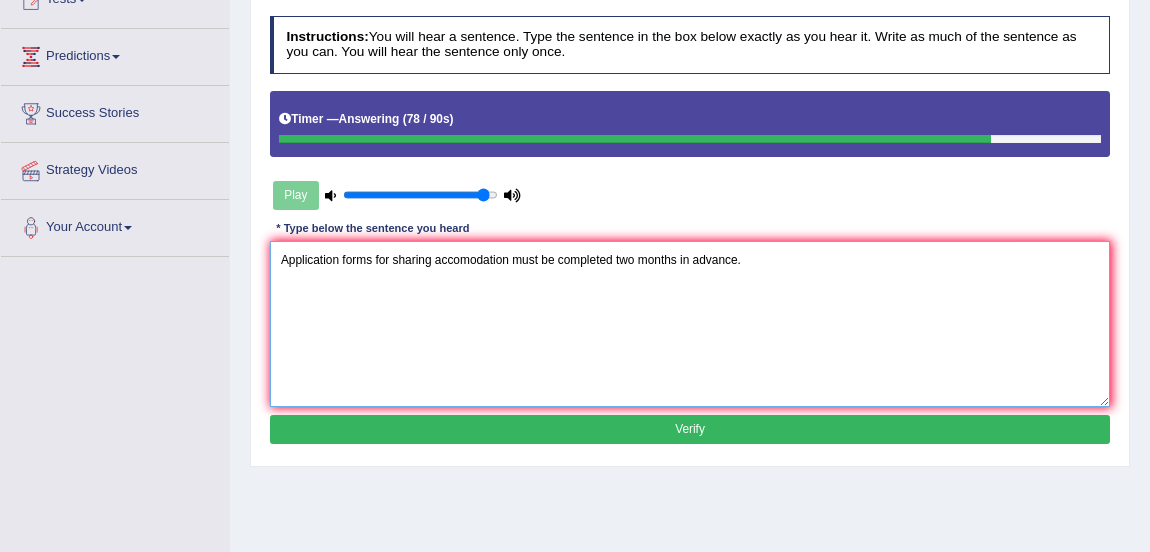 type on "Application forms for sharing accomodation must be completed two months in advance." 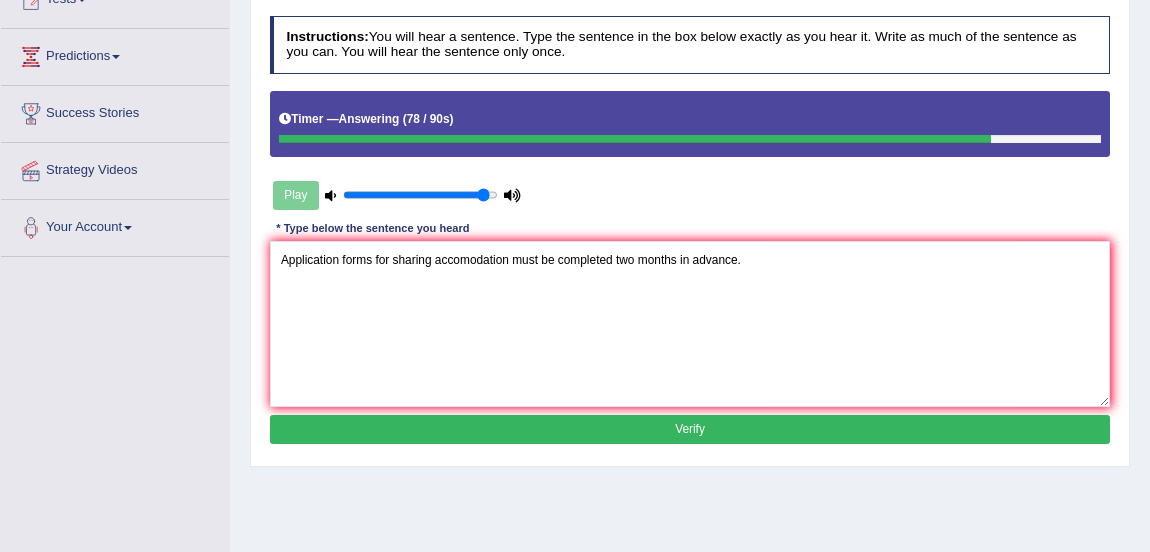 click on "Verify" at bounding box center (690, 429) 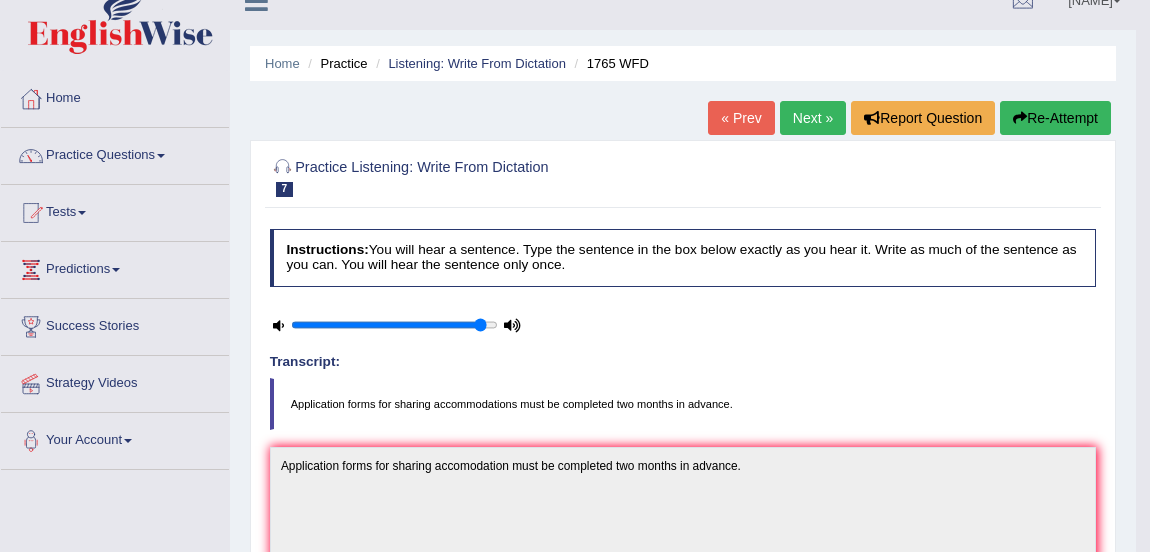 scroll, scrollTop: 21, scrollLeft: 0, axis: vertical 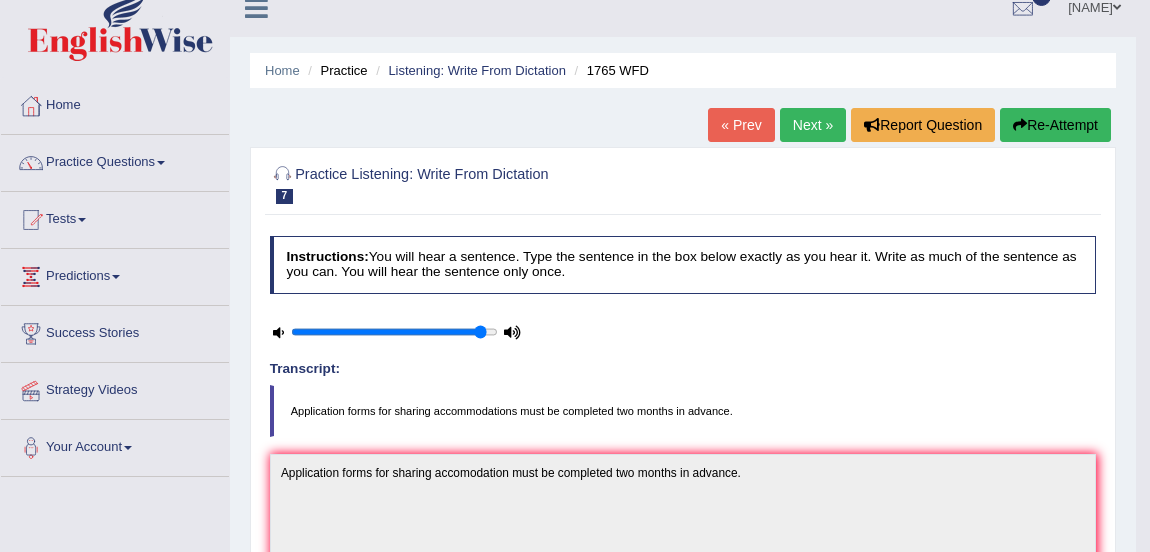 click on "Next »" at bounding box center (813, 125) 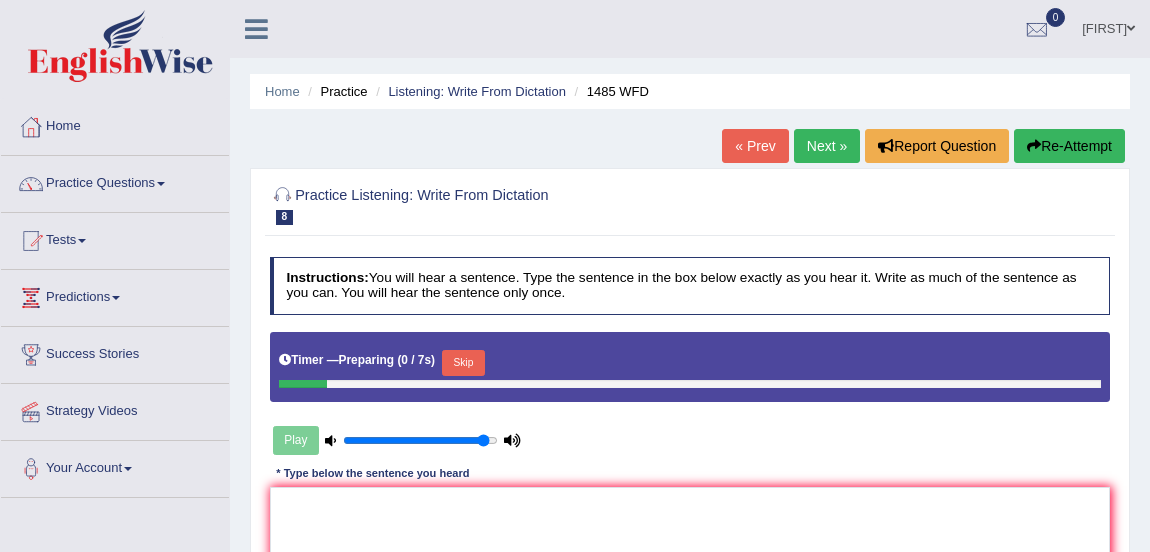scroll, scrollTop: 0, scrollLeft: 0, axis: both 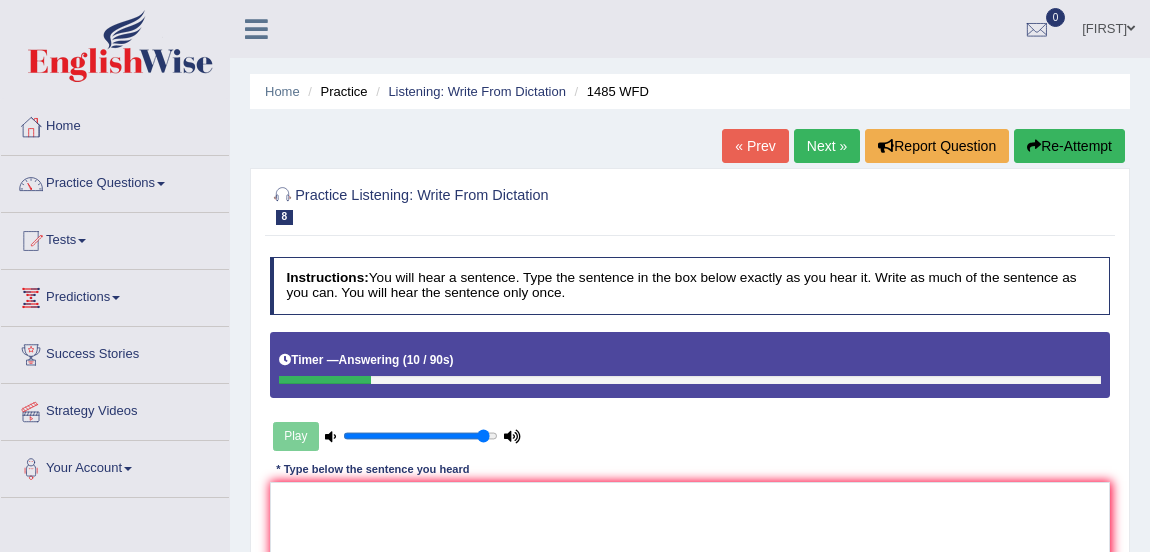 click on "Re-Attempt" at bounding box center (1069, 146) 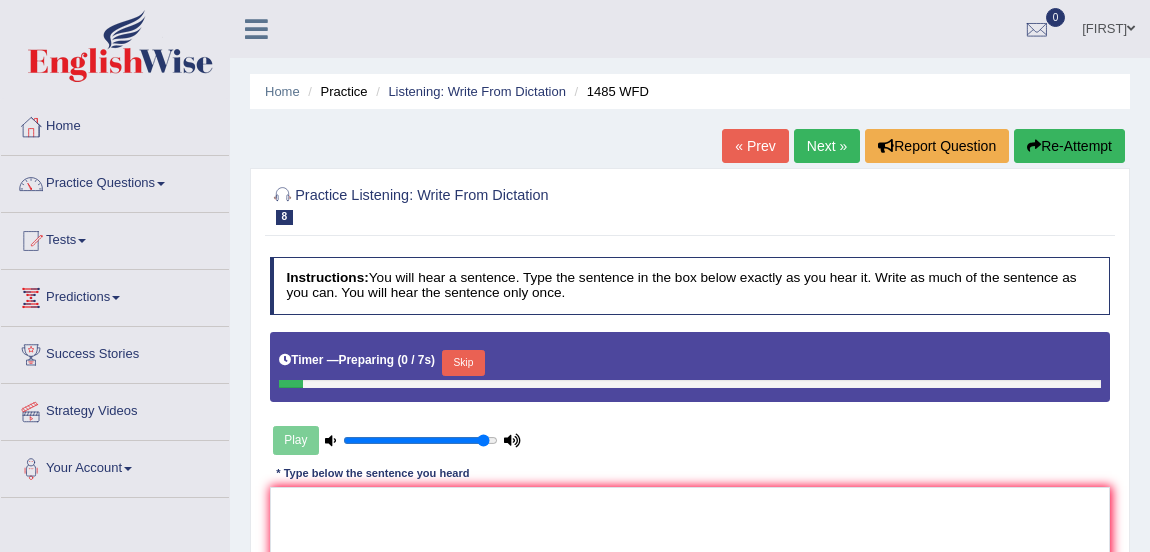 scroll, scrollTop: 0, scrollLeft: 0, axis: both 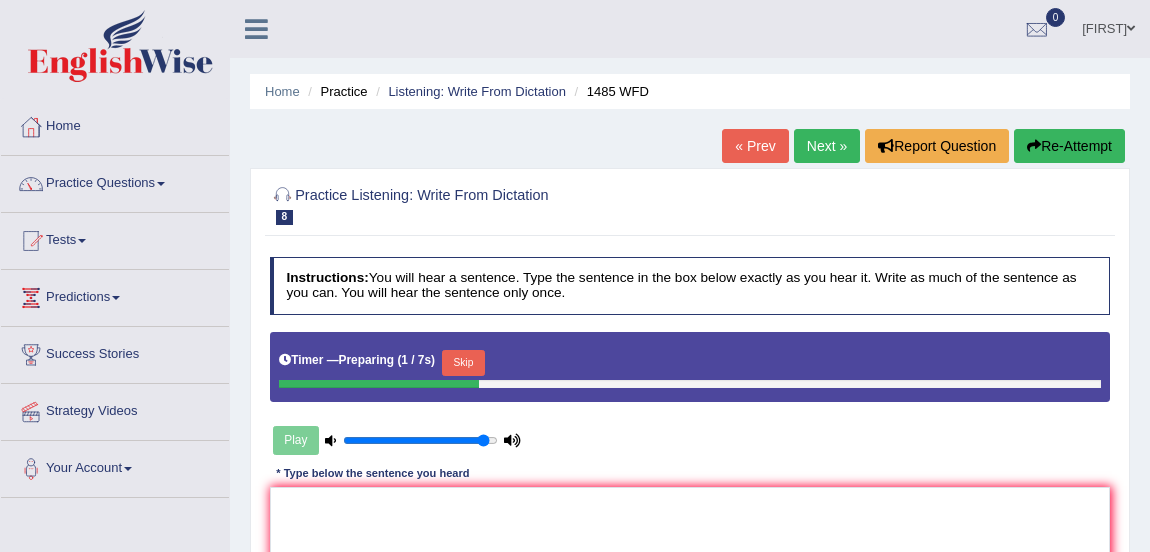 click on "Skip" at bounding box center (463, 363) 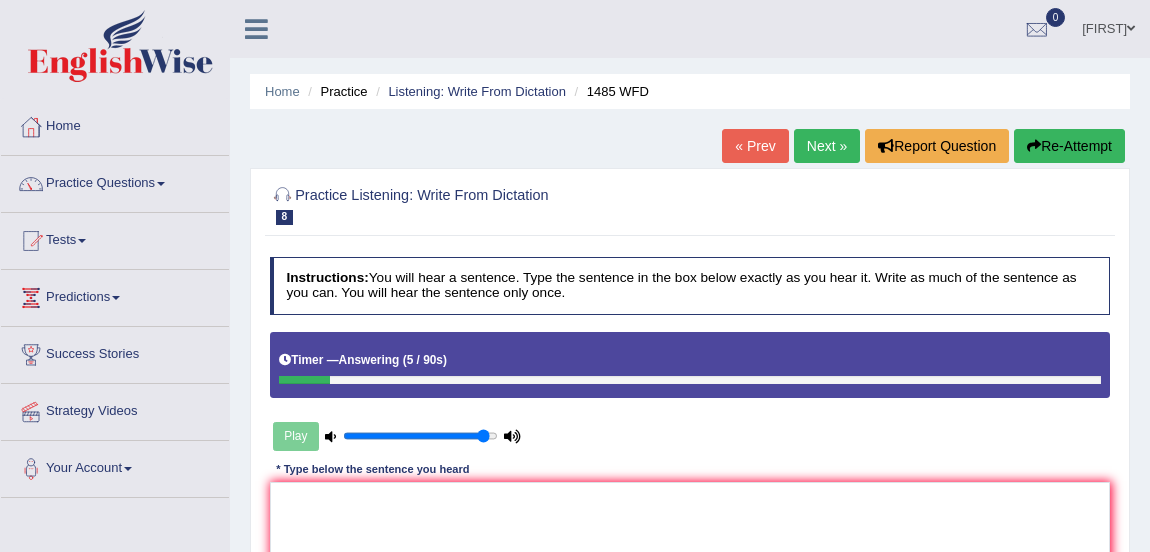 click on "Re-Attempt" at bounding box center (1069, 146) 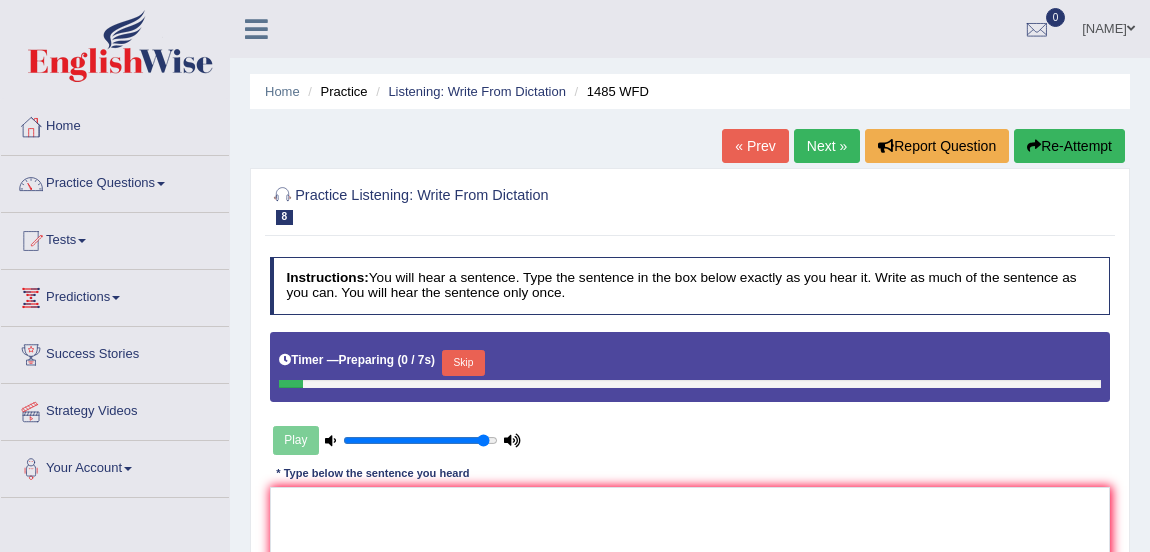 scroll, scrollTop: 0, scrollLeft: 0, axis: both 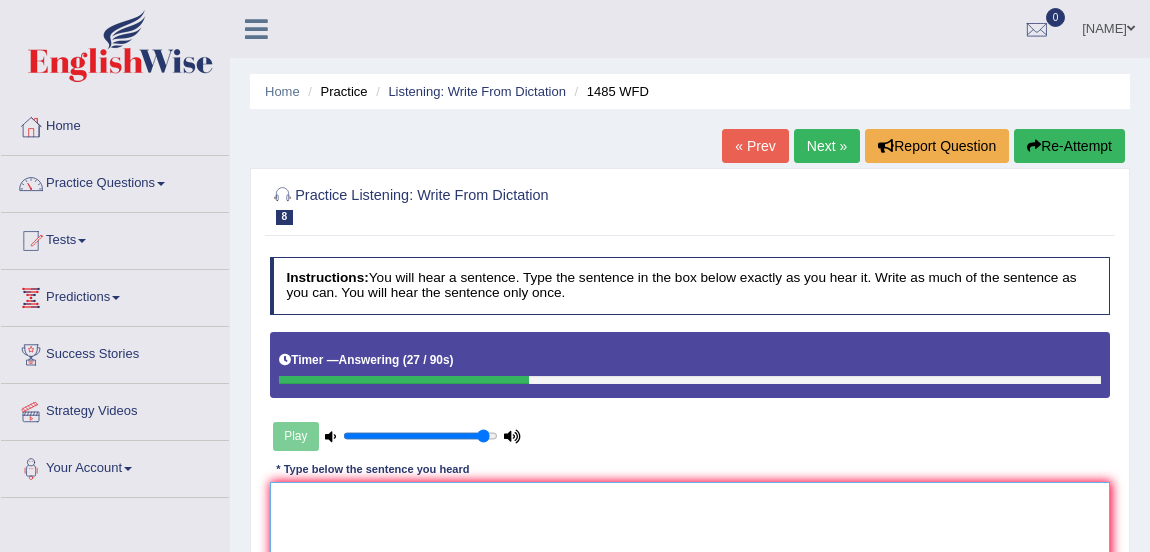 click at bounding box center [690, 564] 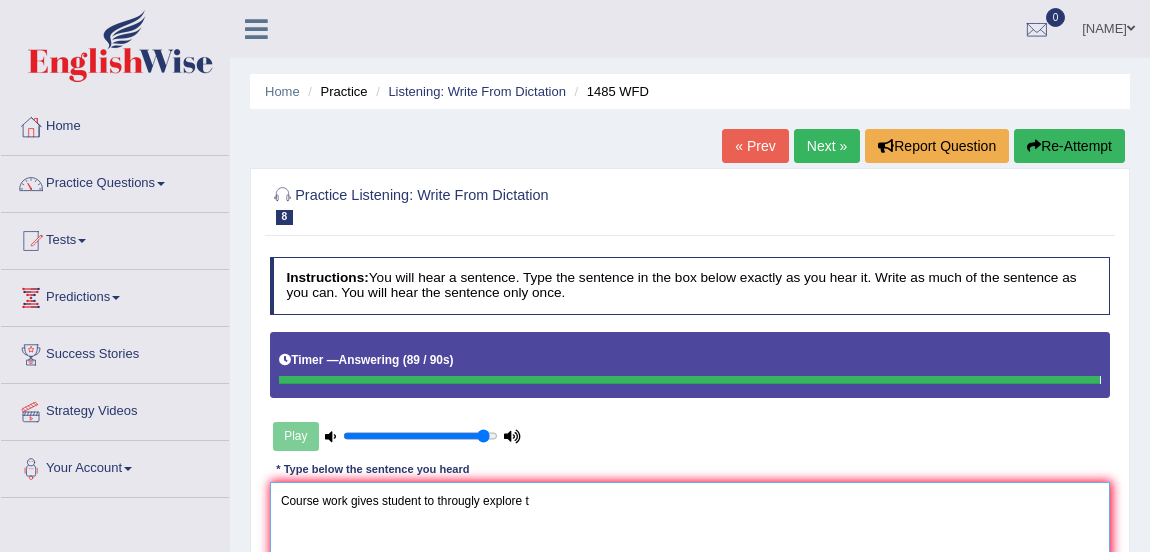 type on "Course work gives student to througly explore t" 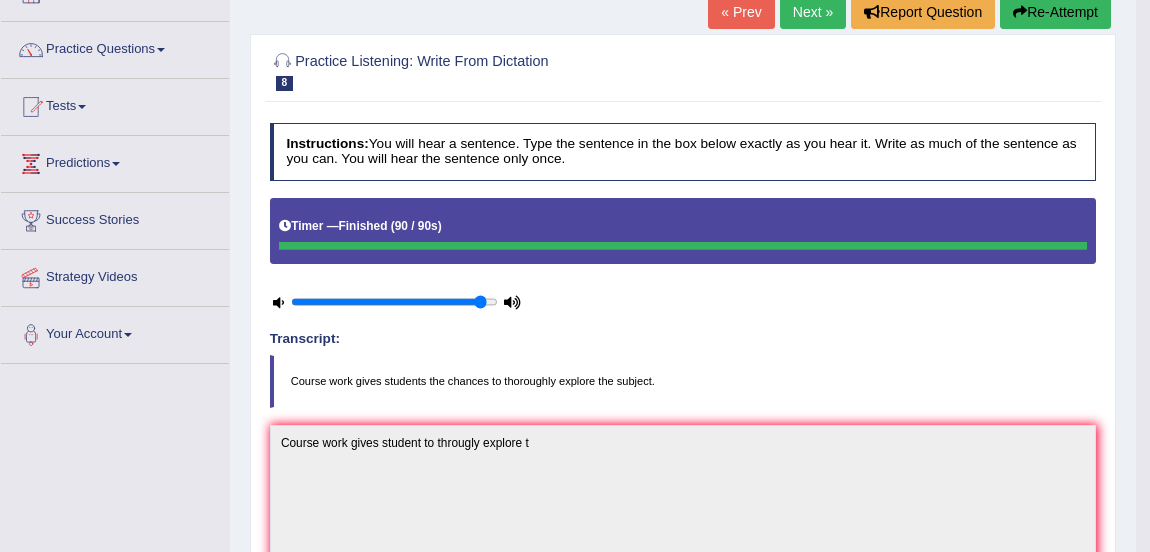 scroll, scrollTop: 0, scrollLeft: 0, axis: both 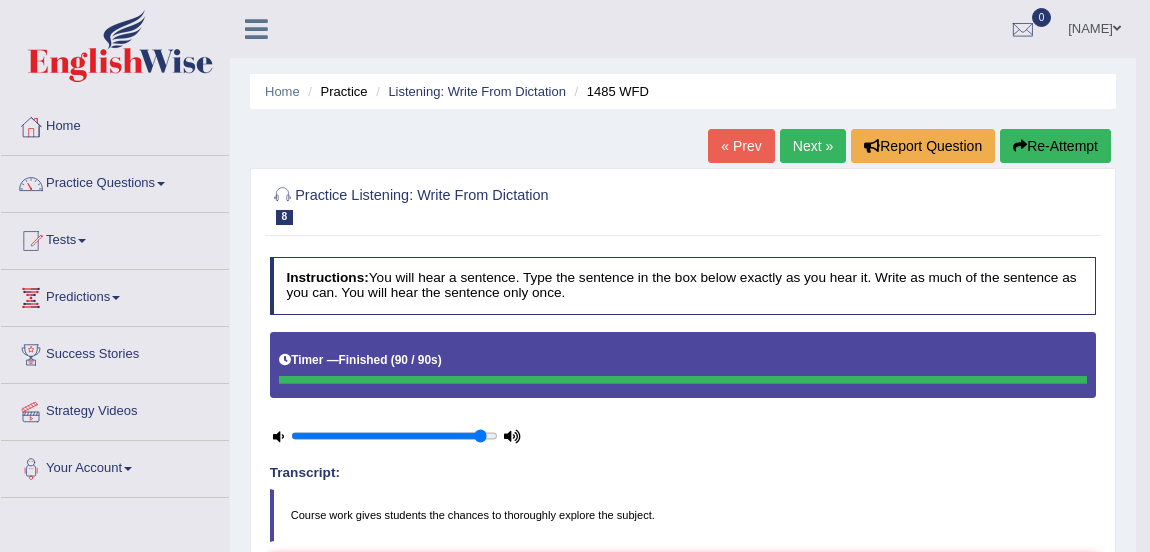 click on "Next »" at bounding box center (813, 146) 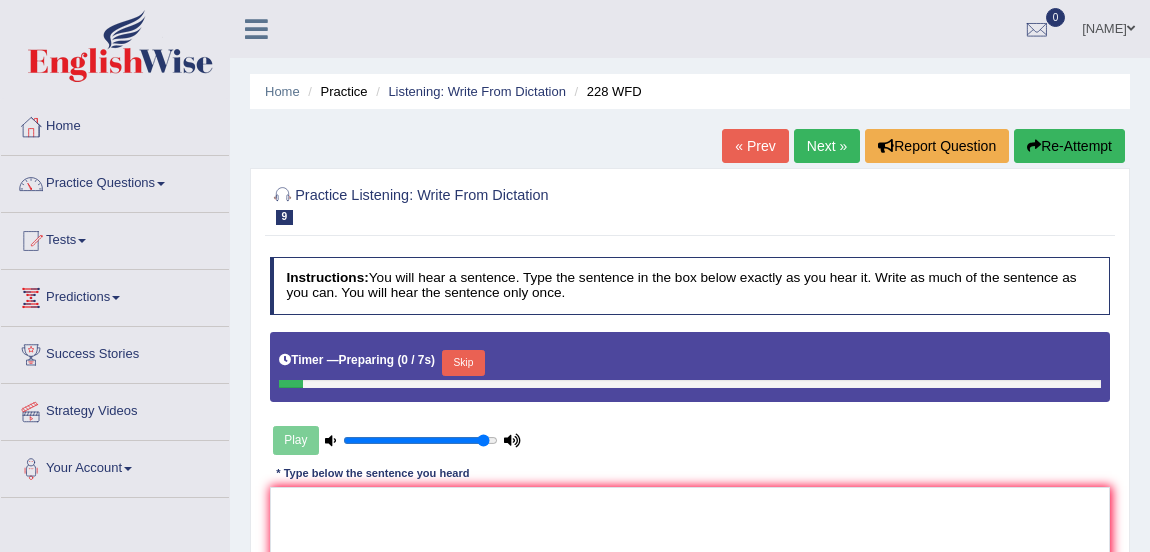 scroll, scrollTop: 0, scrollLeft: 0, axis: both 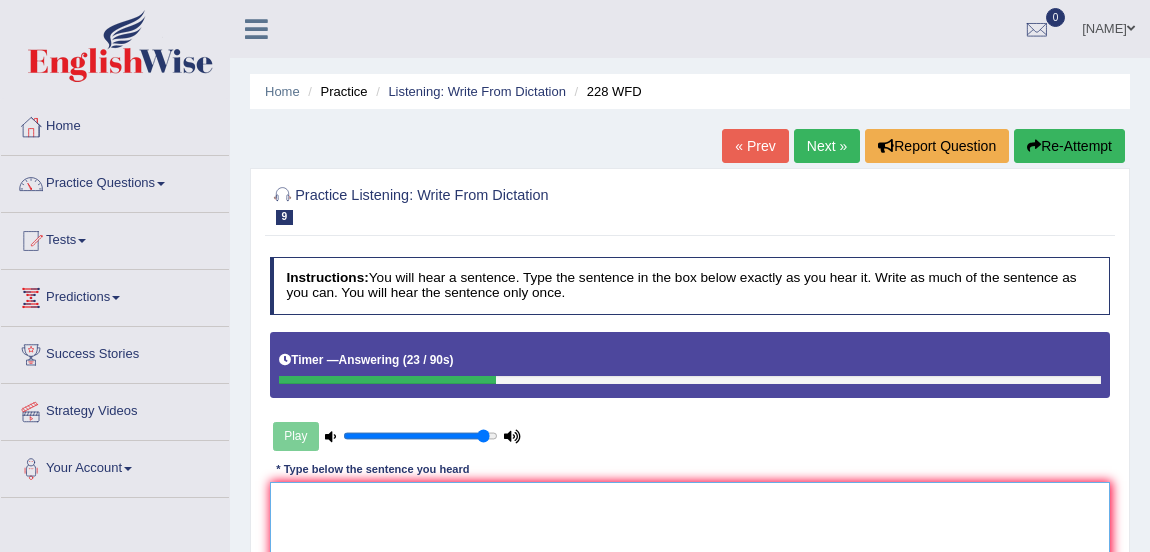 click at bounding box center [690, 564] 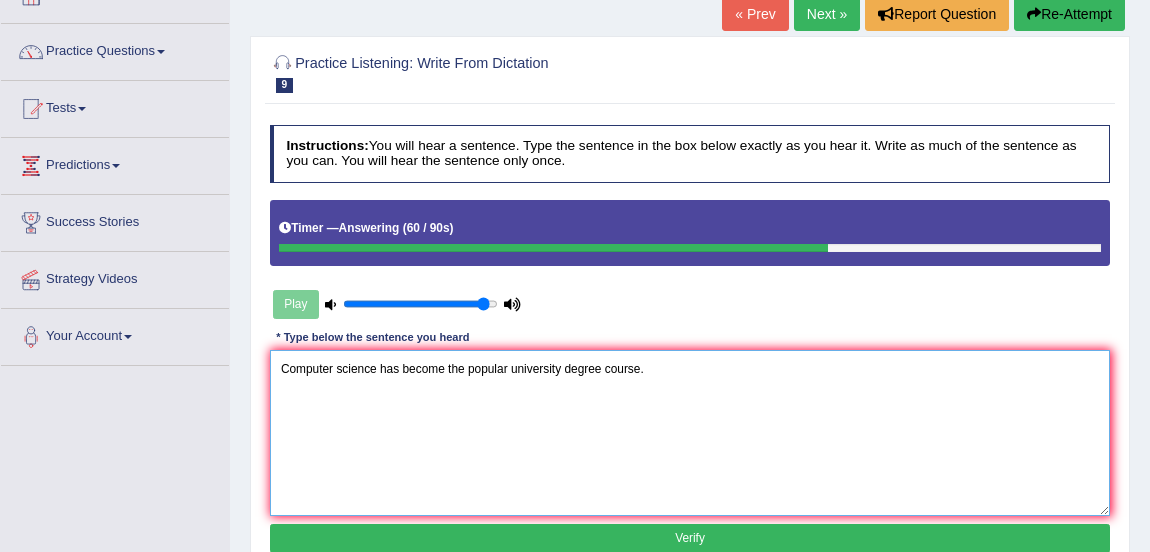 scroll, scrollTop: 177, scrollLeft: 0, axis: vertical 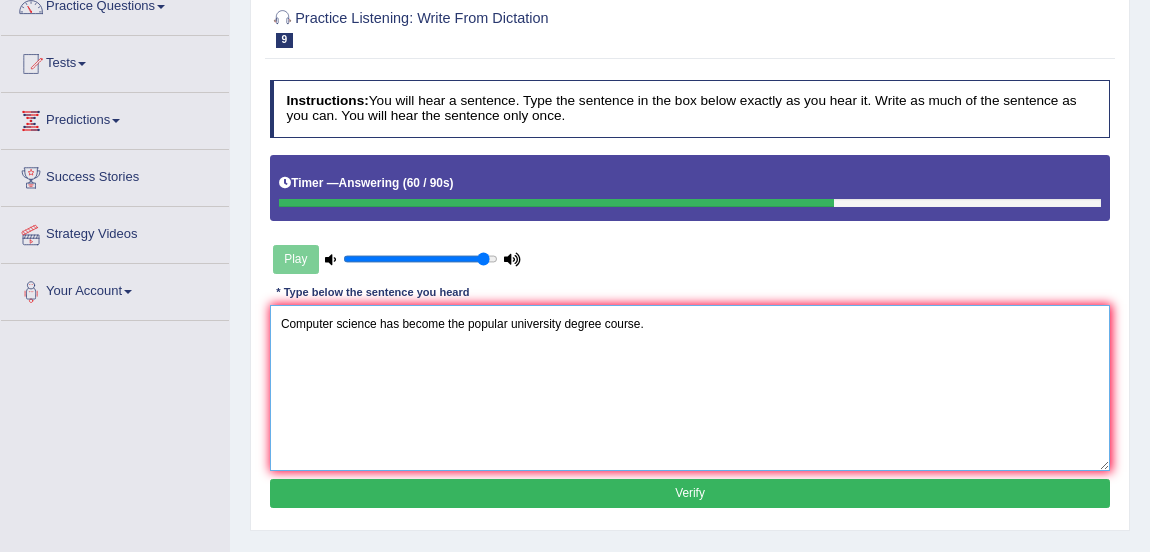 type on "Computer science has become the popular university degree course." 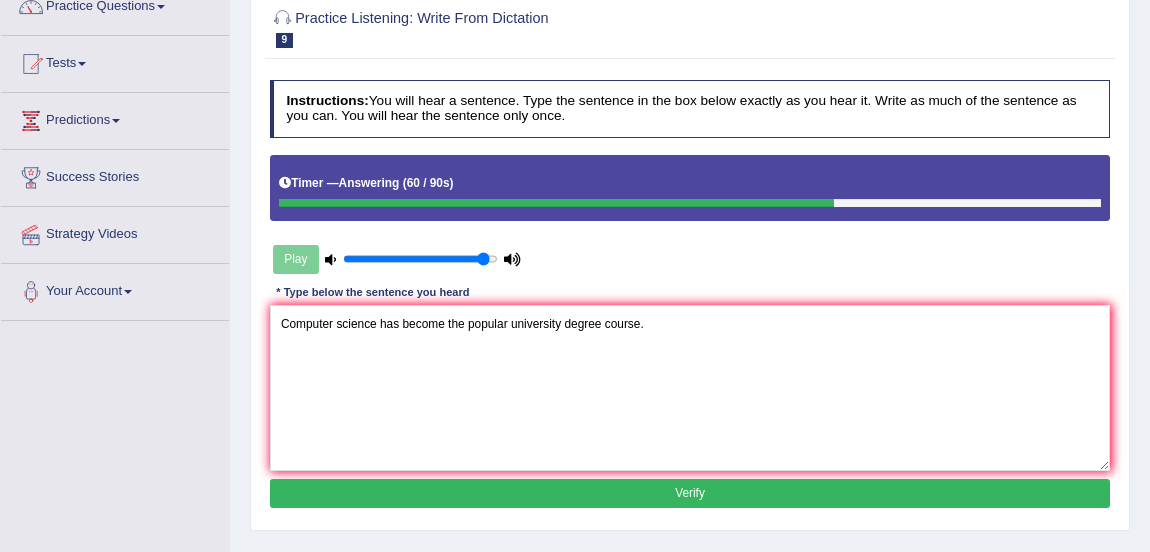 click on "Verify" at bounding box center (690, 493) 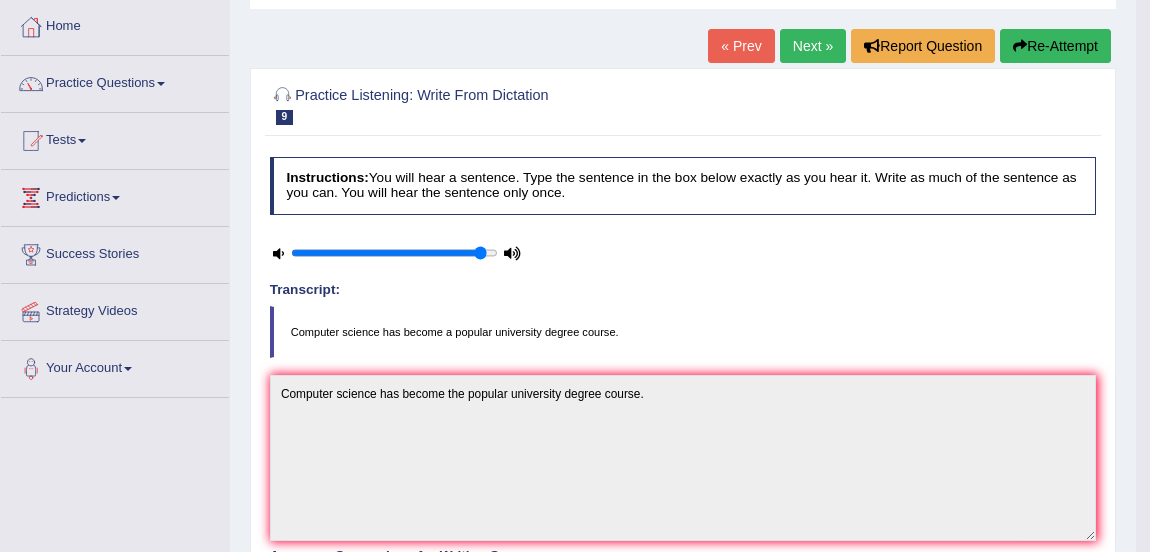 scroll, scrollTop: 98, scrollLeft: 0, axis: vertical 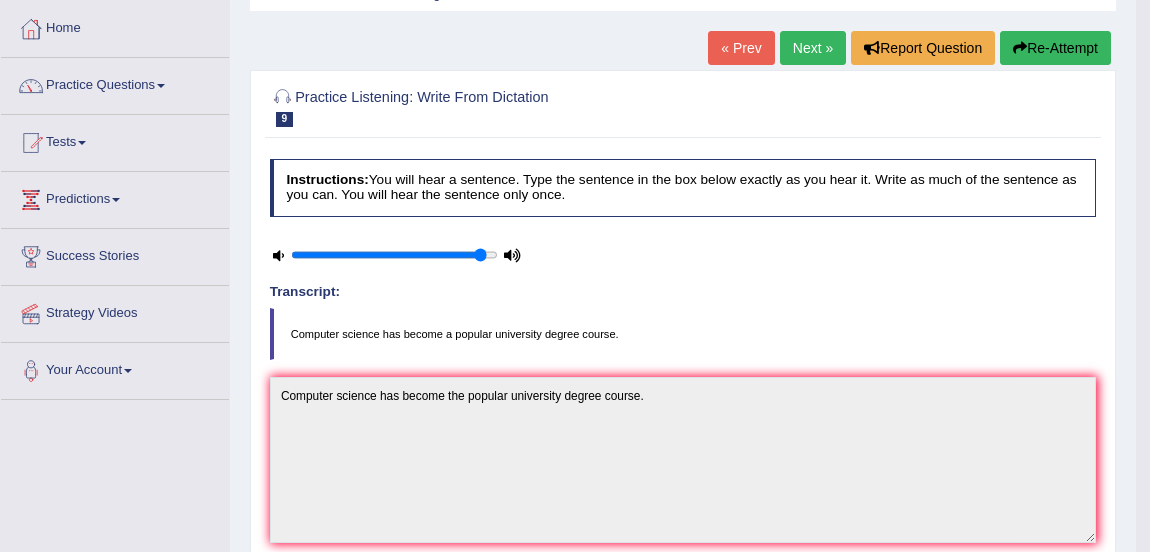 click on "Next »" at bounding box center [813, 48] 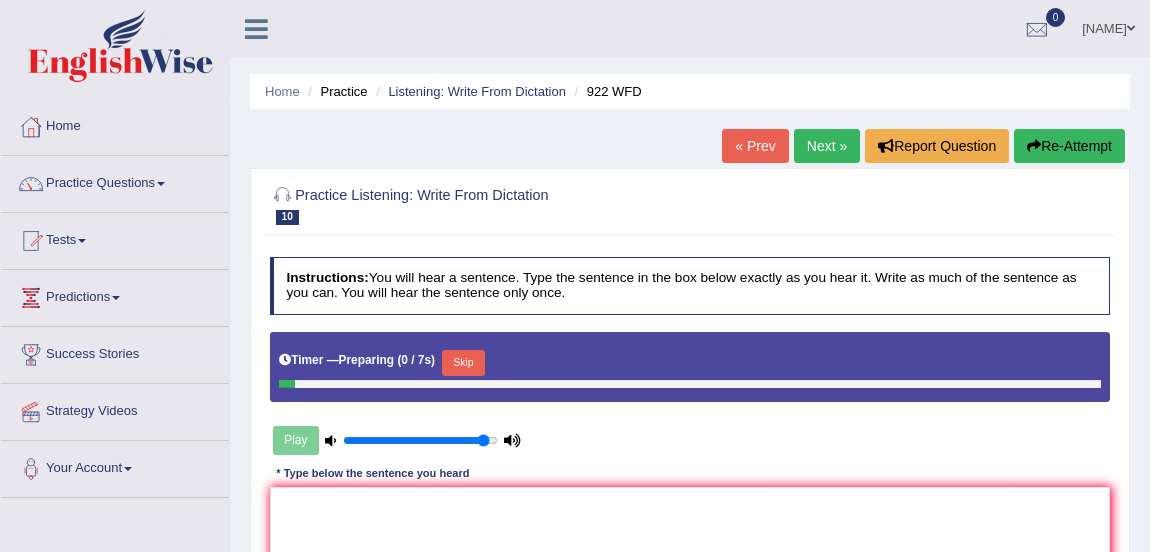 scroll, scrollTop: 0, scrollLeft: 0, axis: both 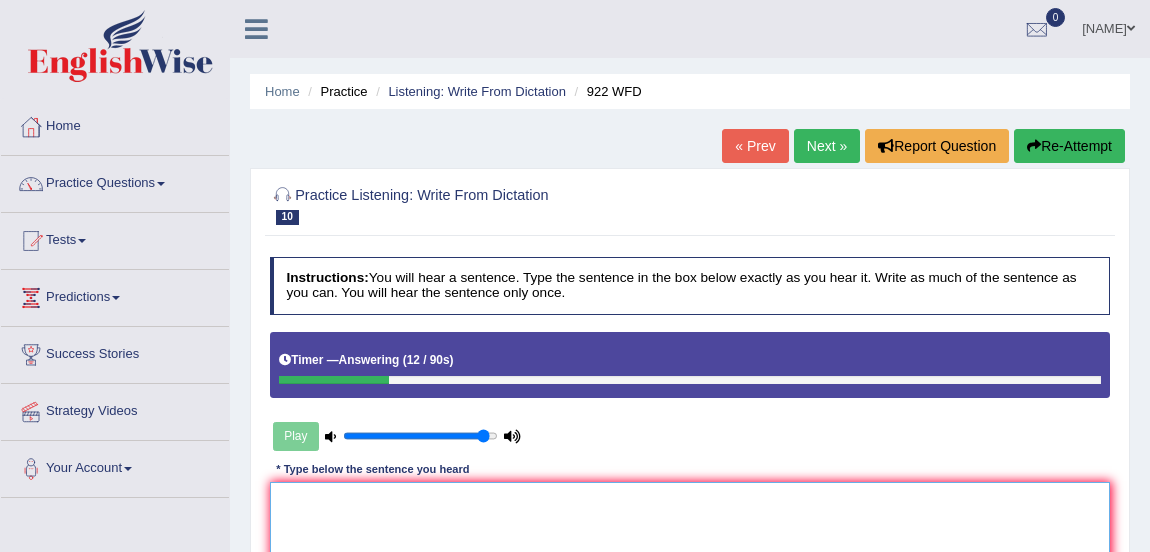 click at bounding box center (690, 564) 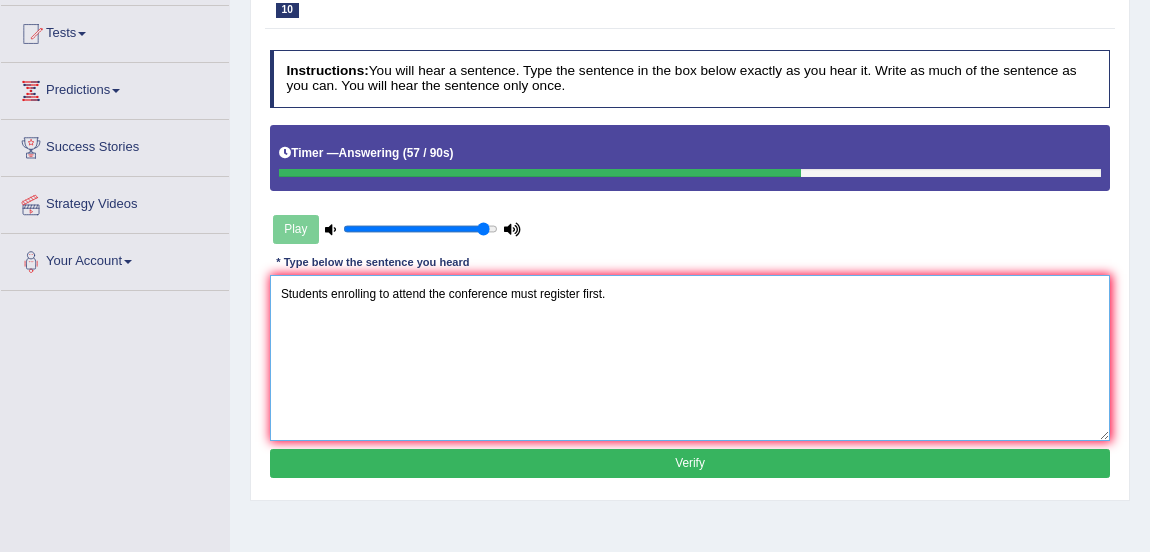 scroll, scrollTop: 214, scrollLeft: 0, axis: vertical 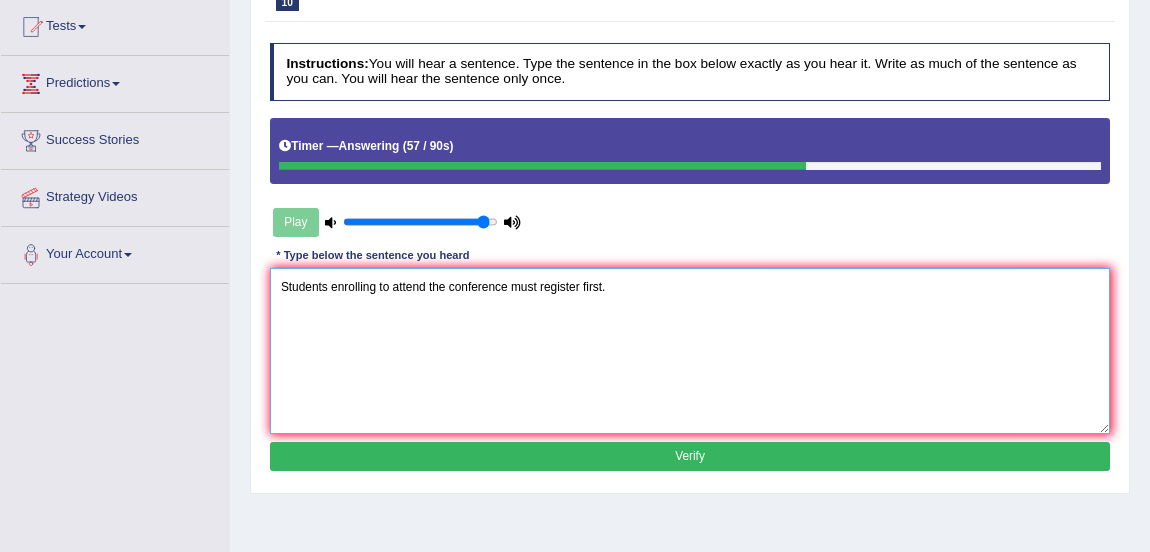type on "Students enrolling to attend the conference must register first." 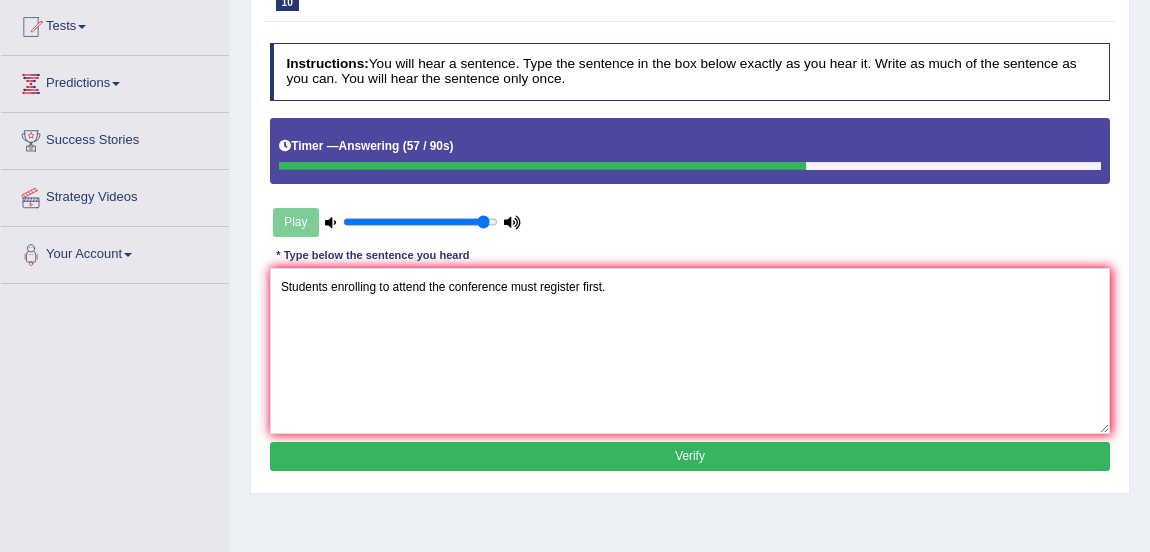 click on "Verify" at bounding box center [690, 456] 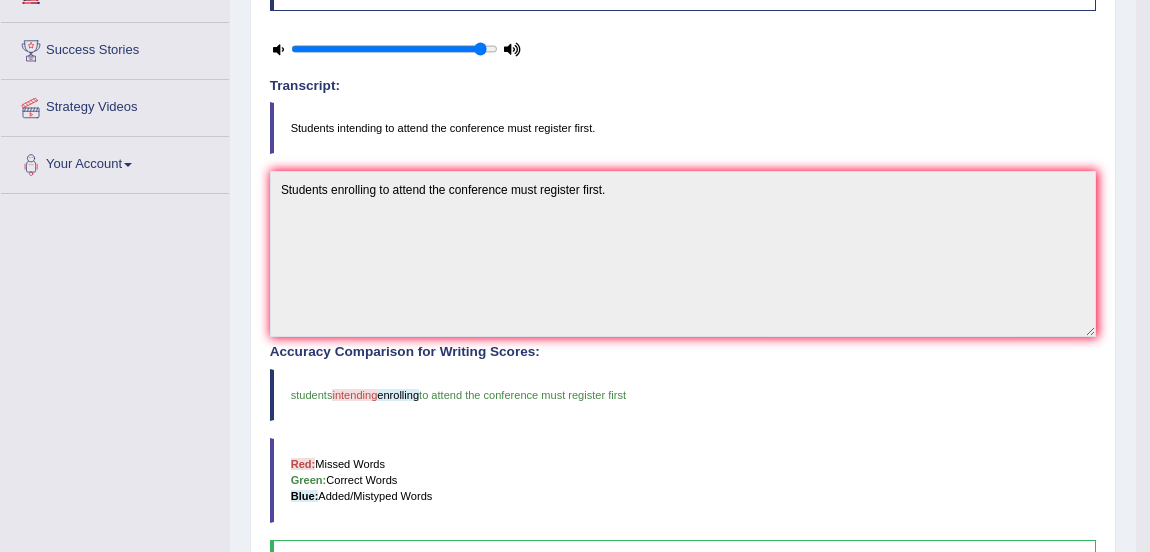 scroll, scrollTop: 0, scrollLeft: 0, axis: both 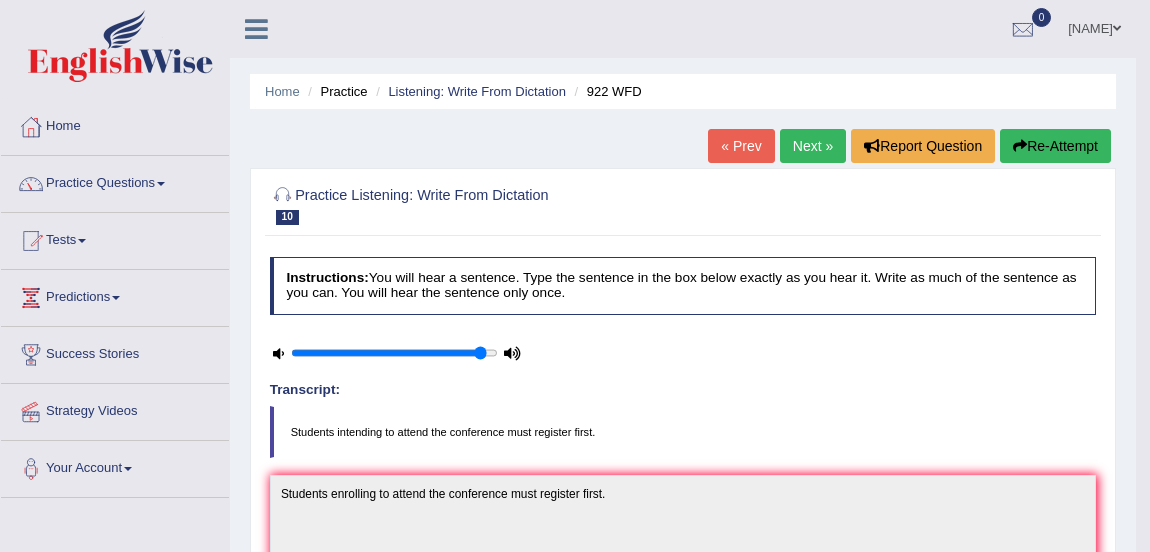 click on "Home" at bounding box center [115, 124] 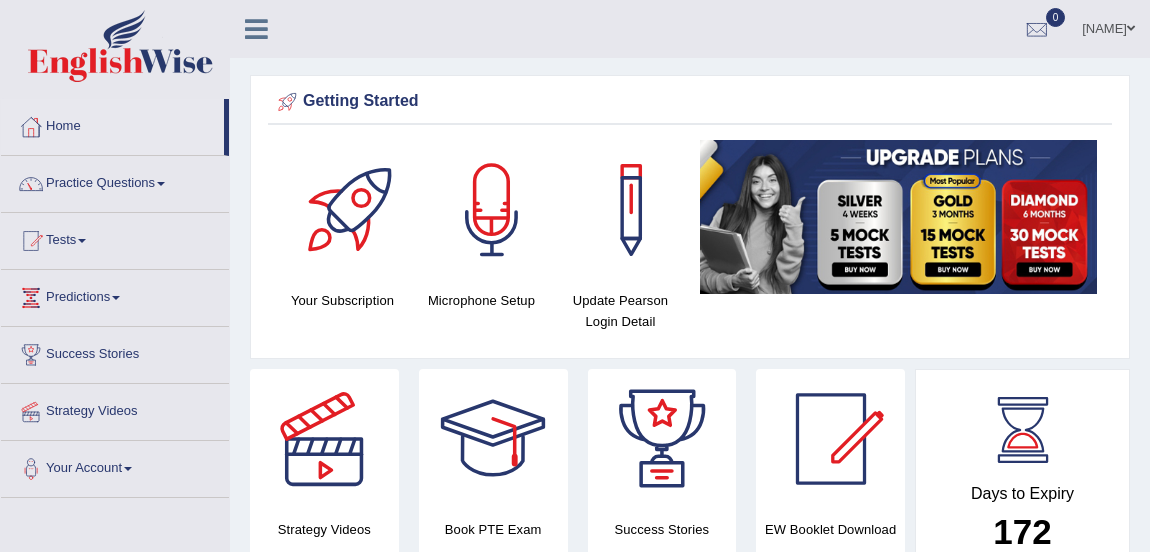 scroll, scrollTop: 0, scrollLeft: 0, axis: both 